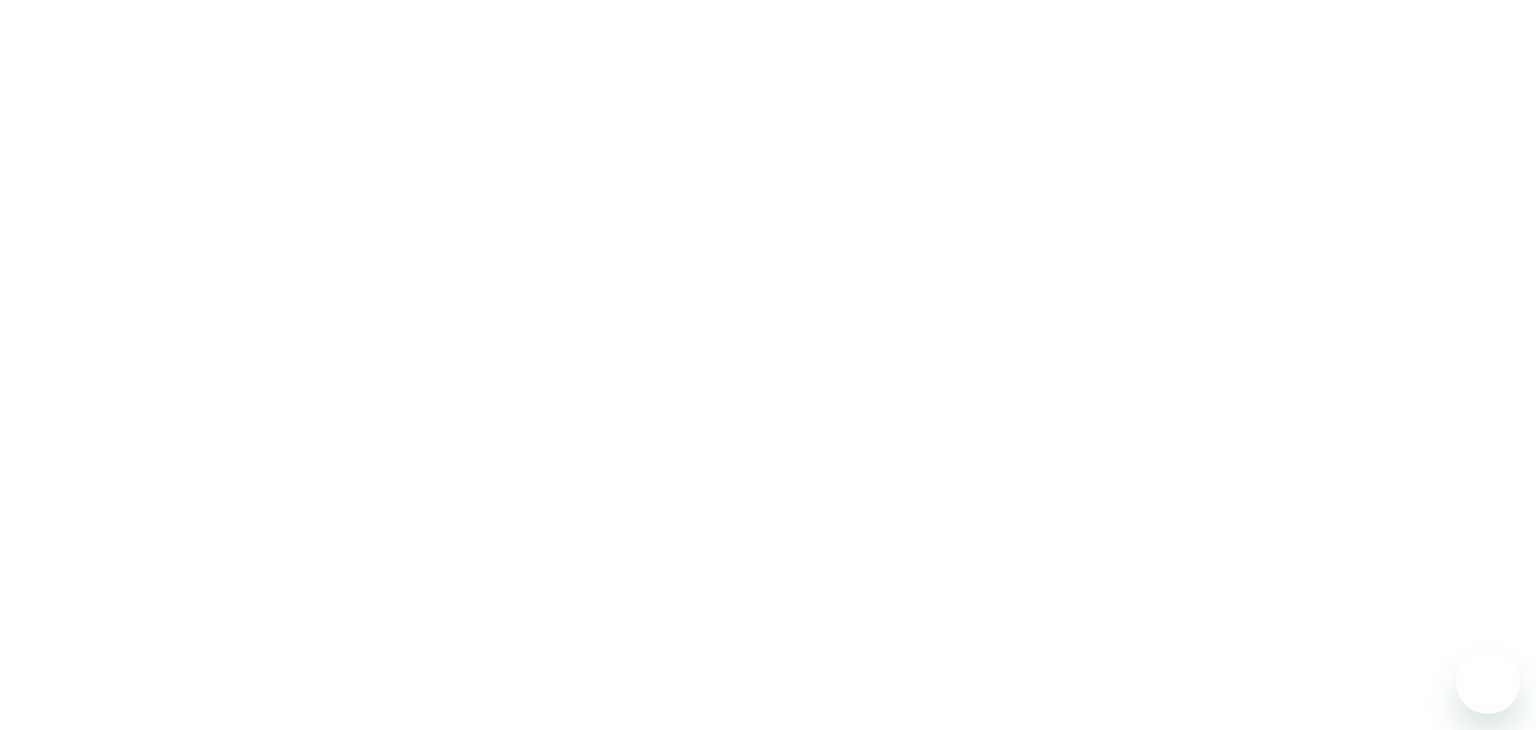 scroll, scrollTop: 0, scrollLeft: 0, axis: both 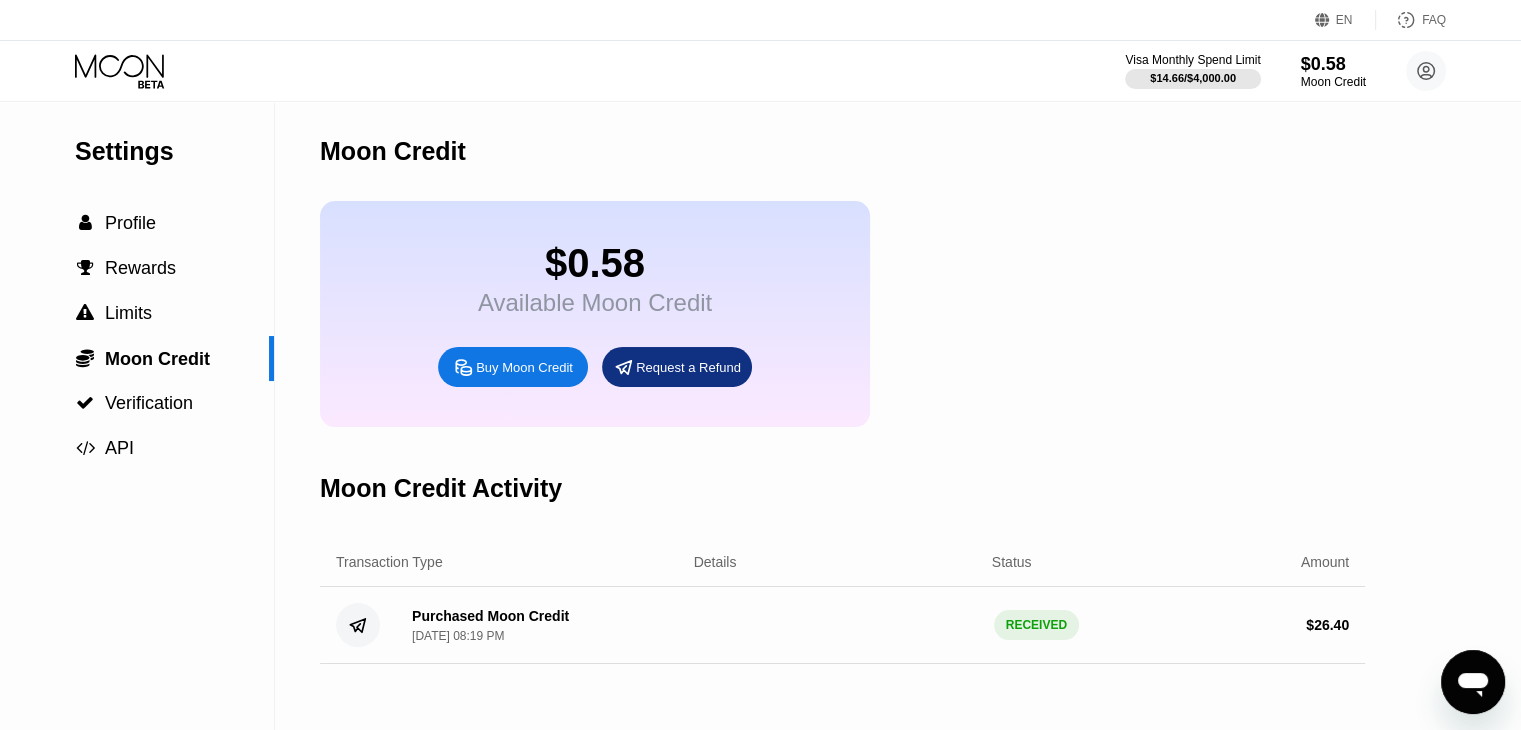 click 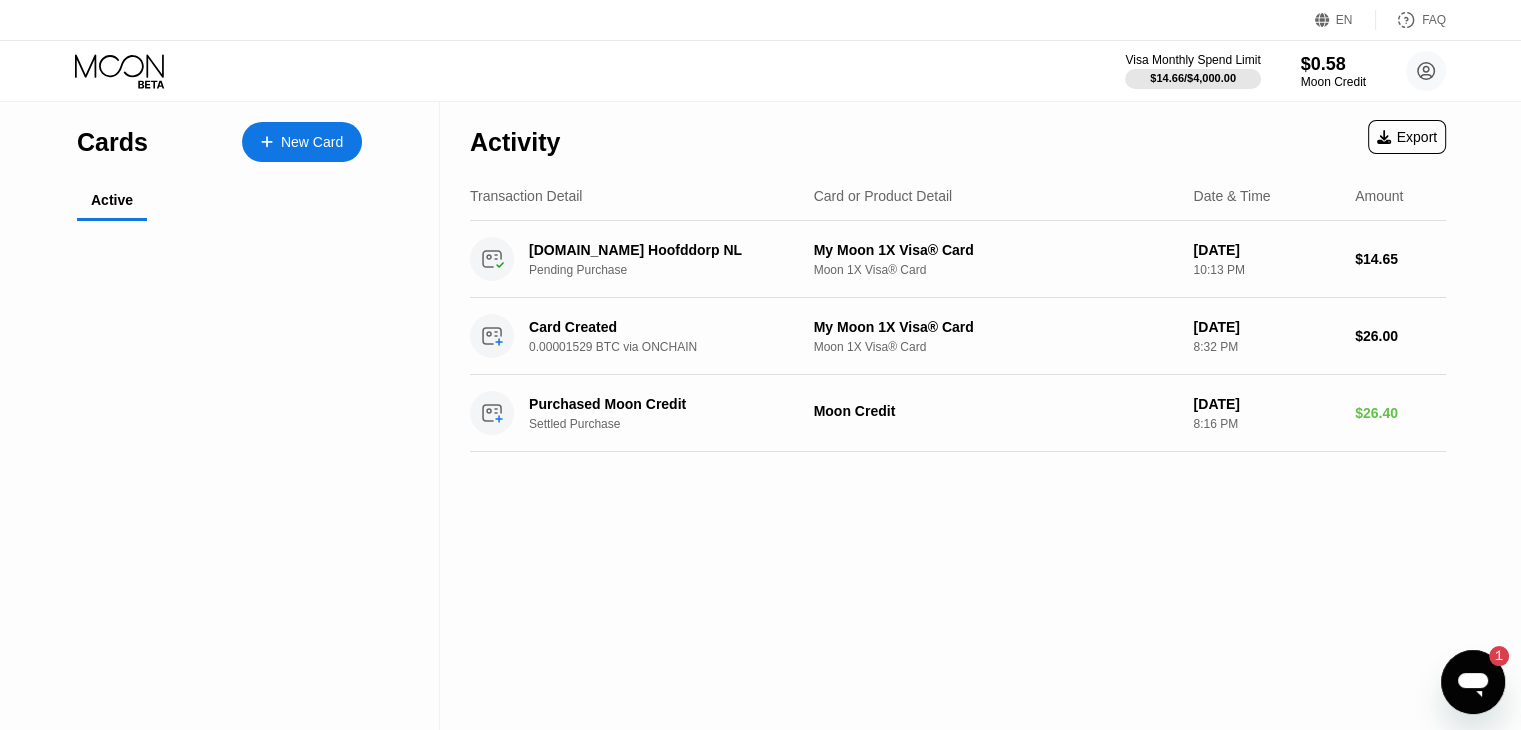 scroll, scrollTop: 0, scrollLeft: 0, axis: both 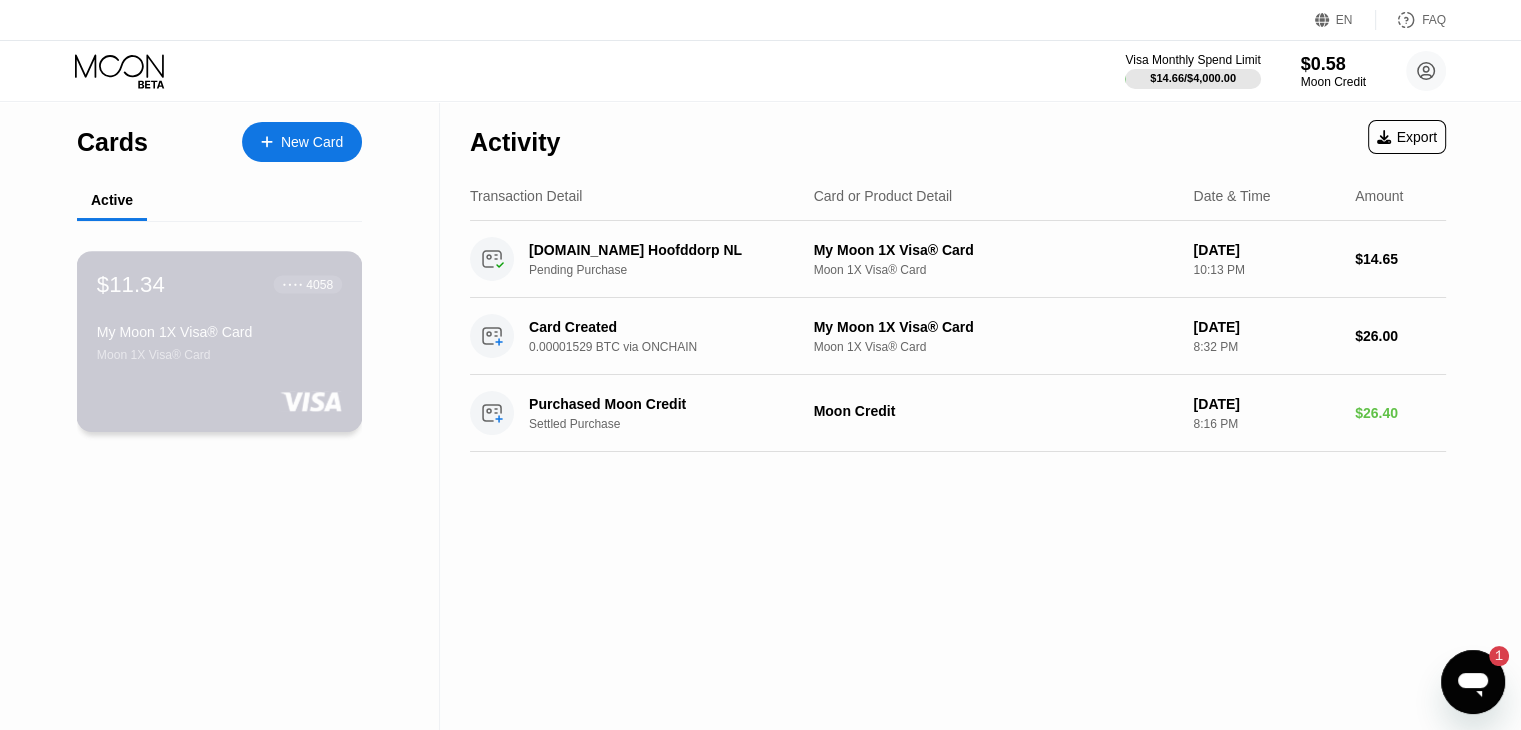click on "My Moon 1X Visa® Card Moon 1X Visa® Card" at bounding box center (219, 343) 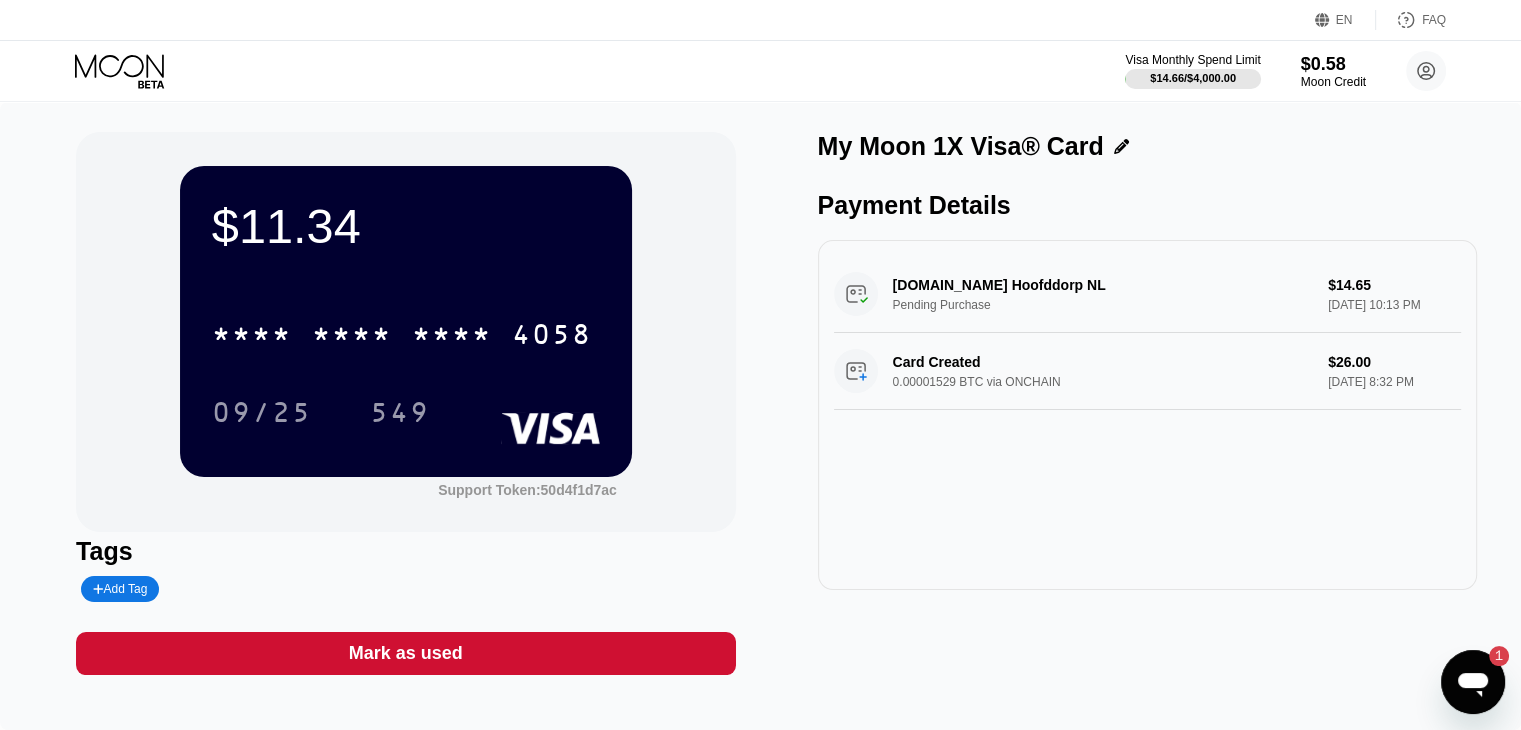 click on "FAQ" at bounding box center (1411, 20) 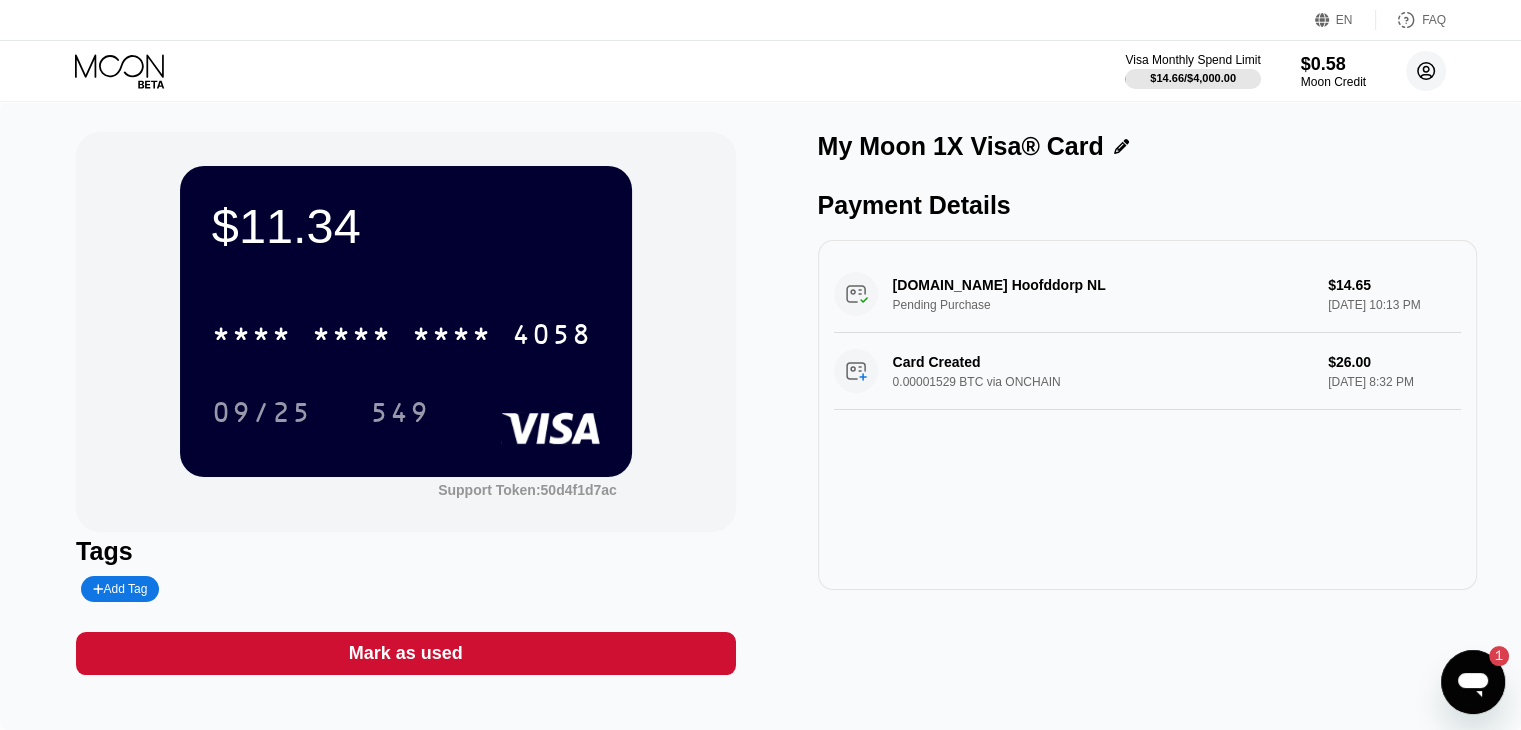 click 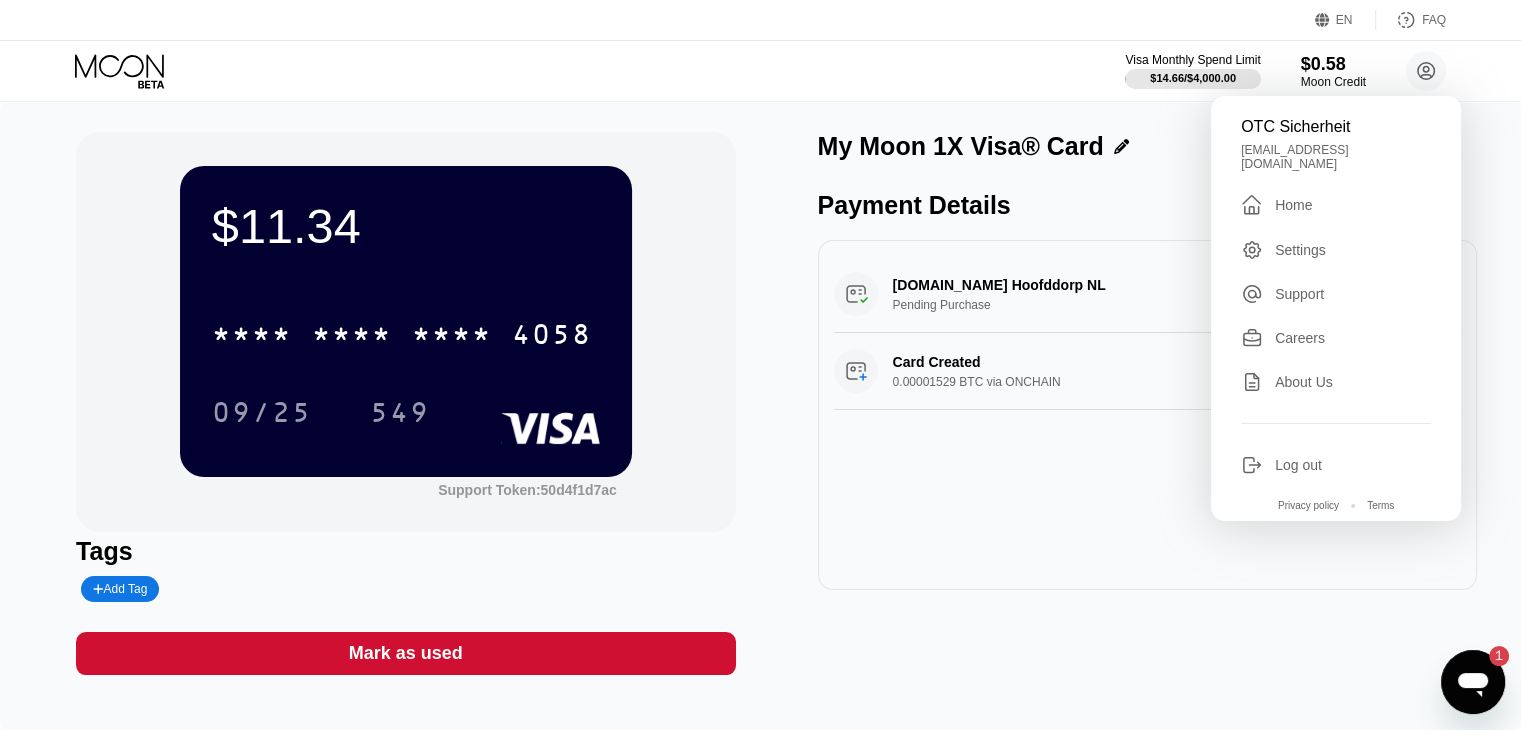 click on "OTC Sicherheit enterakont@gmail.com  Home Settings Support Careers About Us Log out Privacy policy Terms" at bounding box center [1336, 308] 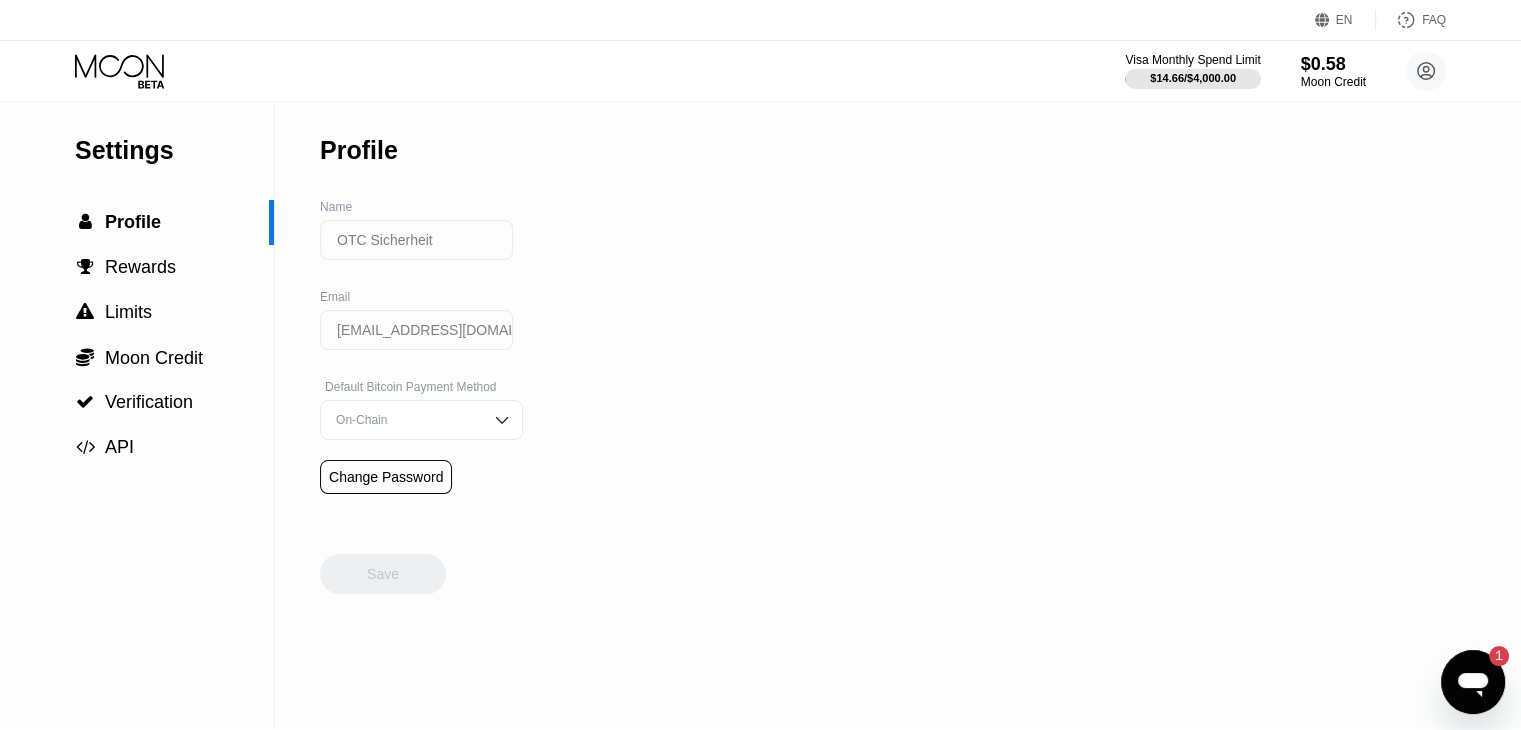 scroll, scrollTop: 0, scrollLeft: 0, axis: both 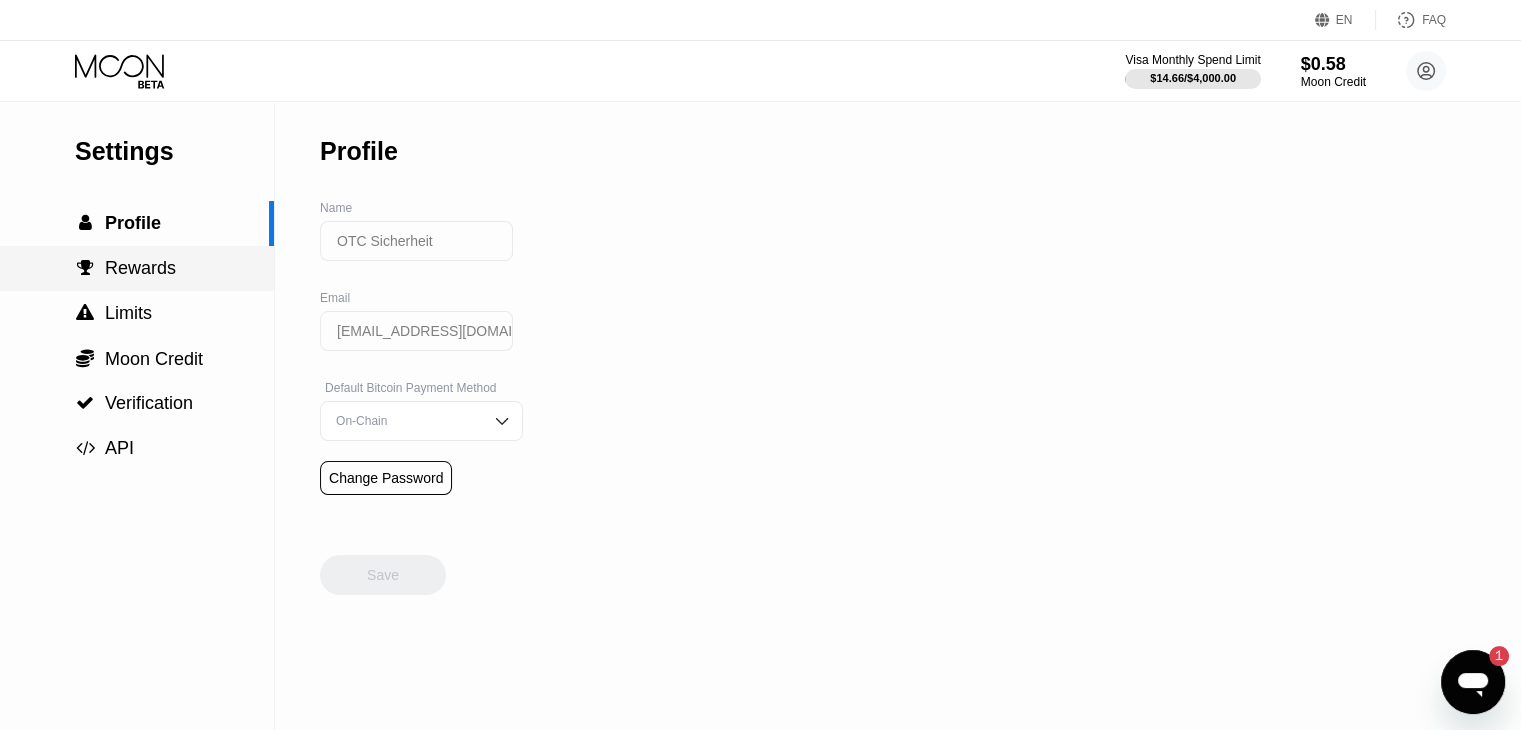 click on "Rewards" at bounding box center [140, 268] 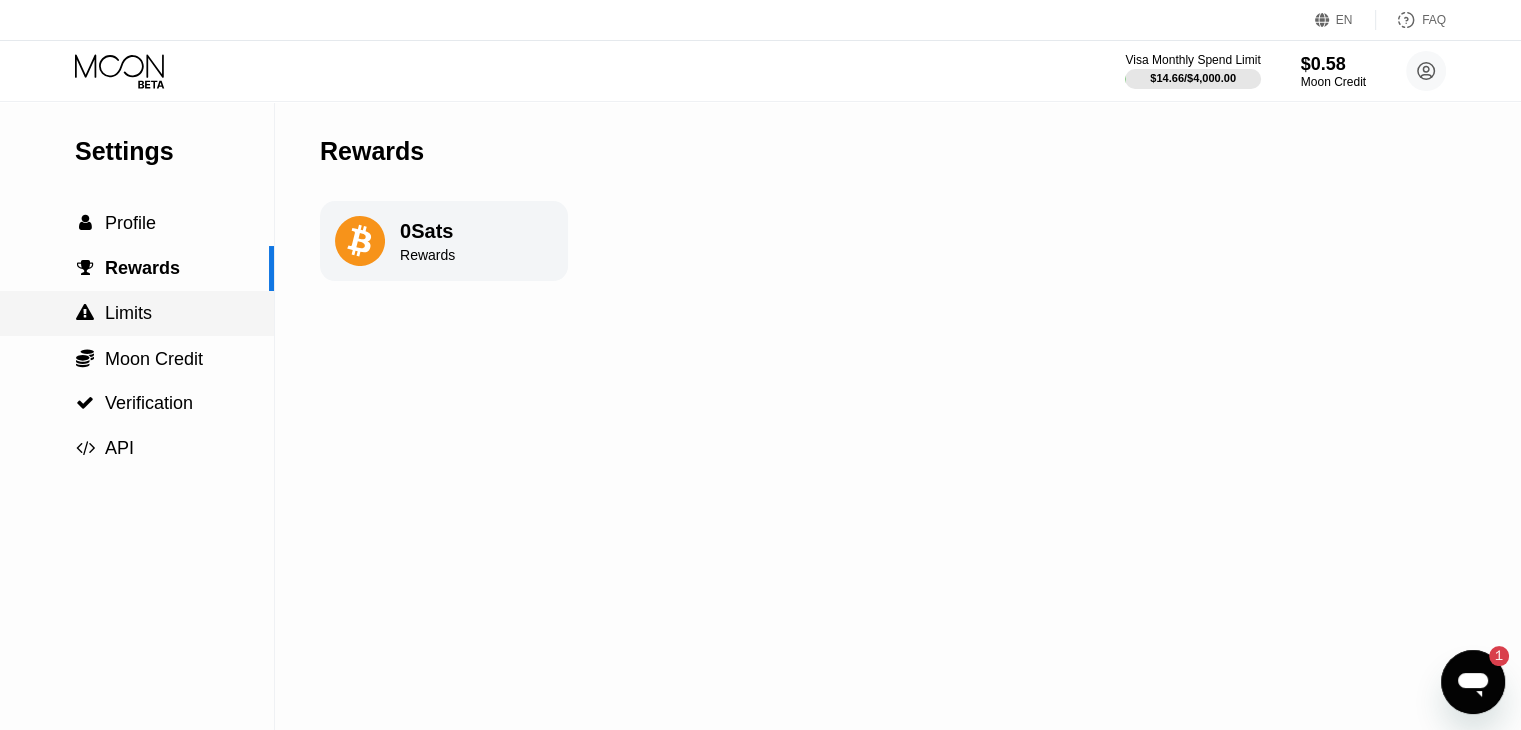 click on " Limits" at bounding box center [137, 313] 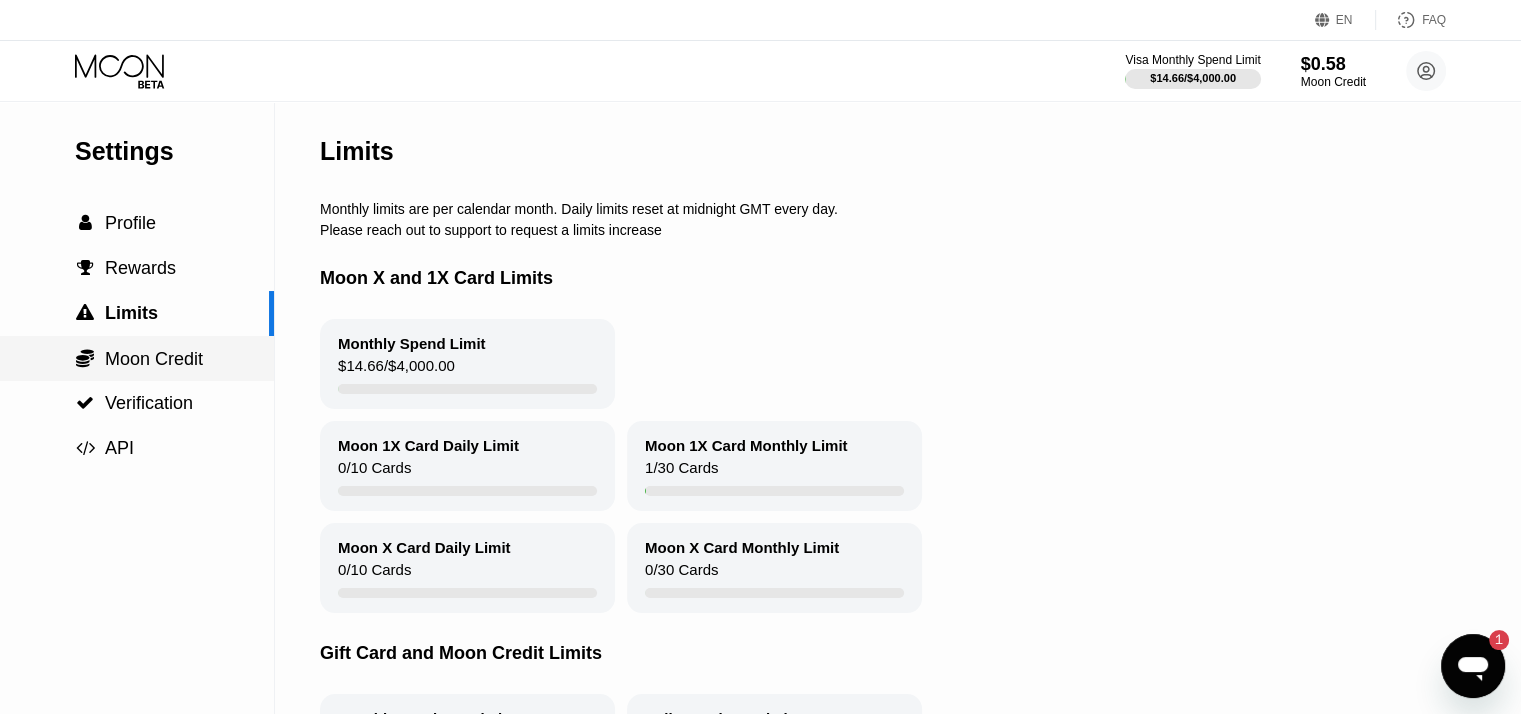 click on " Moon Credit" at bounding box center [137, 358] 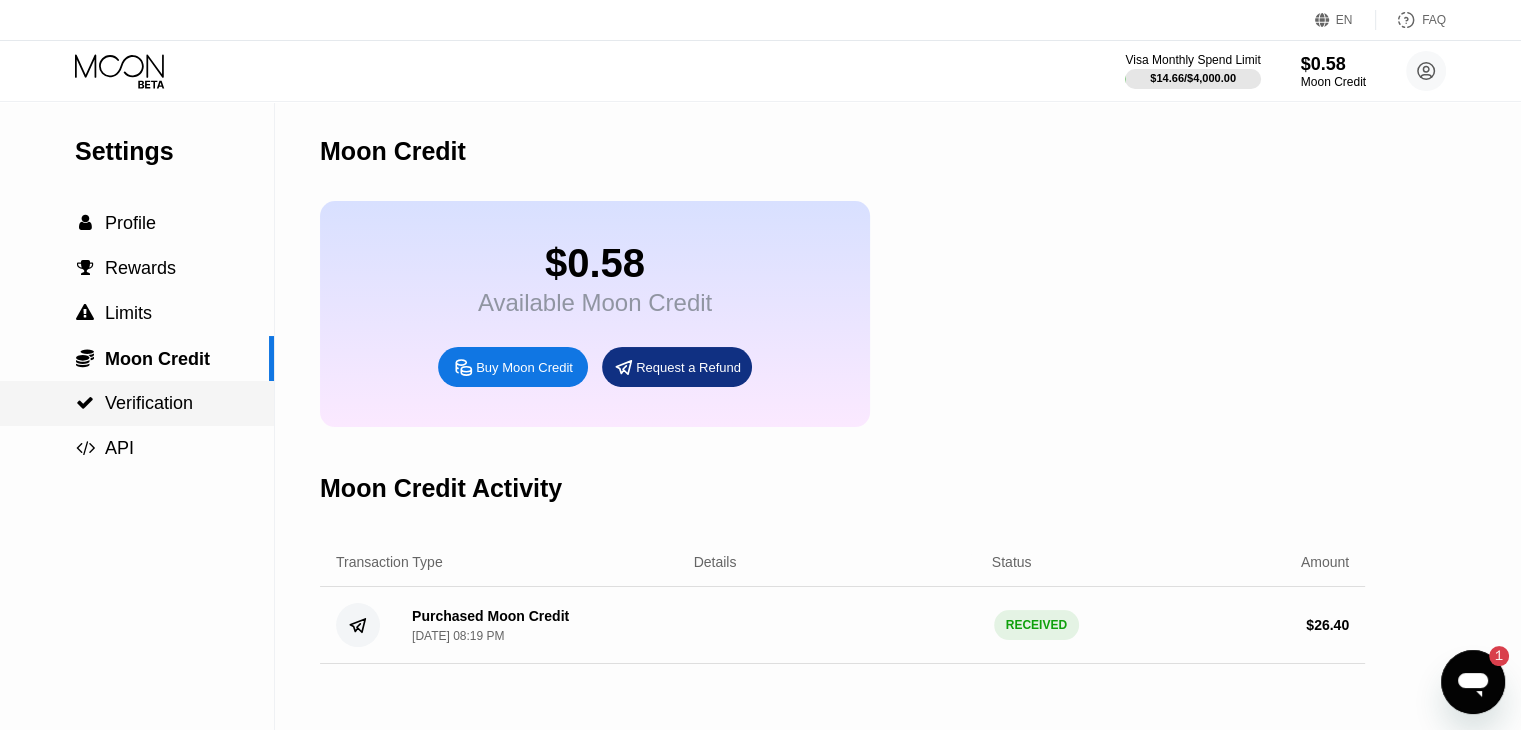 click on "Verification" at bounding box center [149, 403] 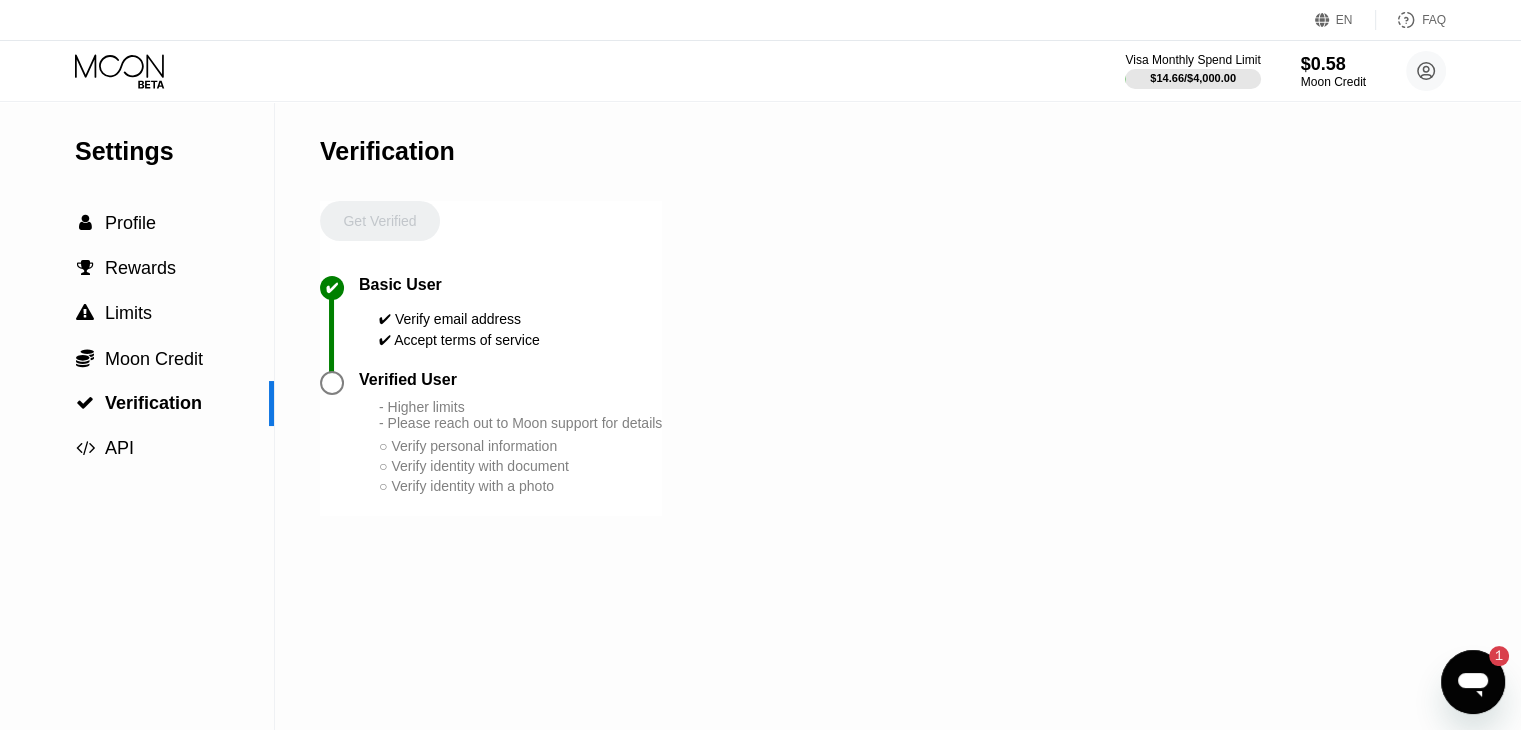 click 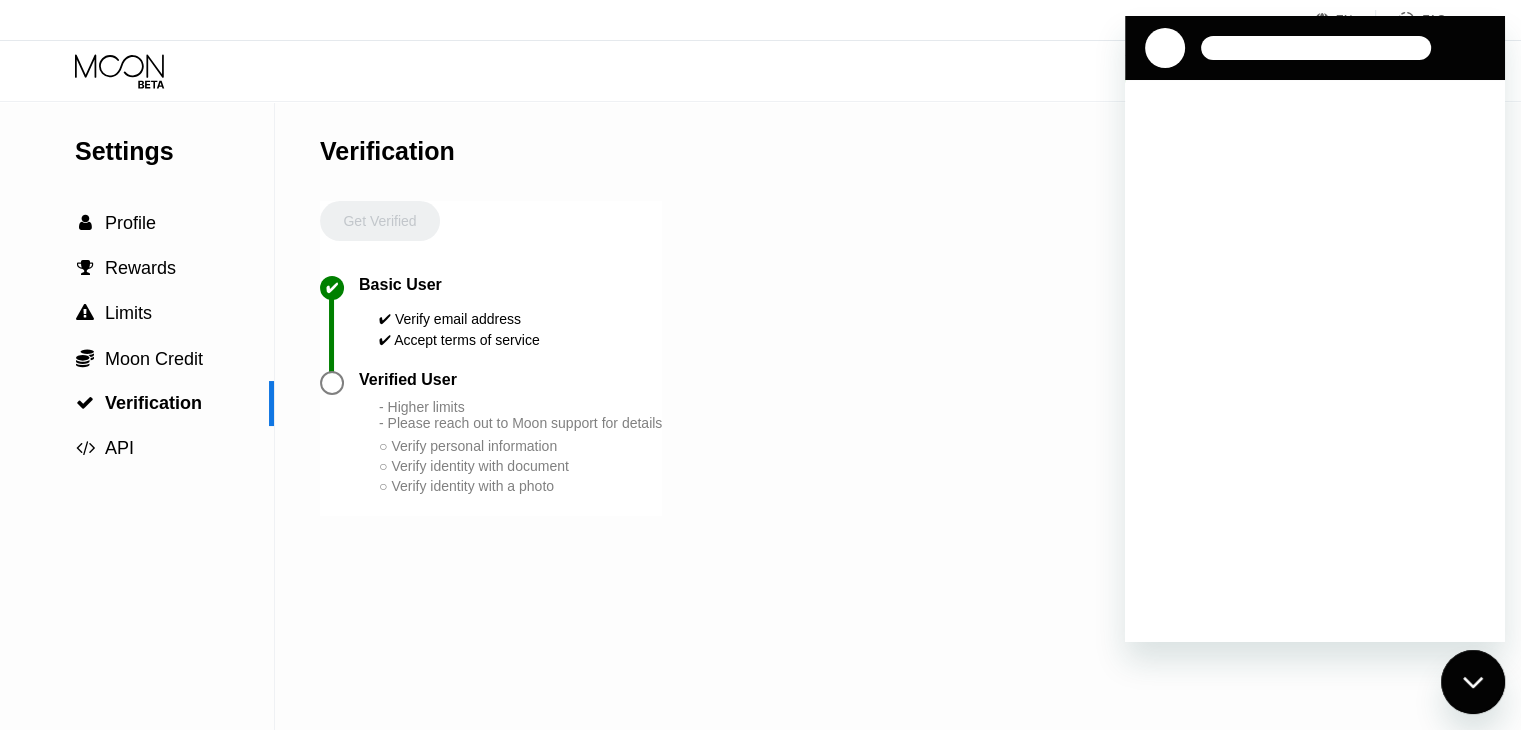 scroll, scrollTop: 0, scrollLeft: 0, axis: both 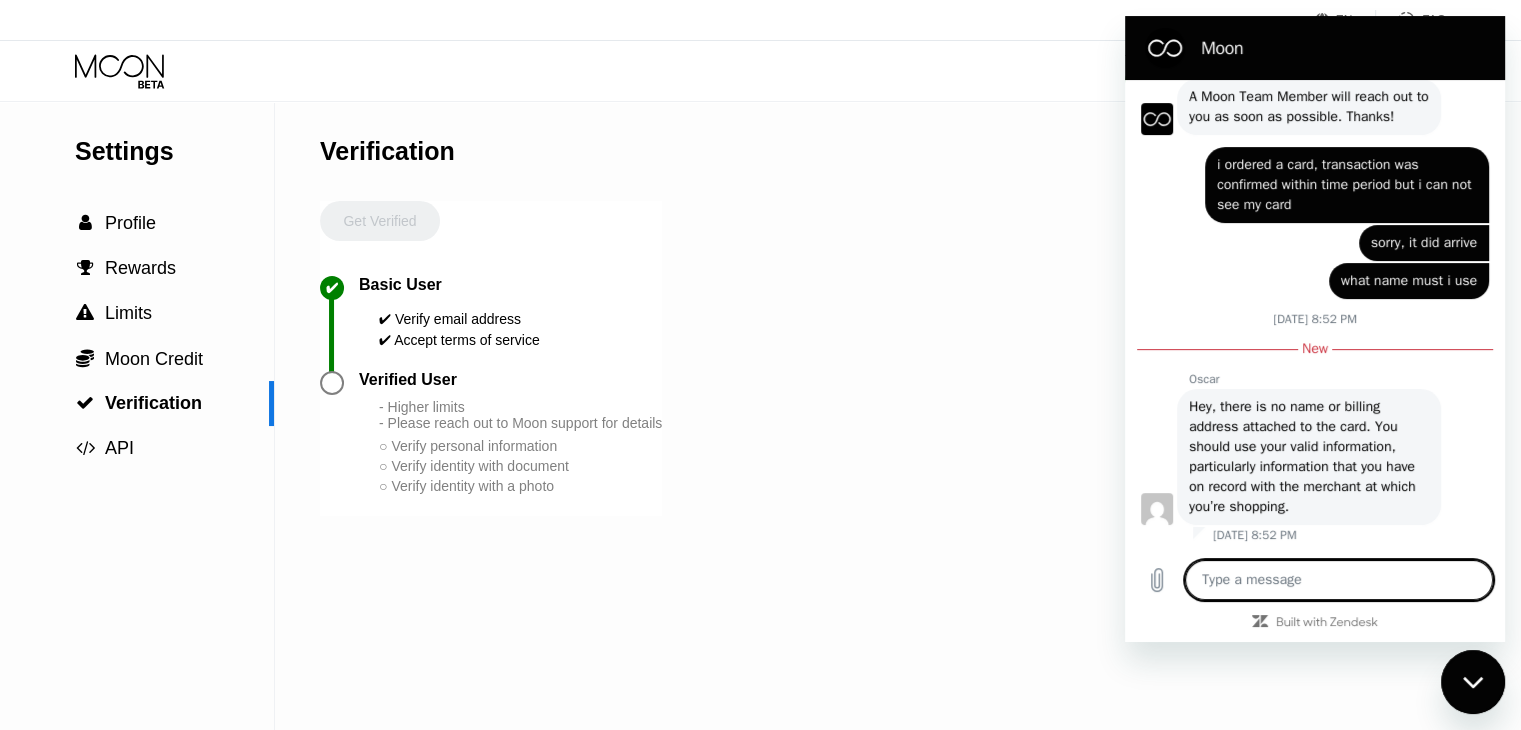 click at bounding box center (1339, 580) 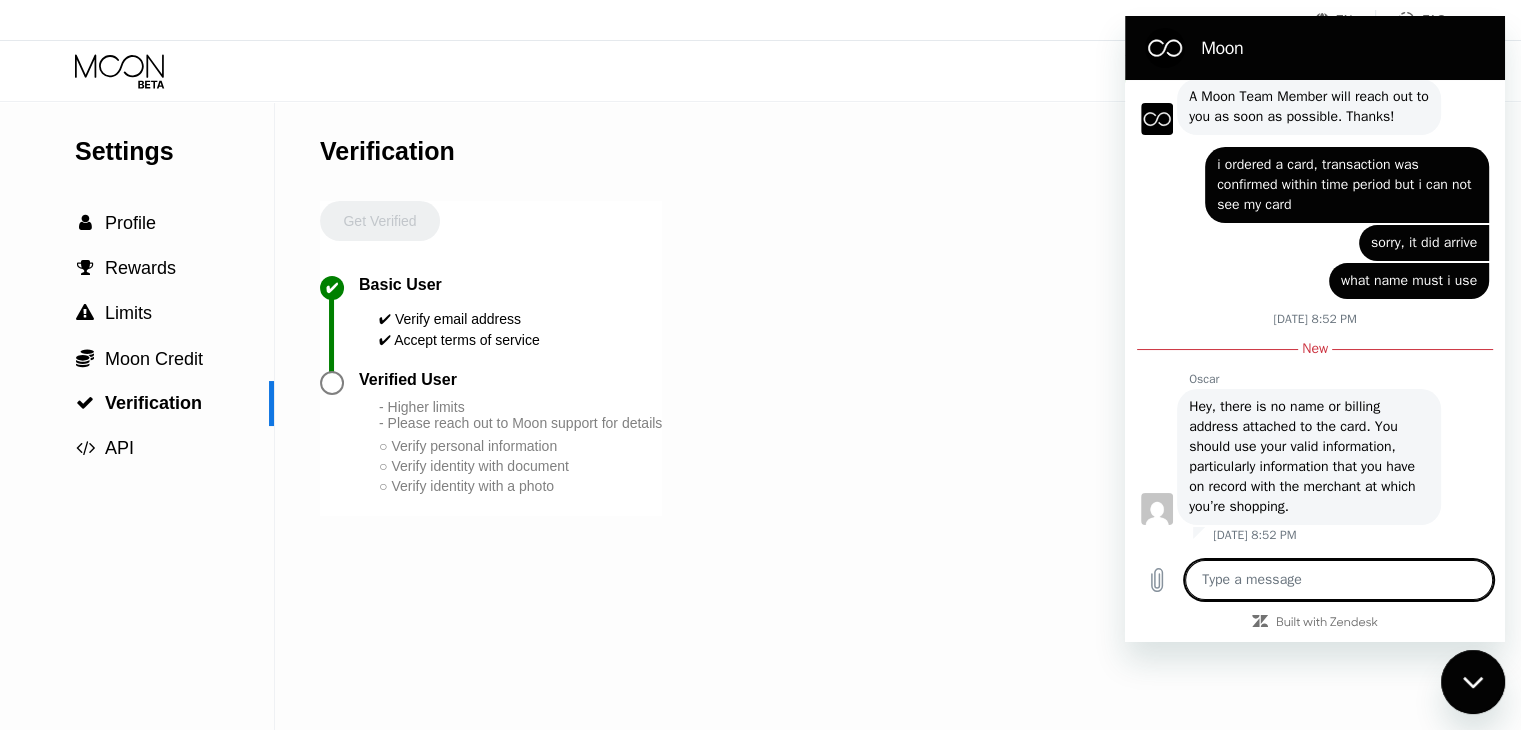 type on "a" 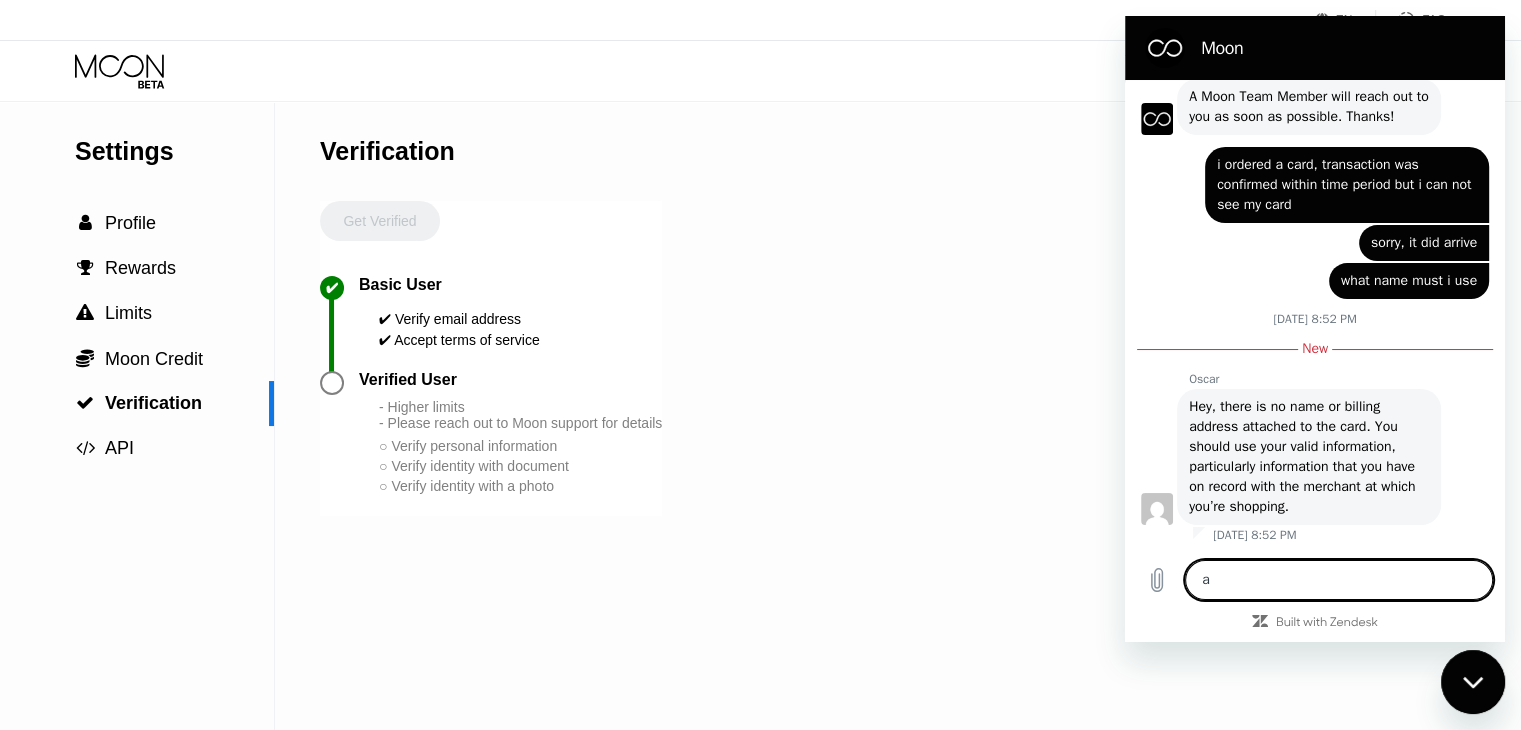 type on "an" 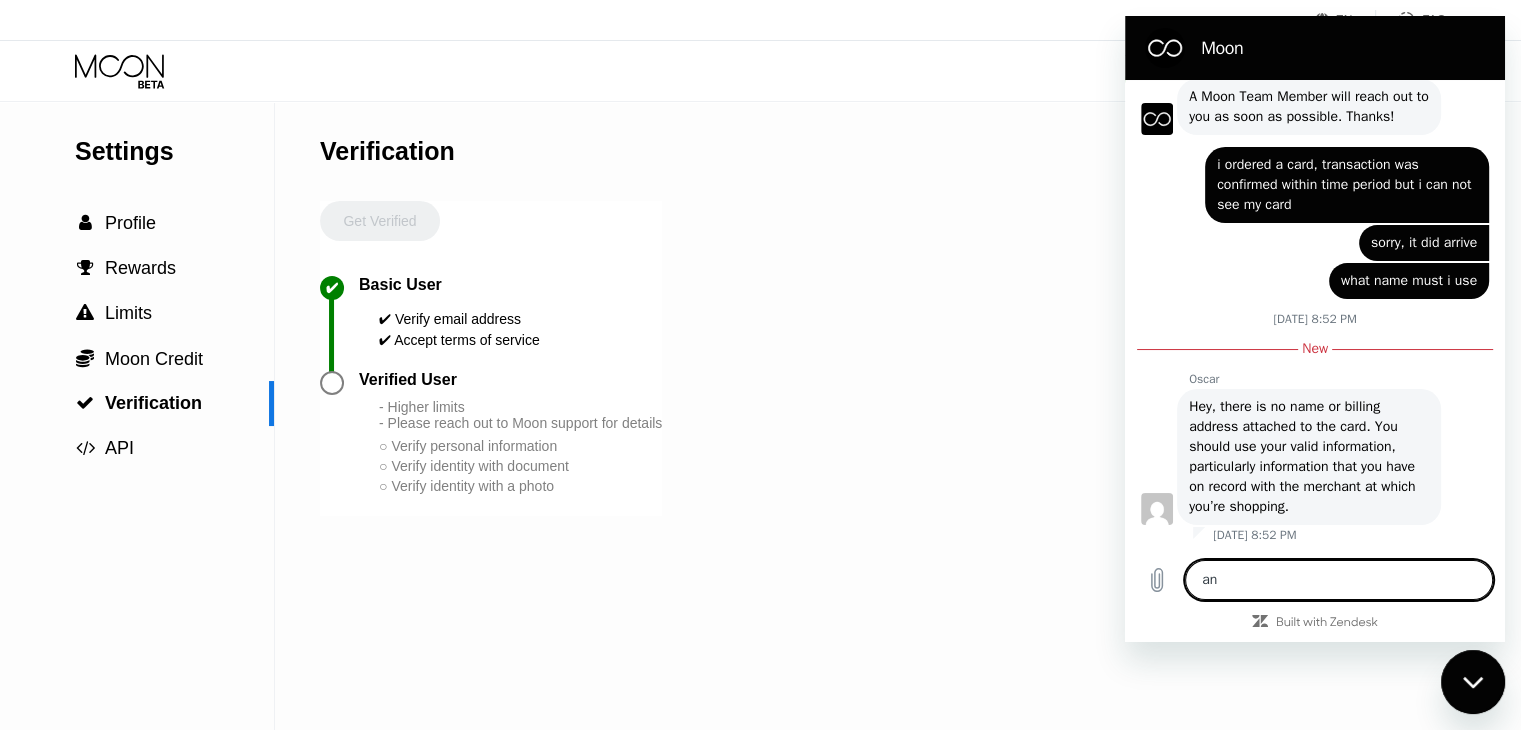 type on "and" 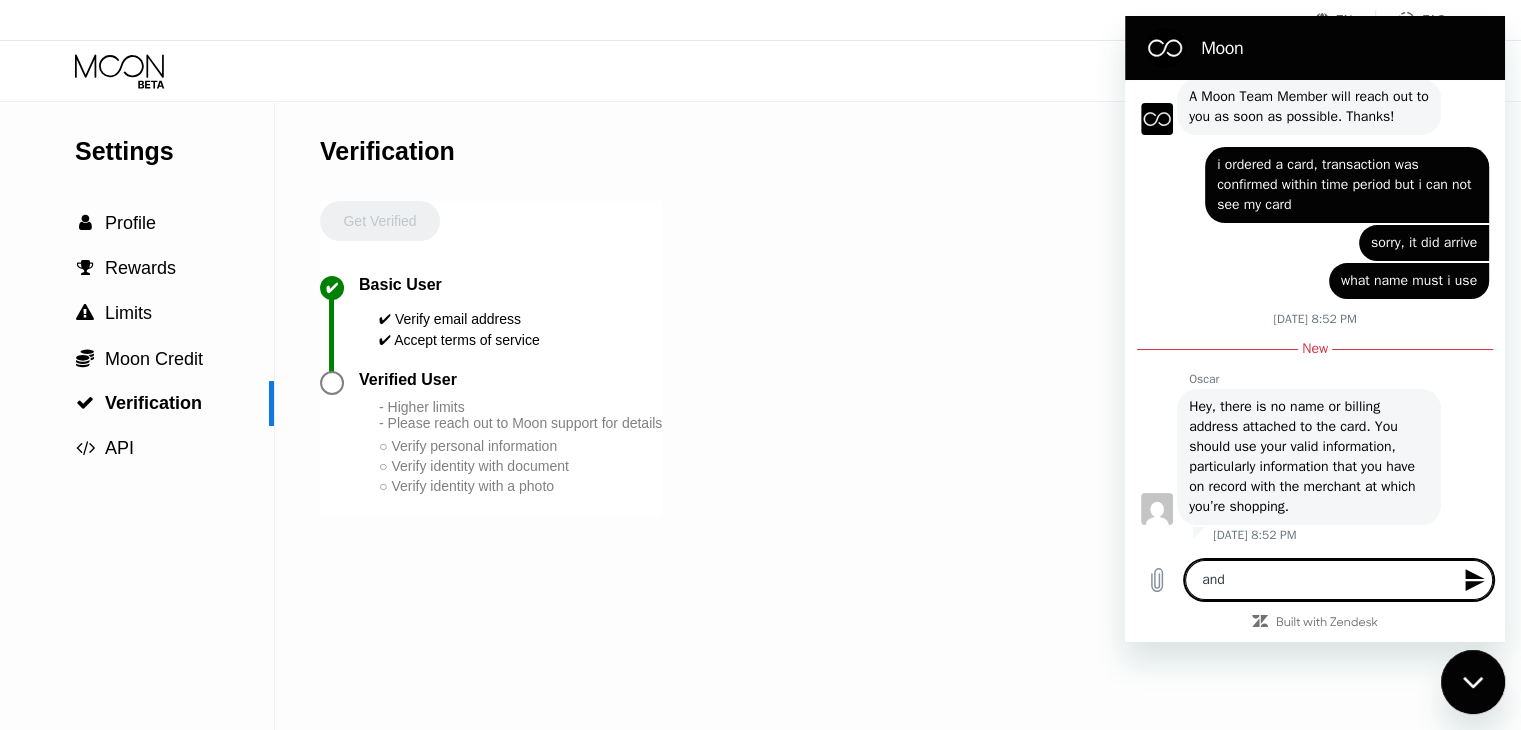 type on "and" 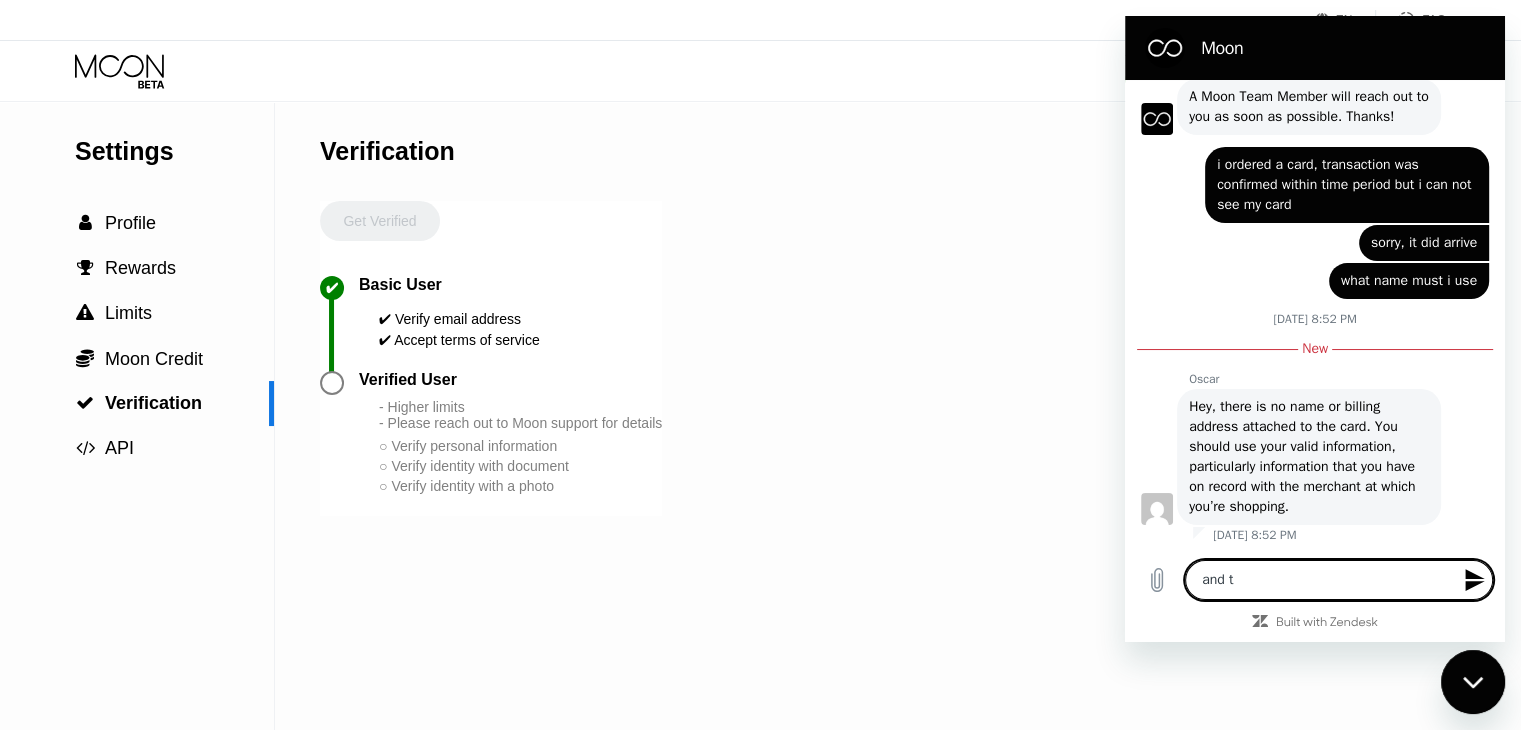 type on "and th" 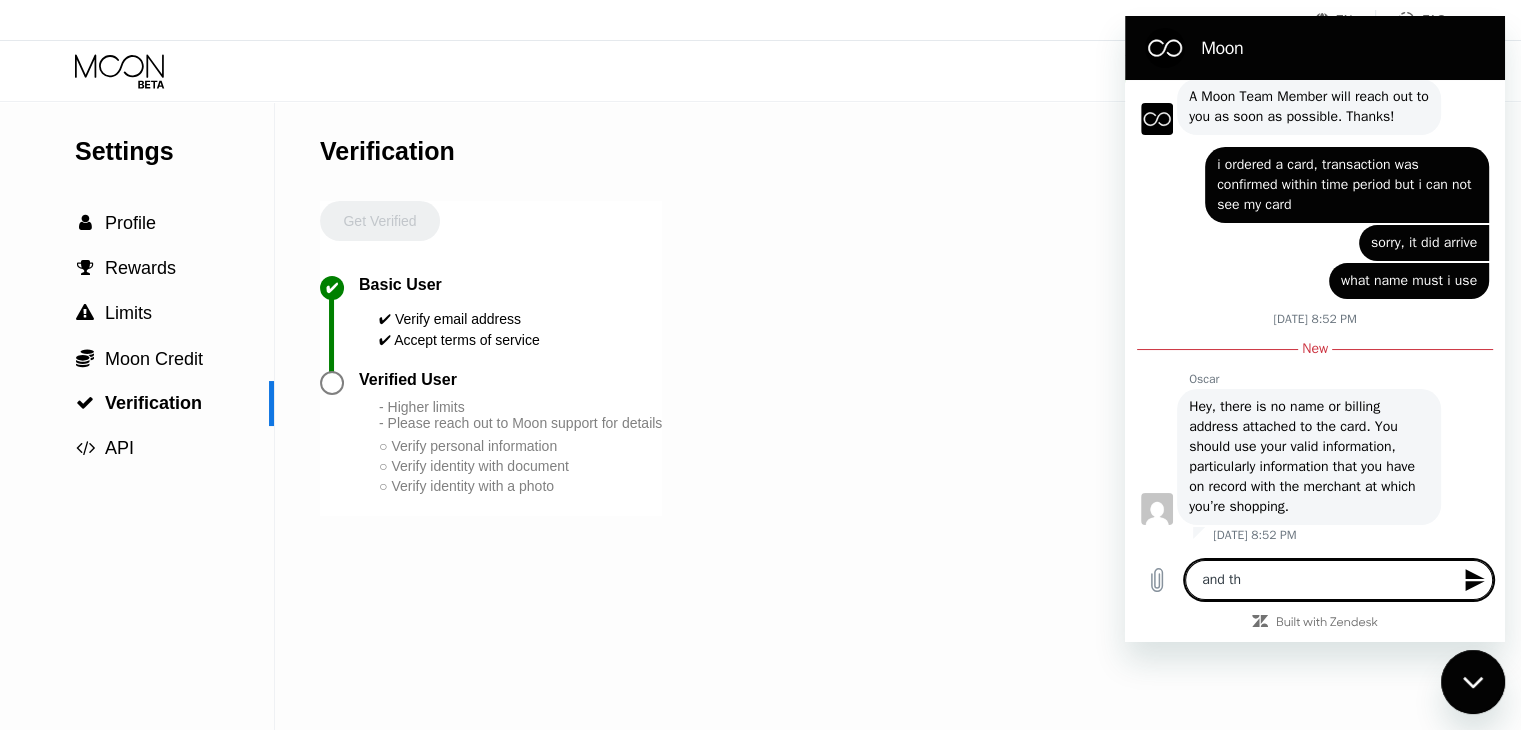 type on "and the" 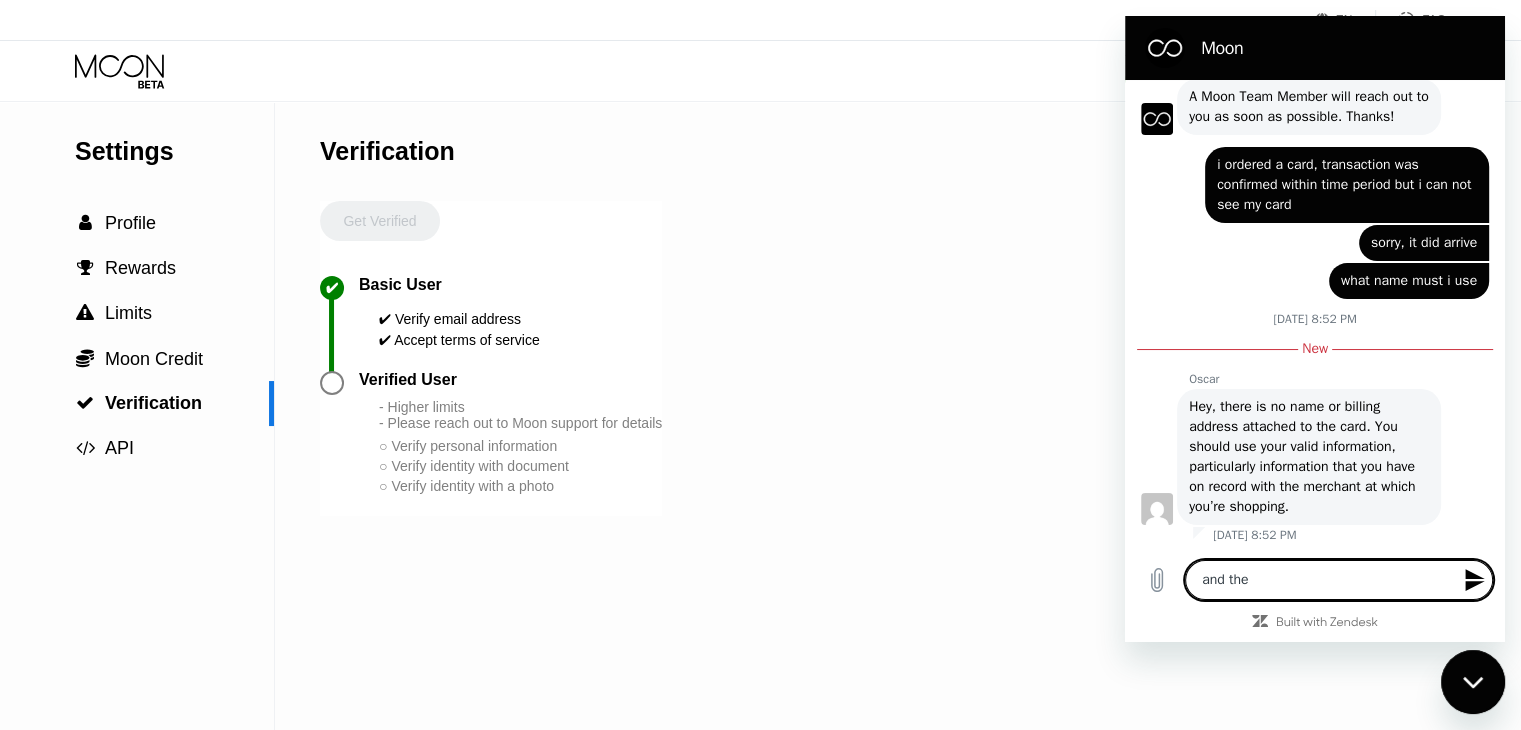 type on "x" 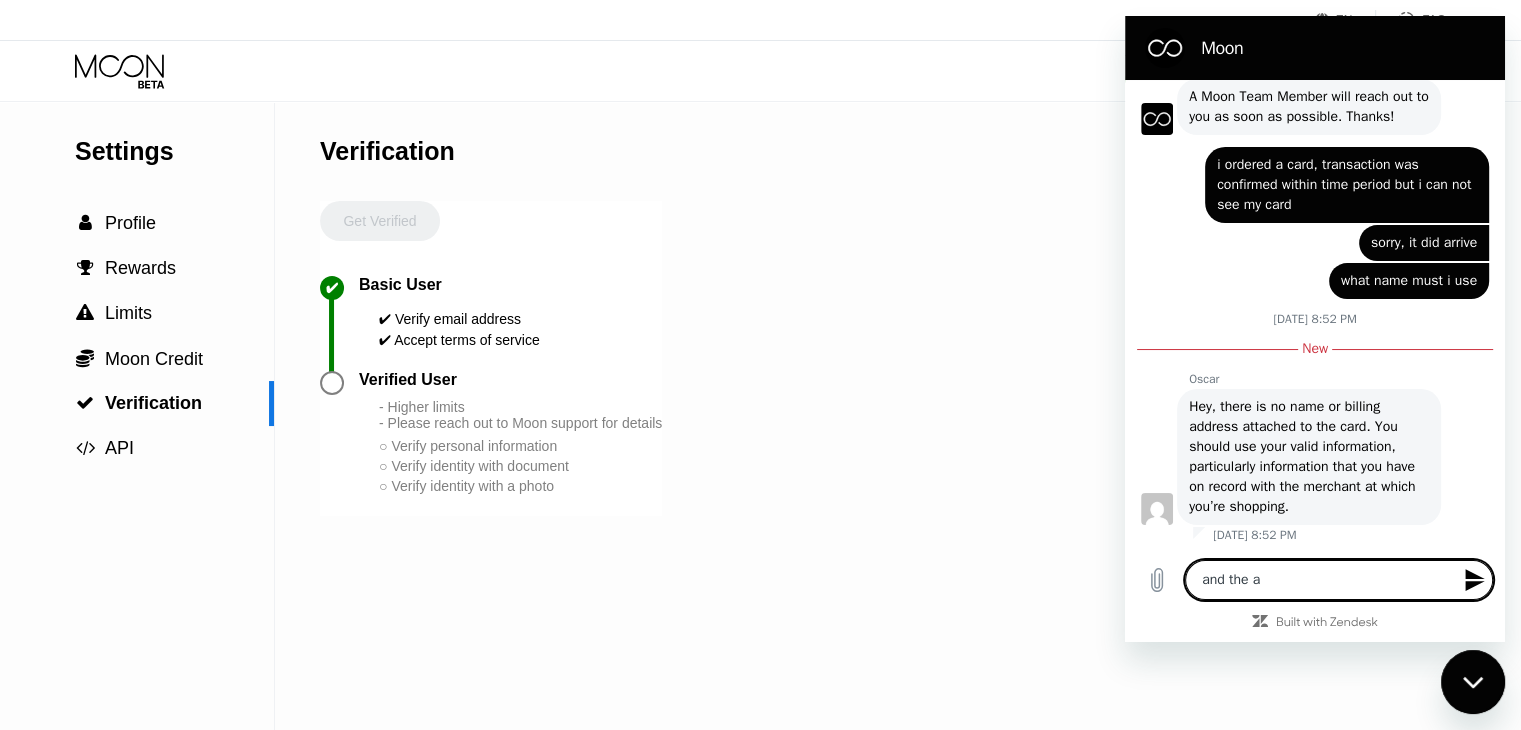 type on "and the ad" 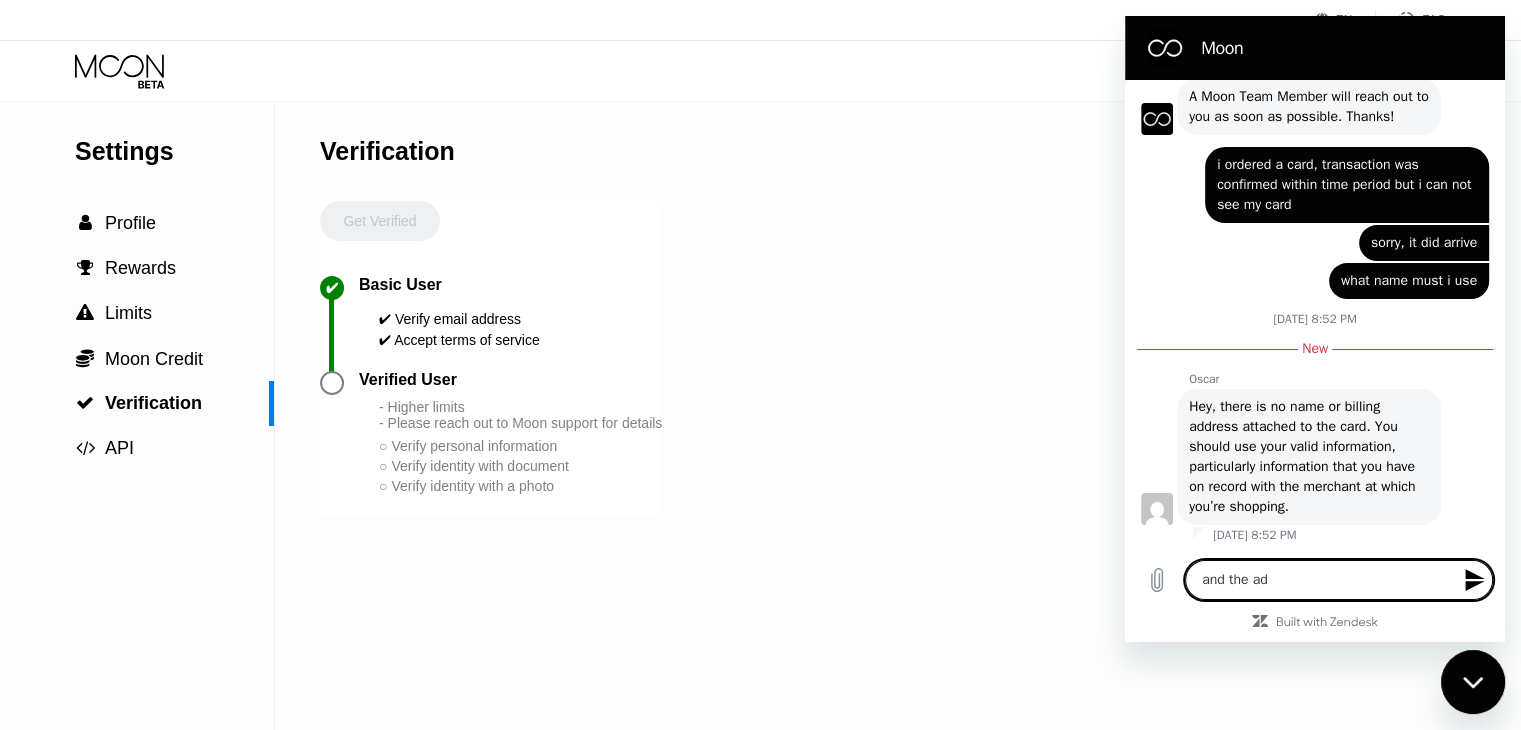 type on "and the add" 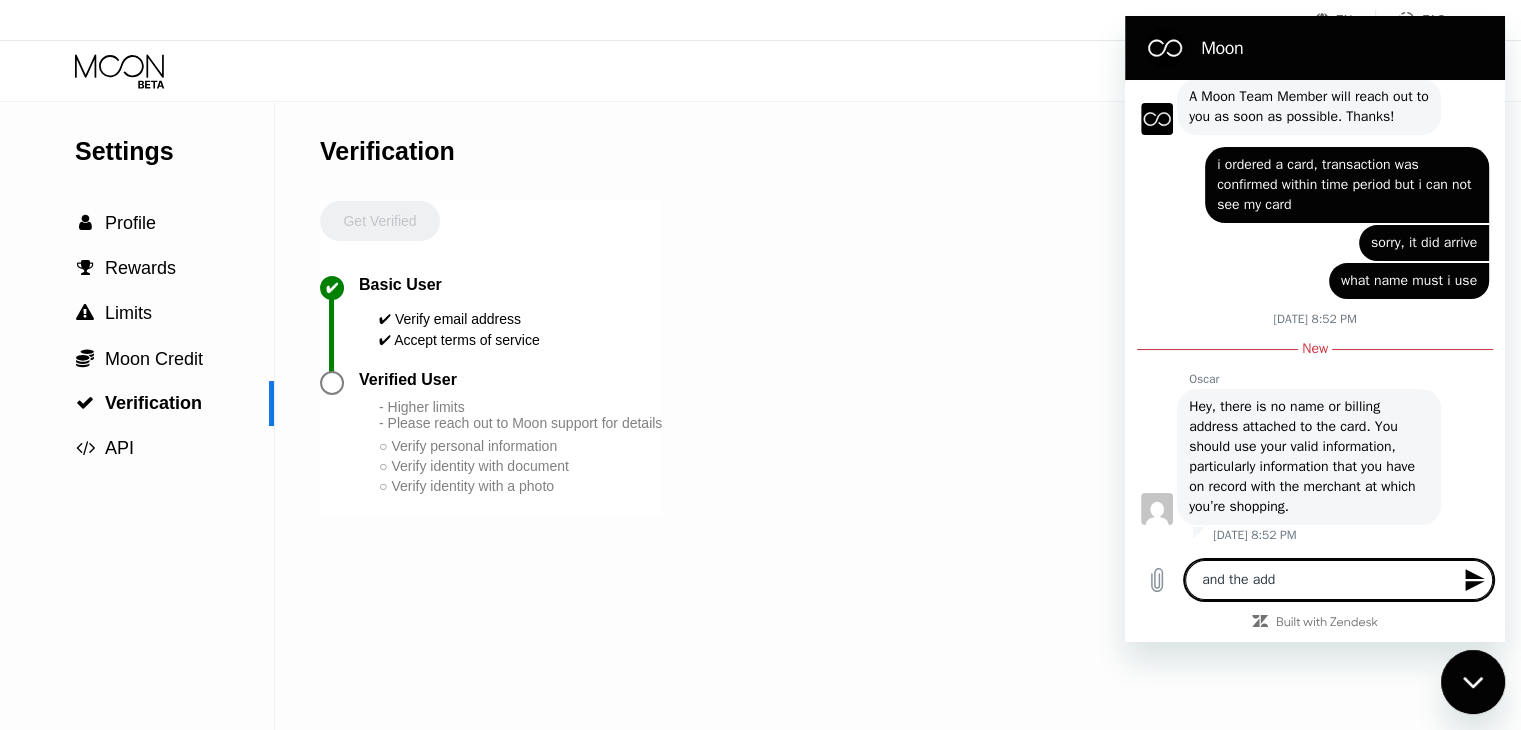 type on "and the addr" 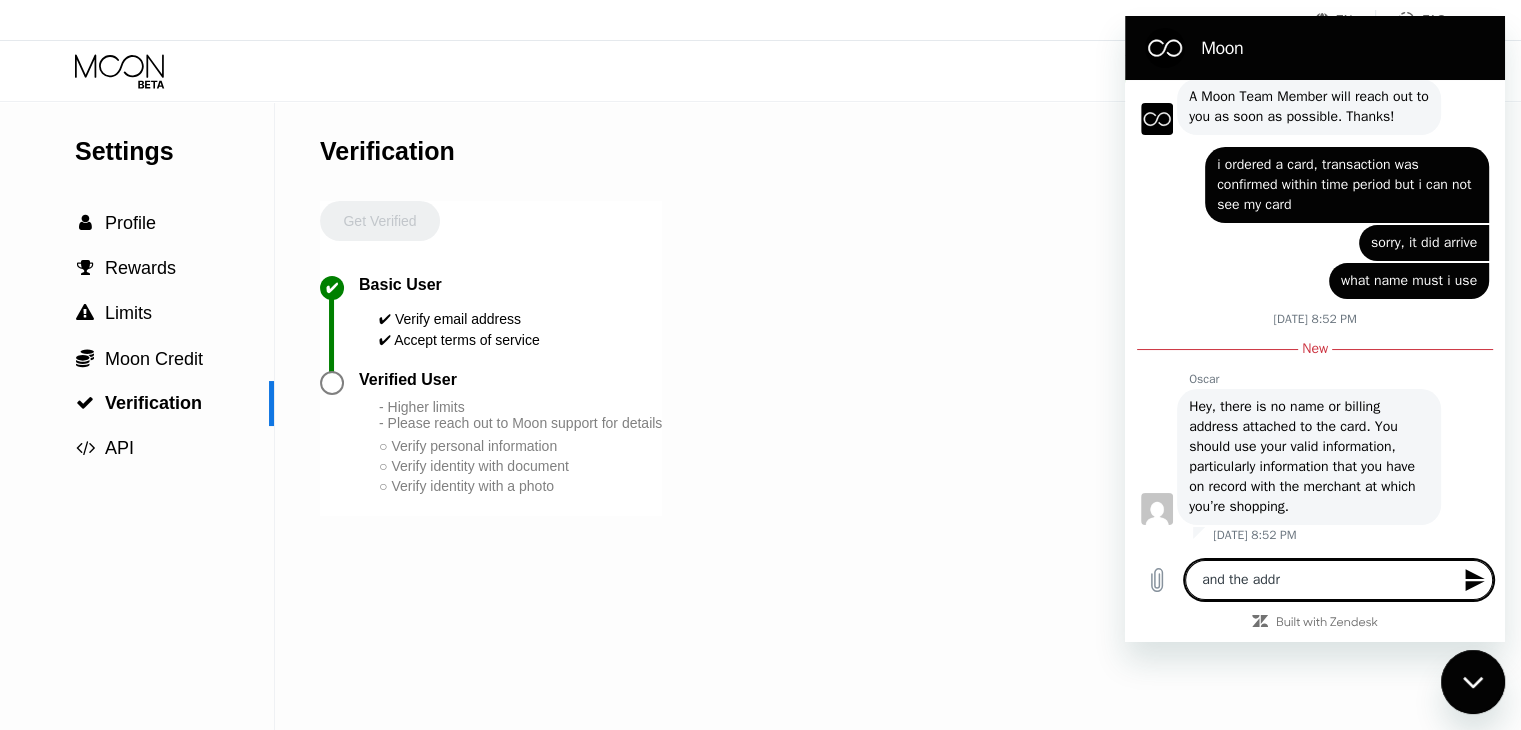 type on "and the addre" 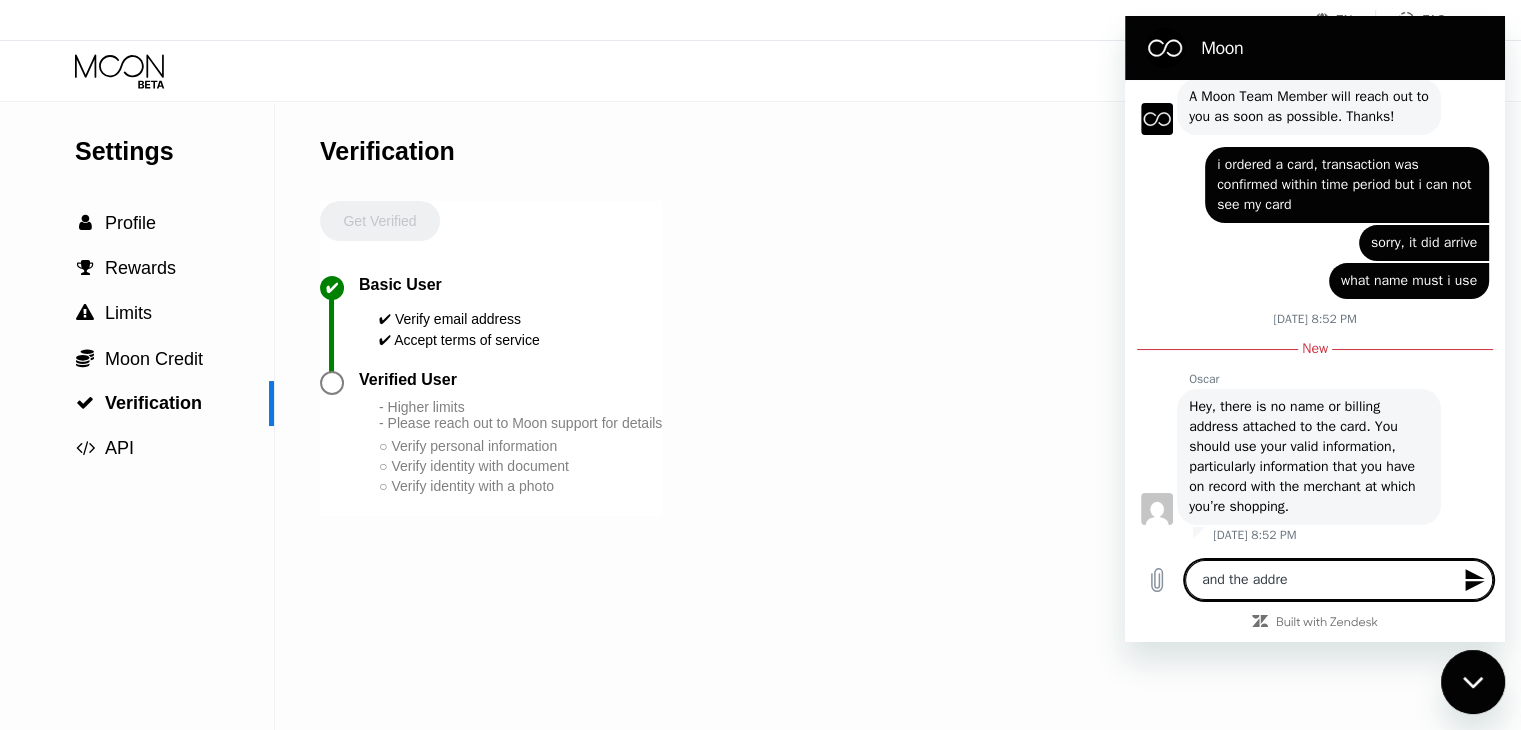 type on "and the addres" 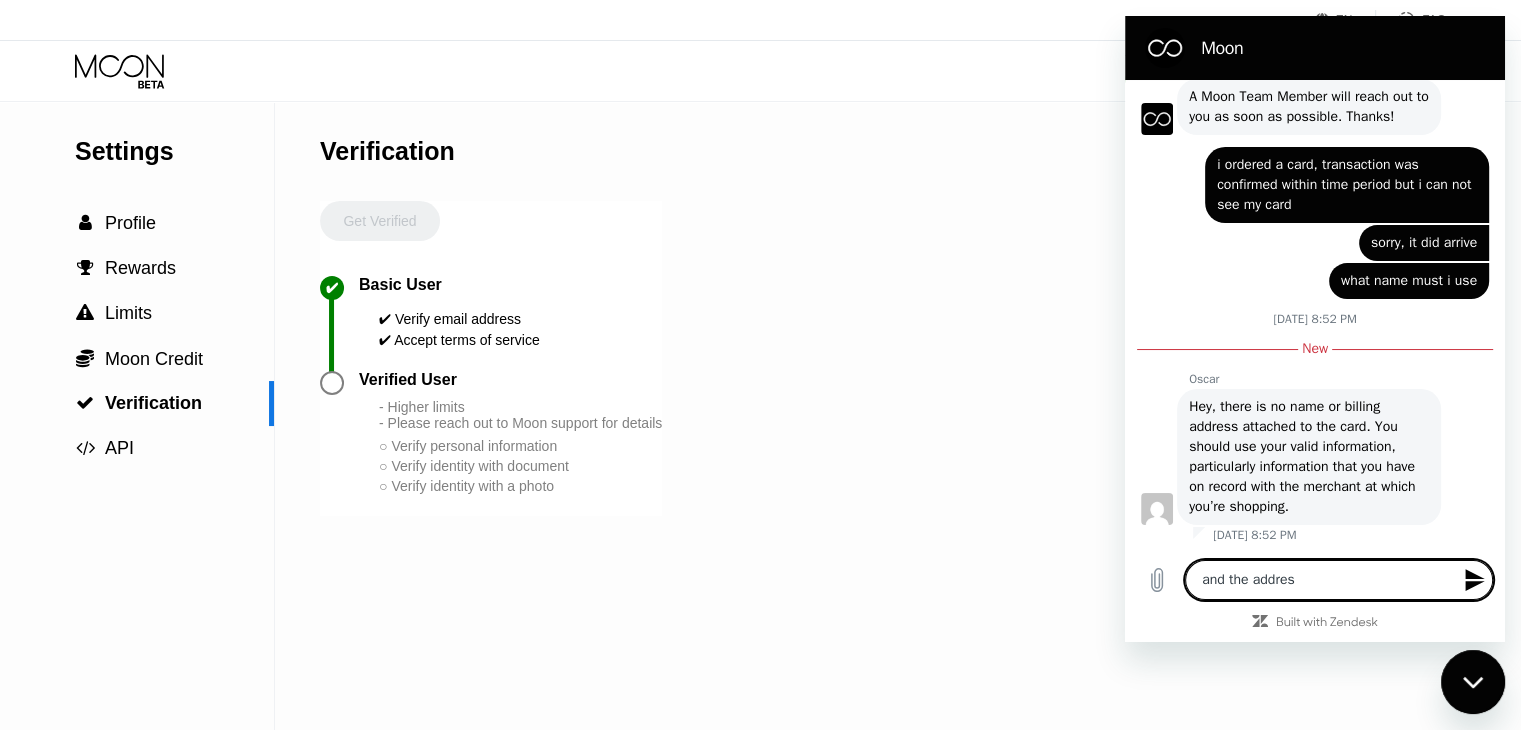 type on "and the address" 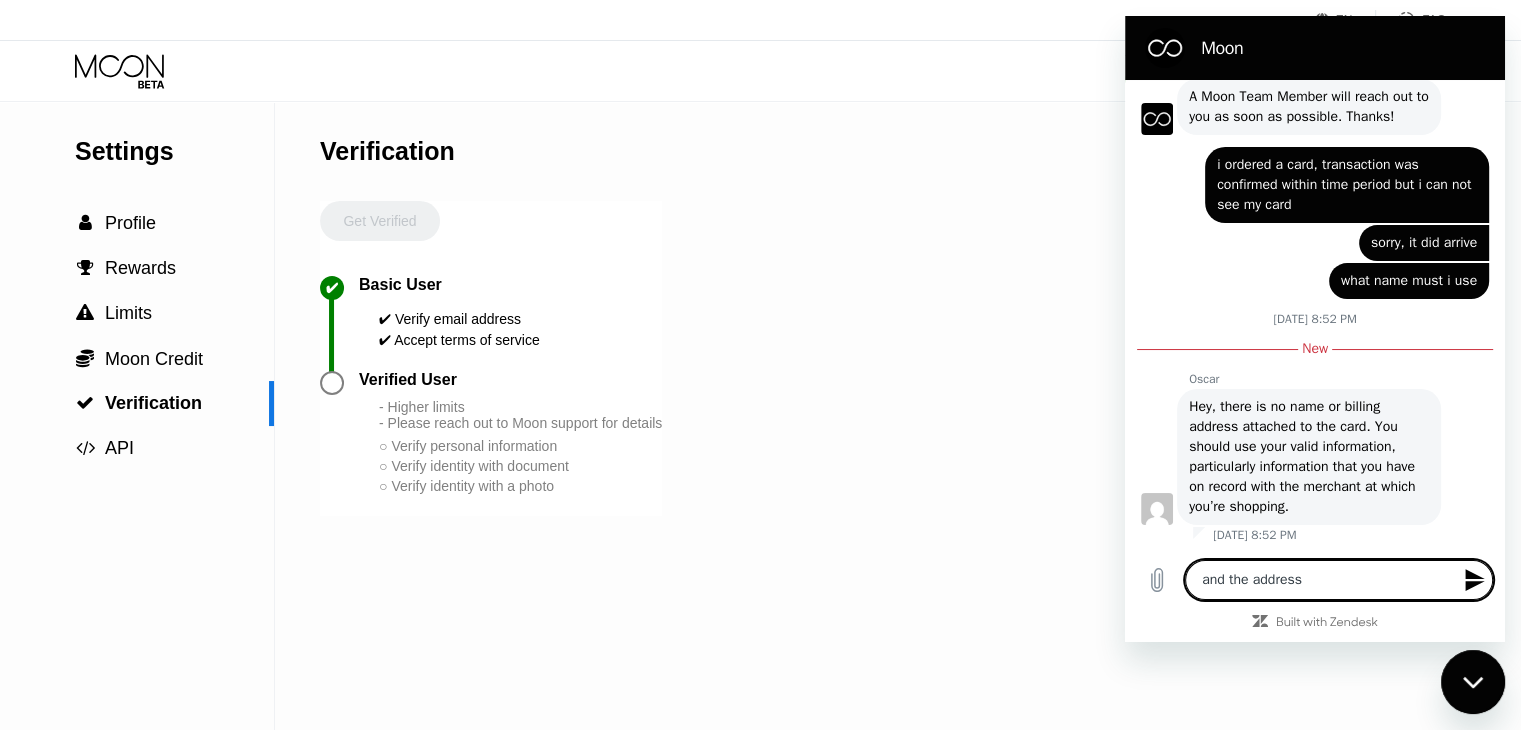 type on "and the address," 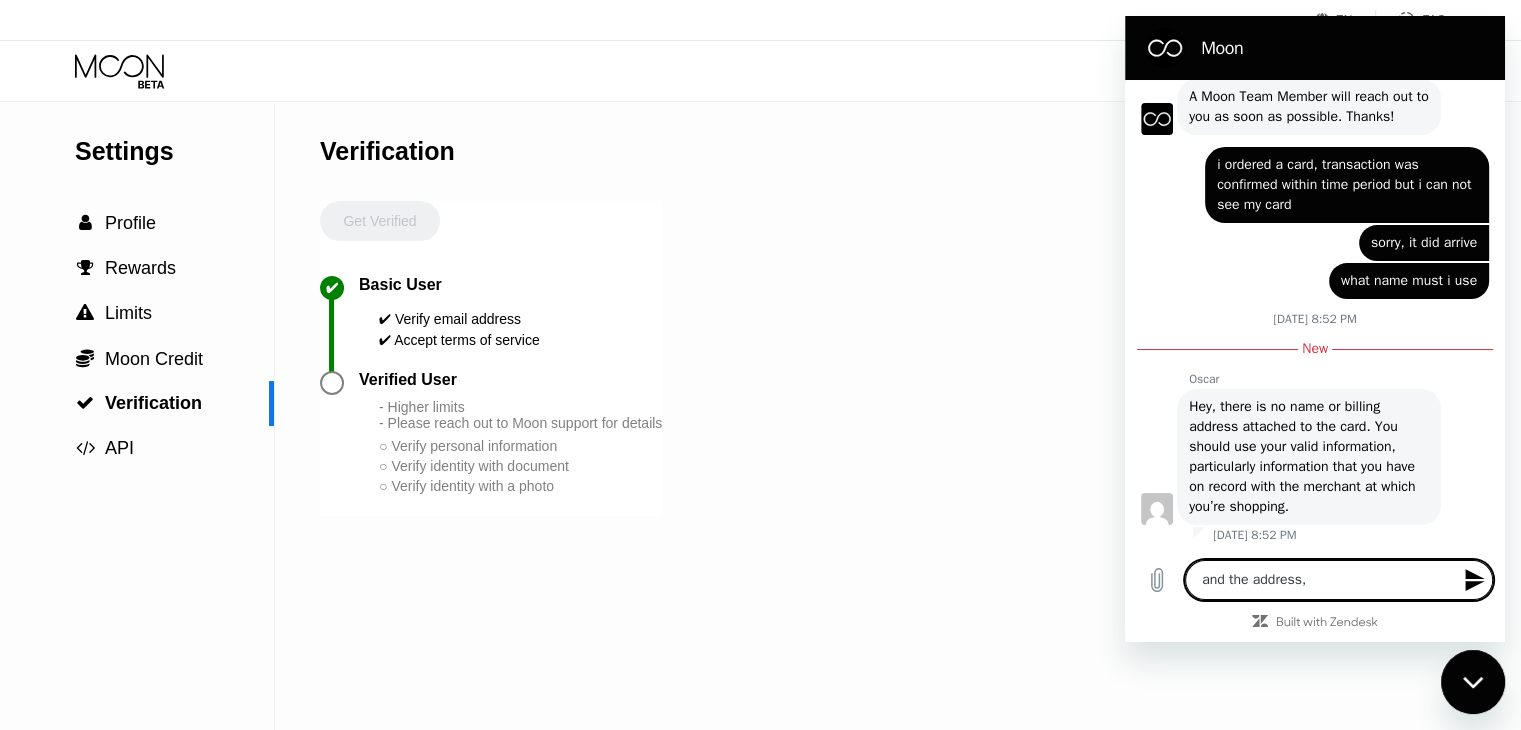 type on "and the address," 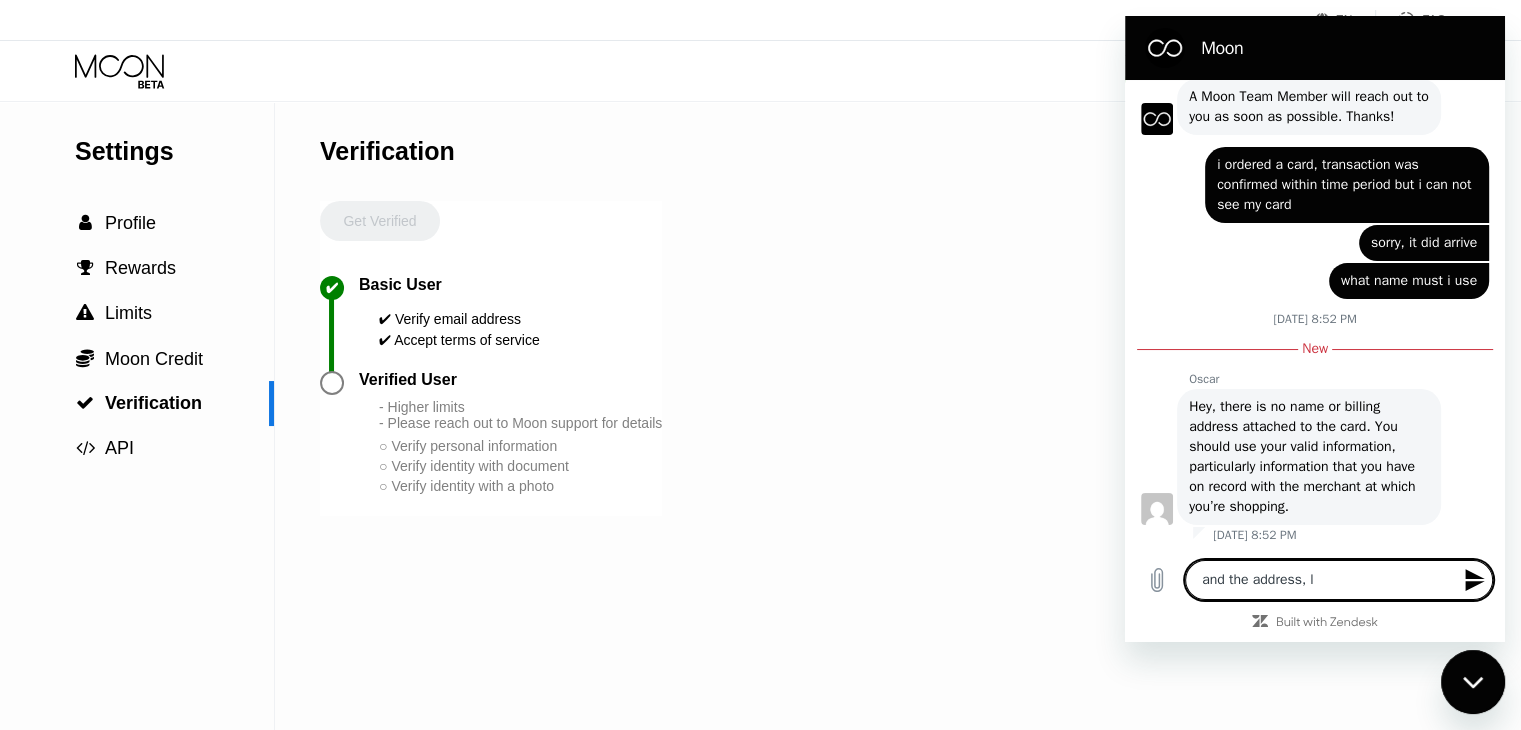type on "and the address, li" 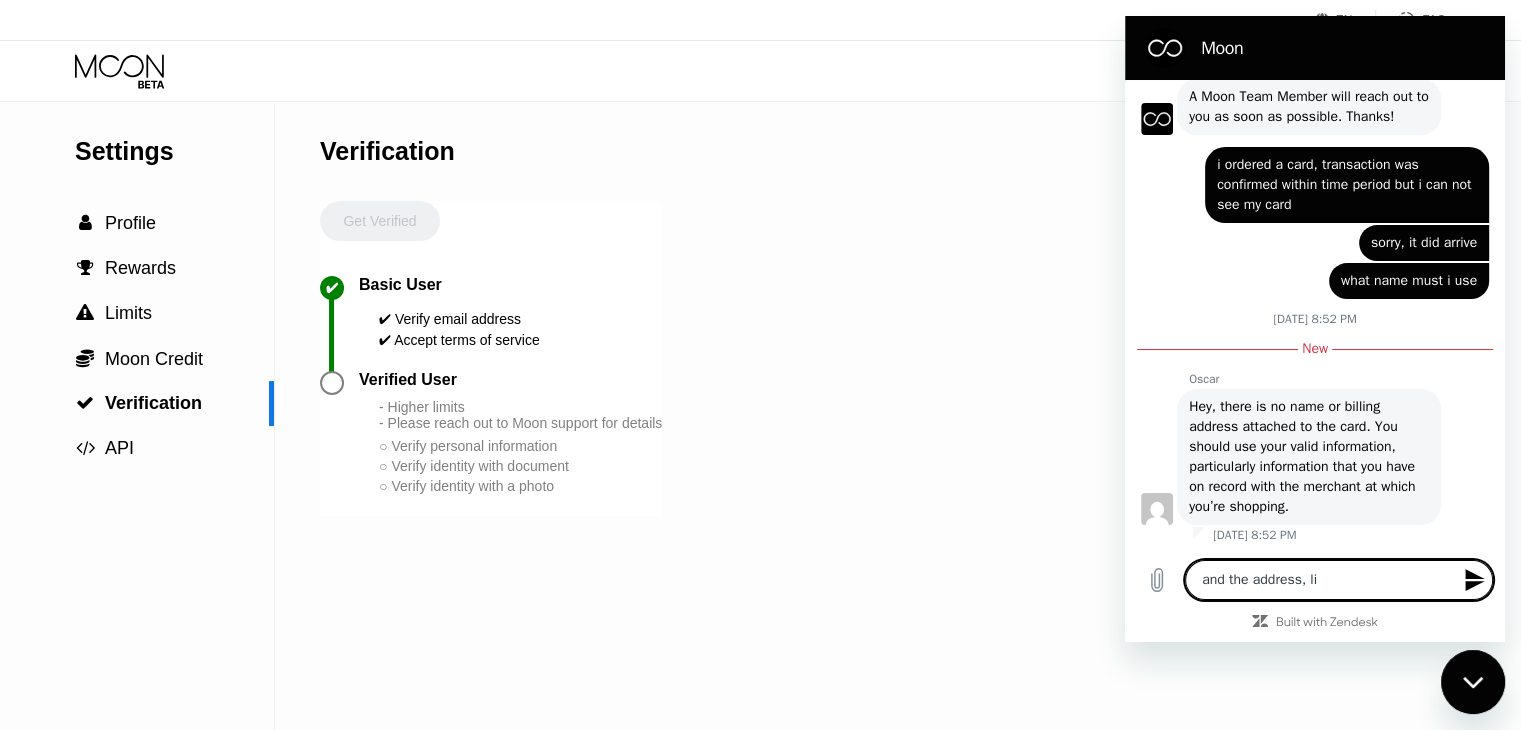 type on "and the address, lik" 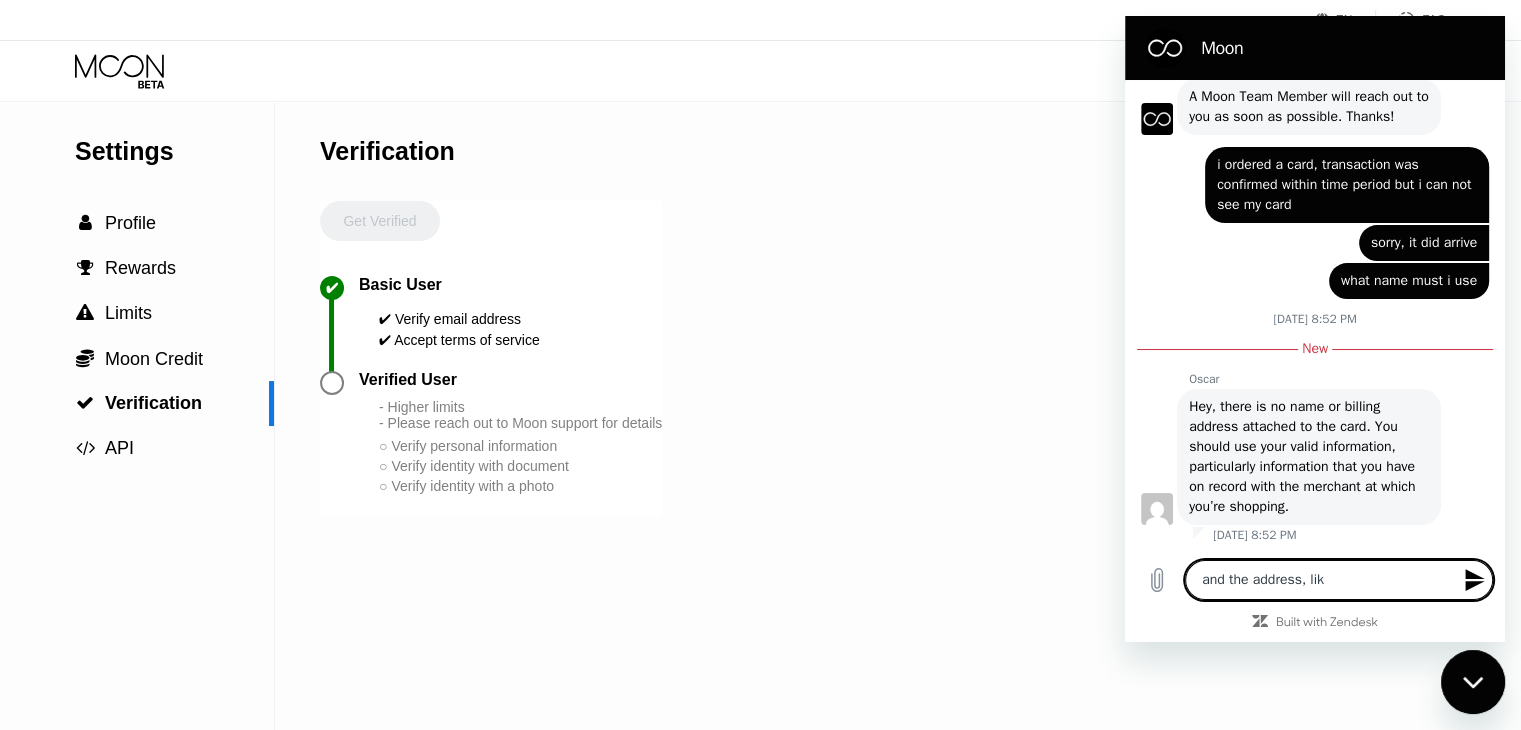 type on "and the address, like" 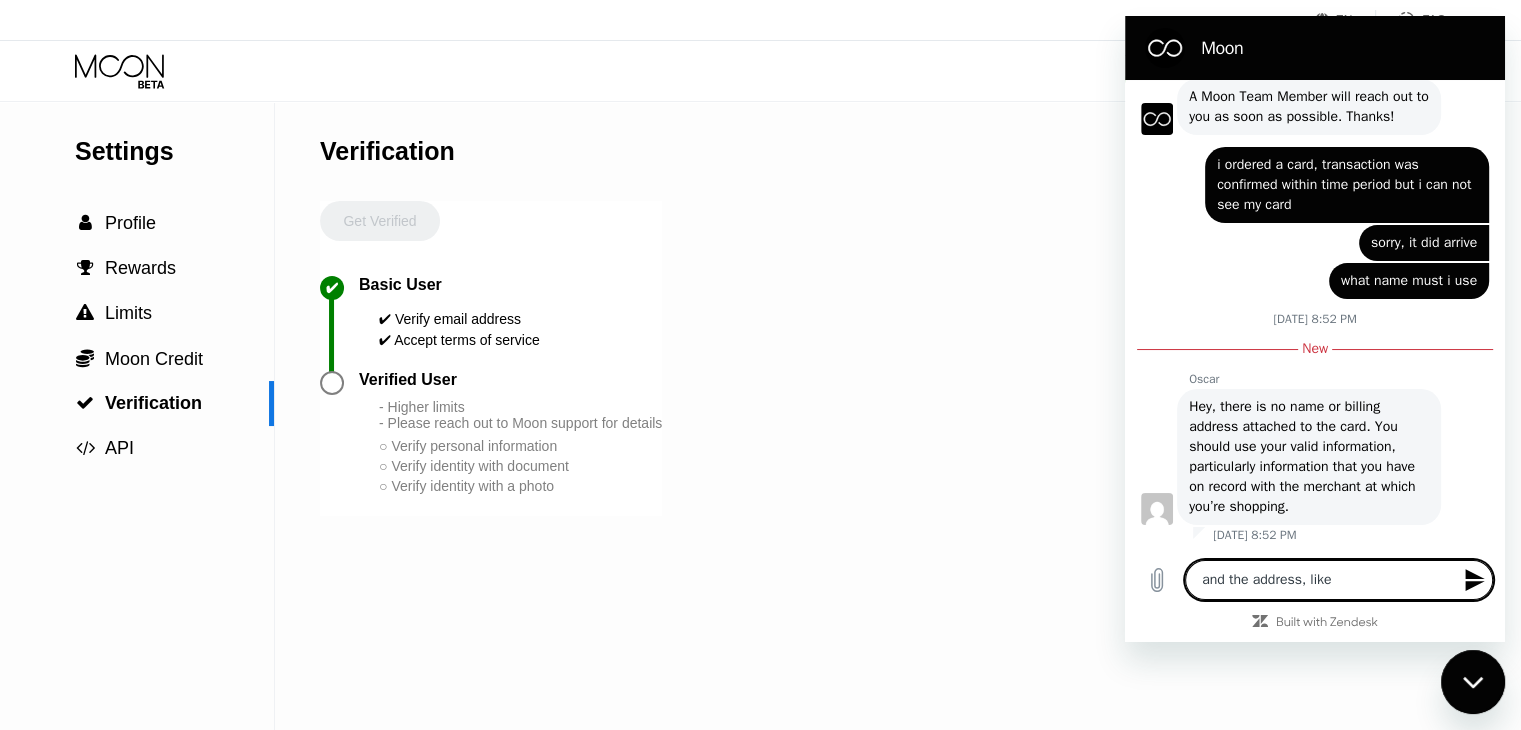 type on "and the address, like" 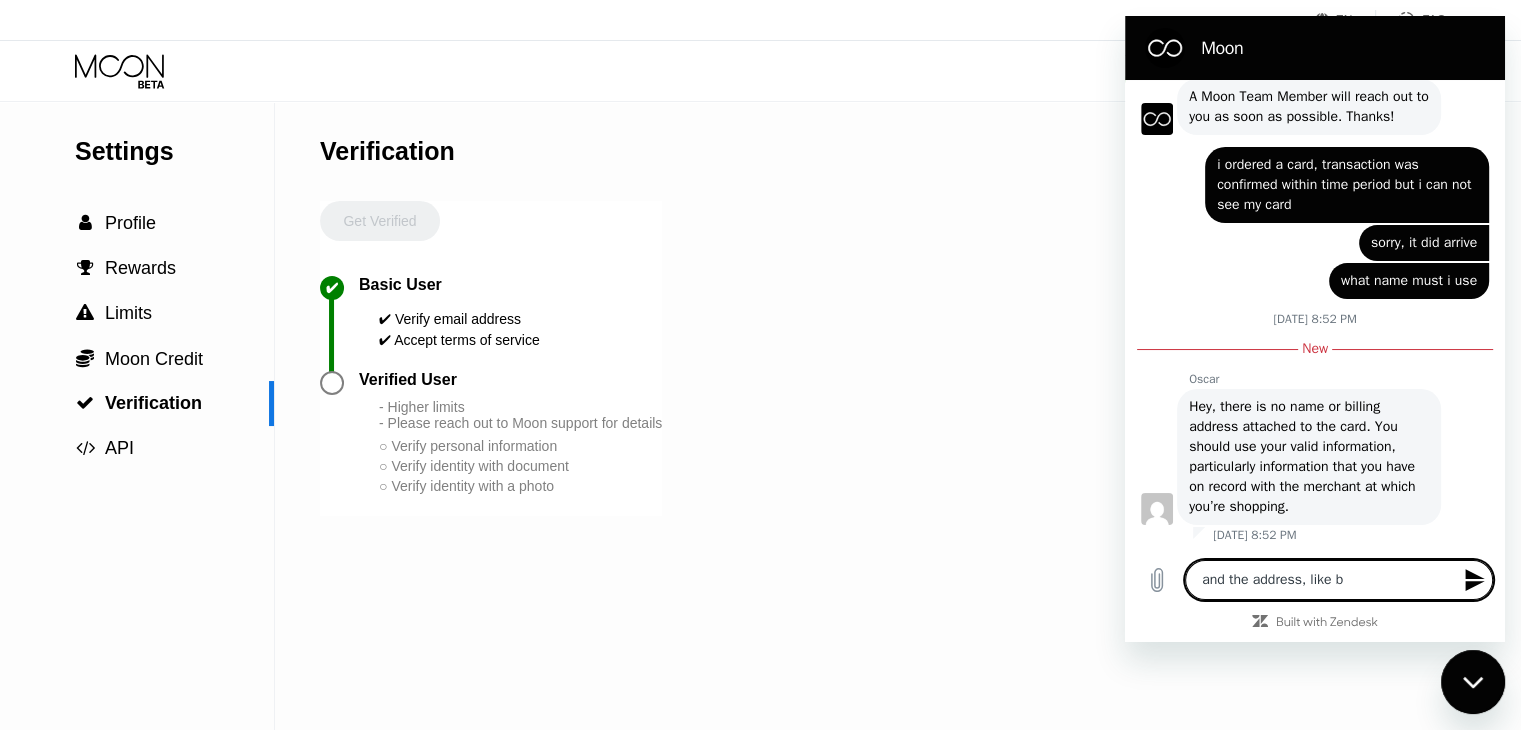 type on "and the address, like bb" 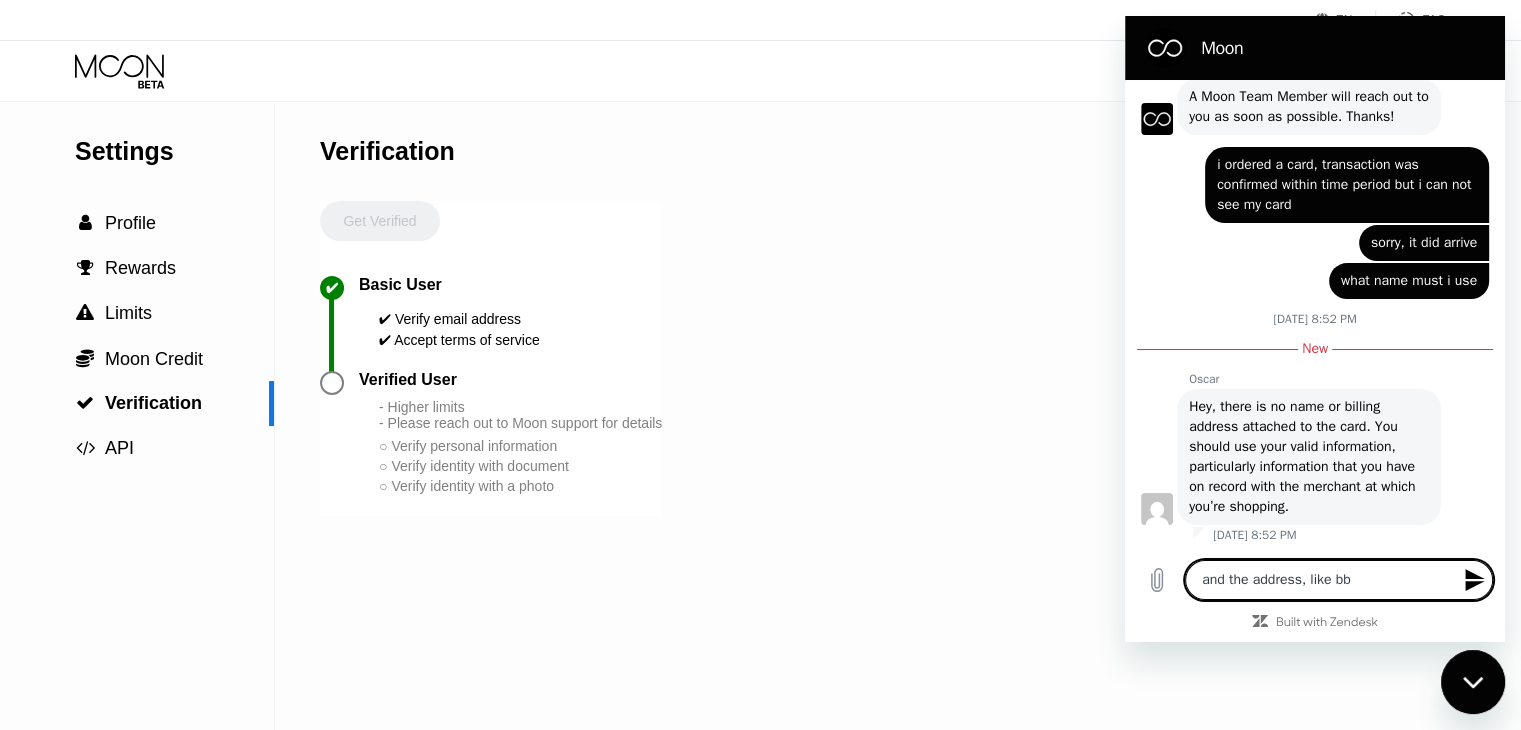type on "and the address, like bbi" 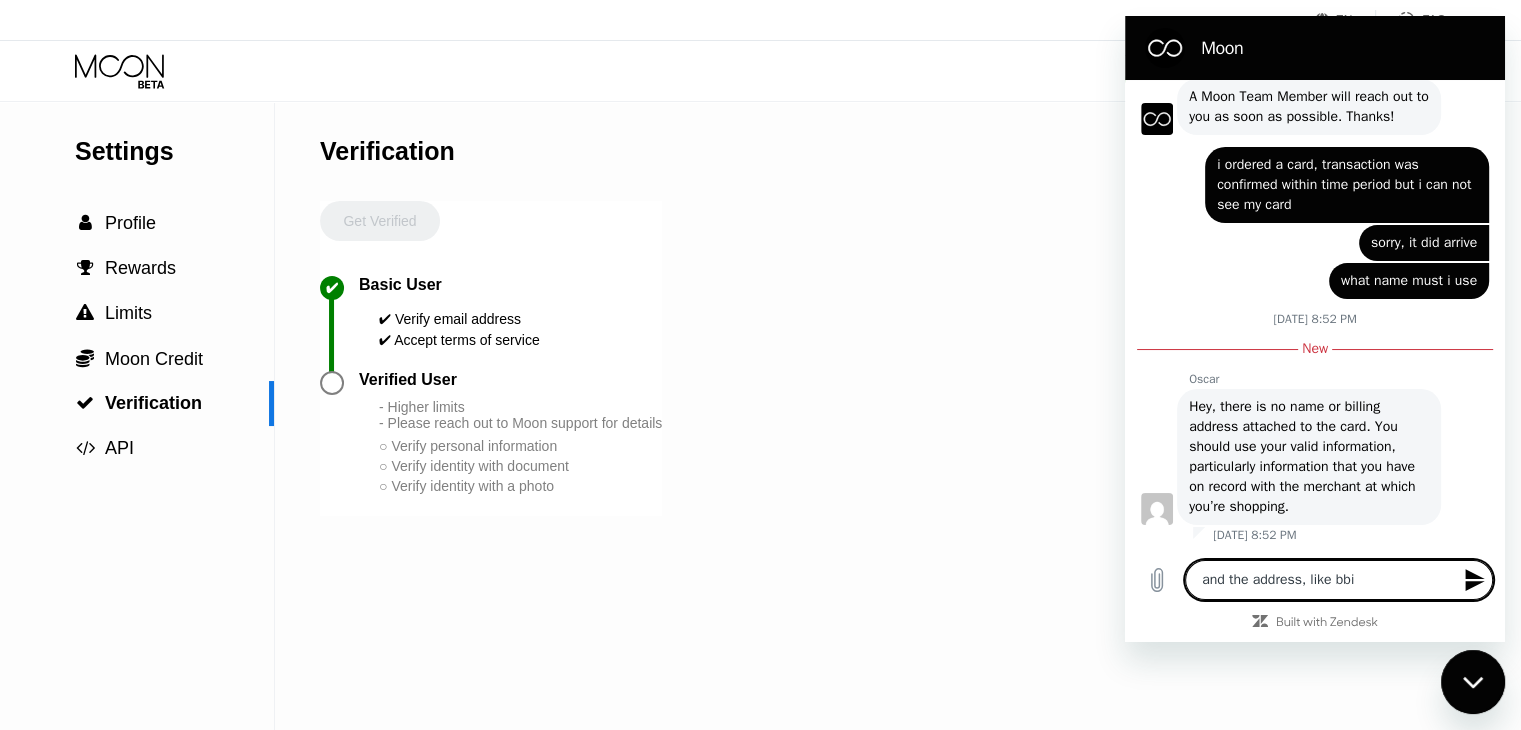 type on "and the address, like bbil" 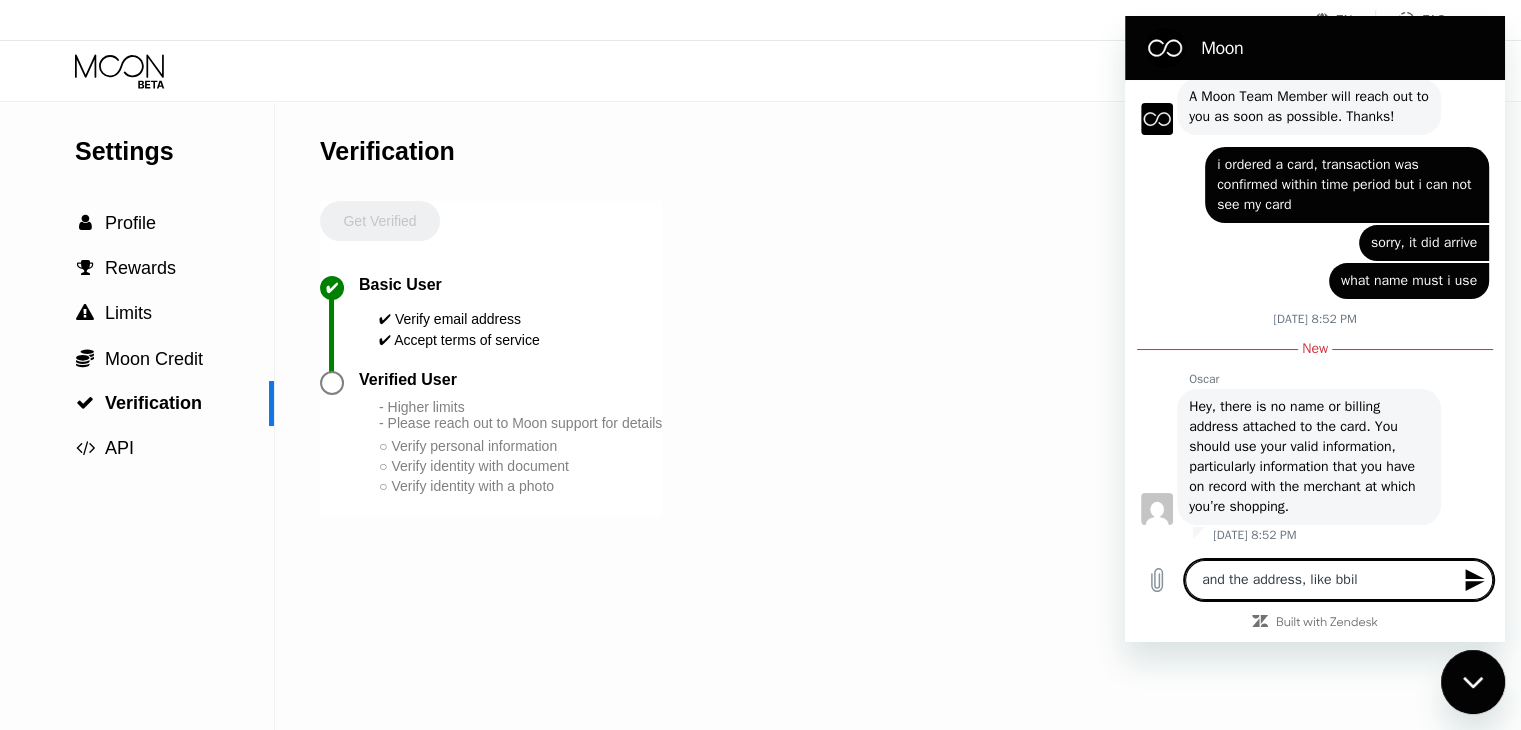 type on "and the address, like bbill" 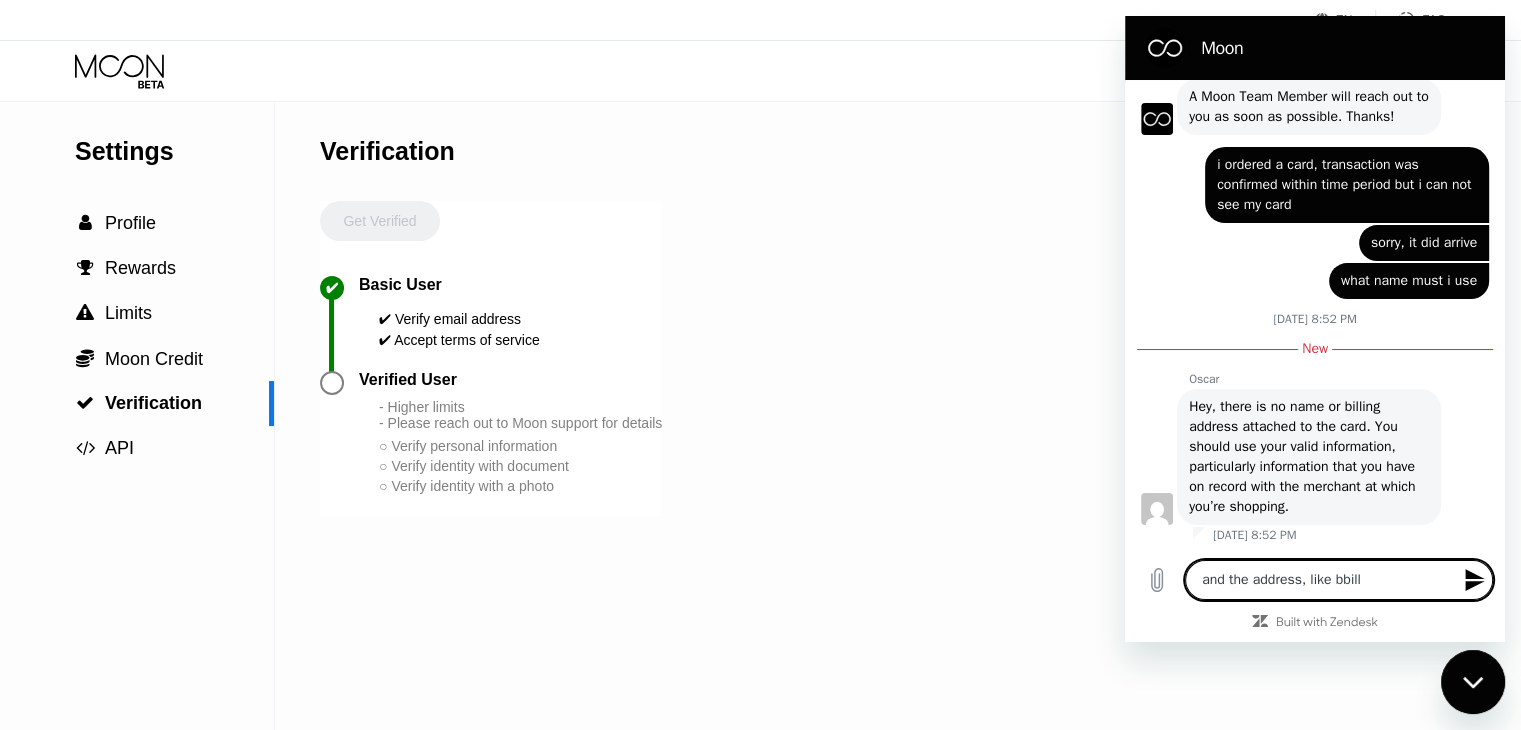 type on "and the address, like bbil" 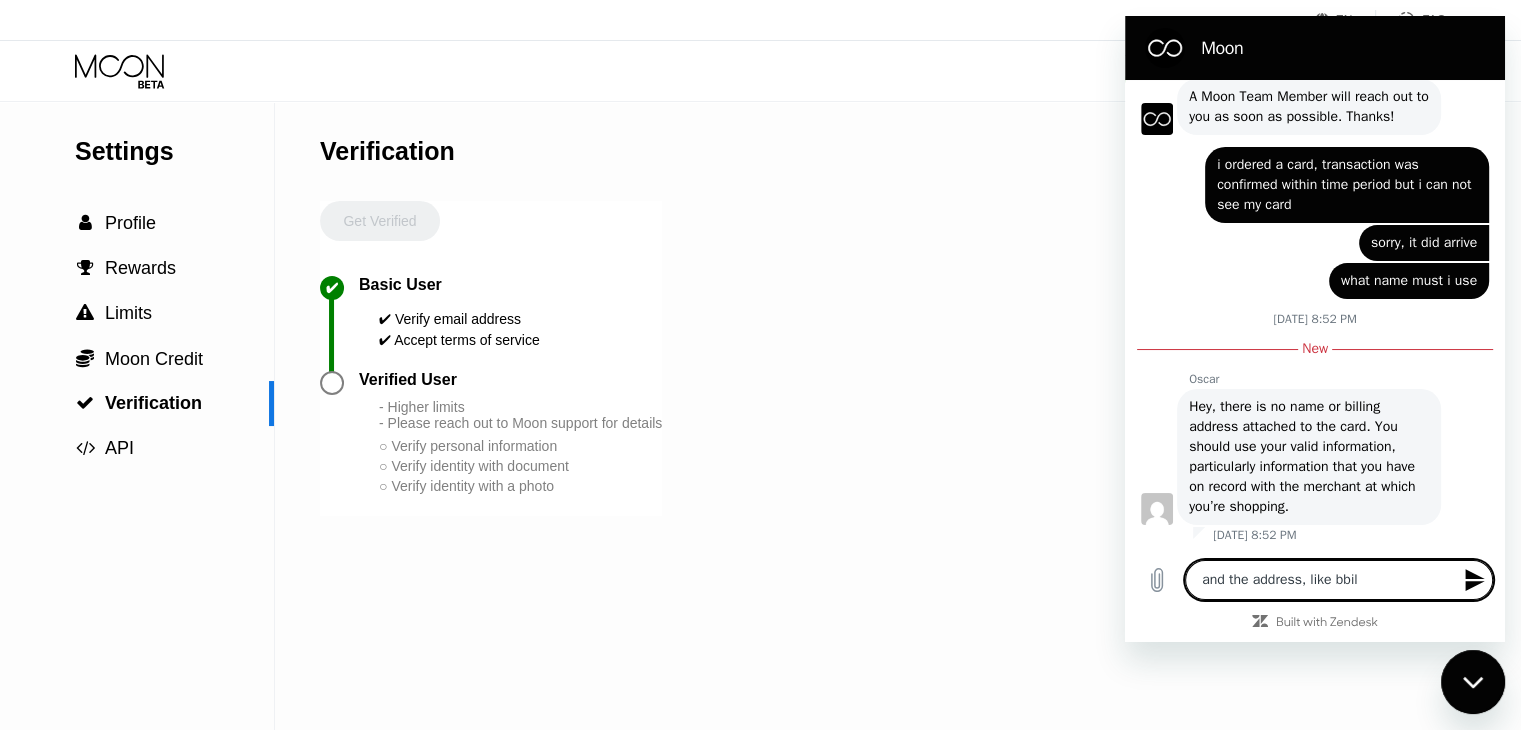 type on "x" 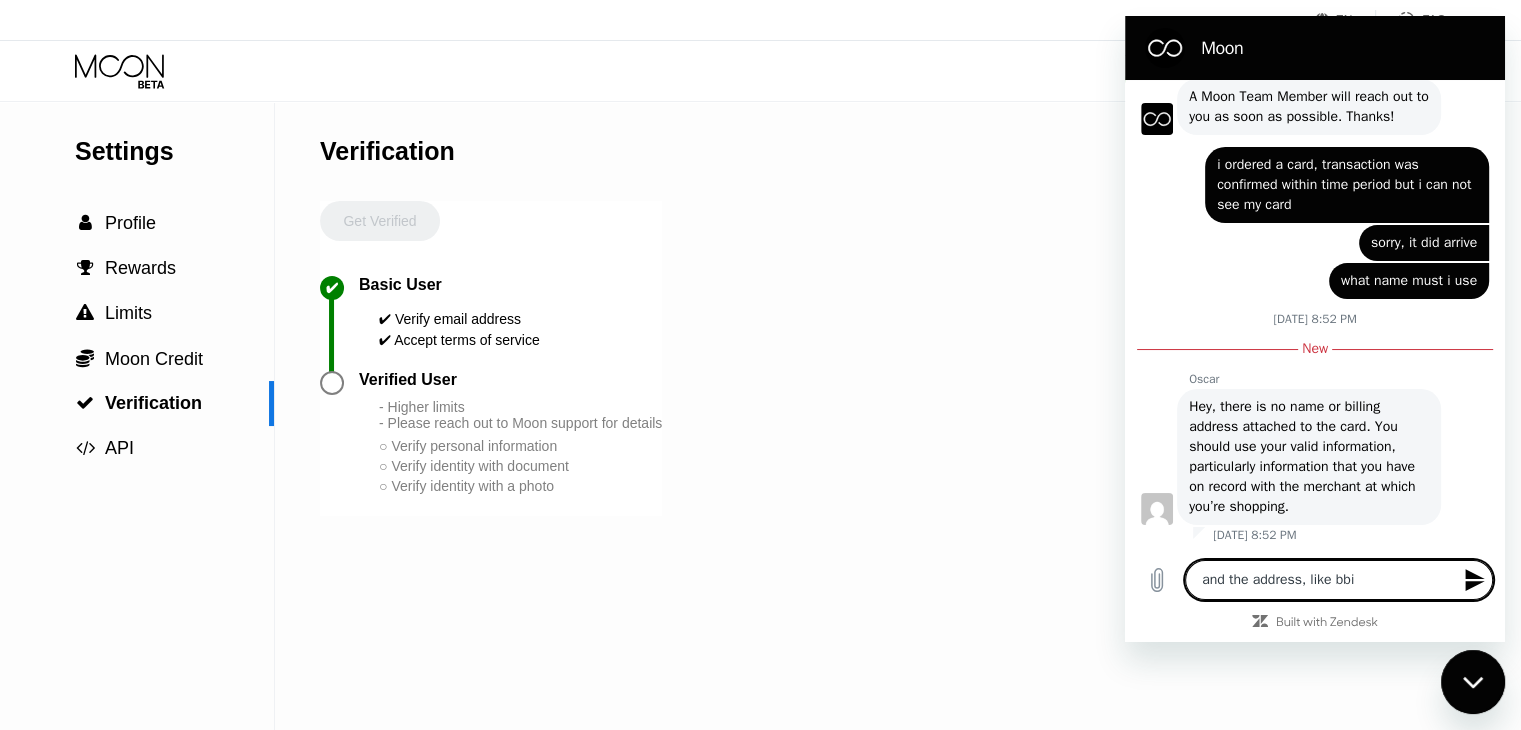 type on "and the address, like bb" 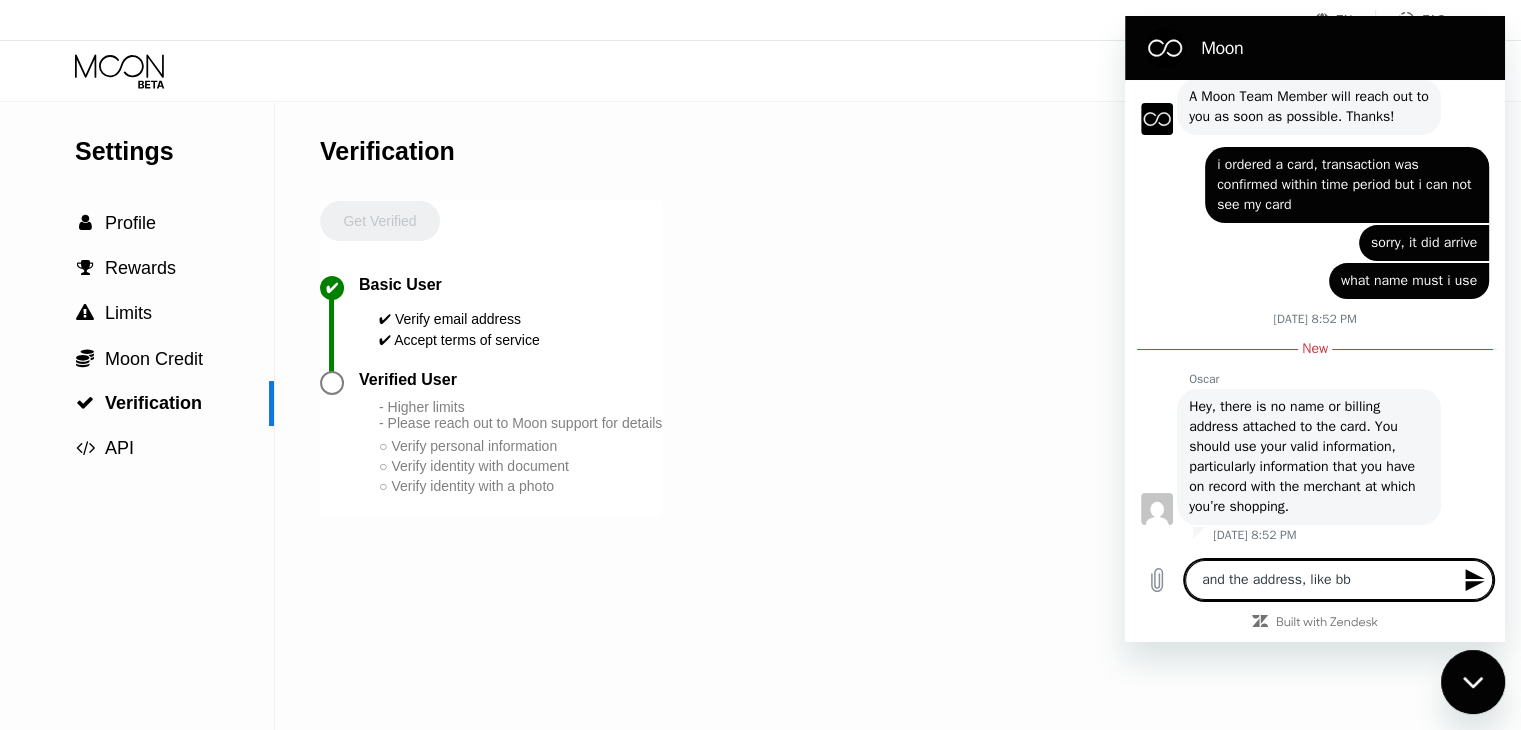 type on "and the address, like b" 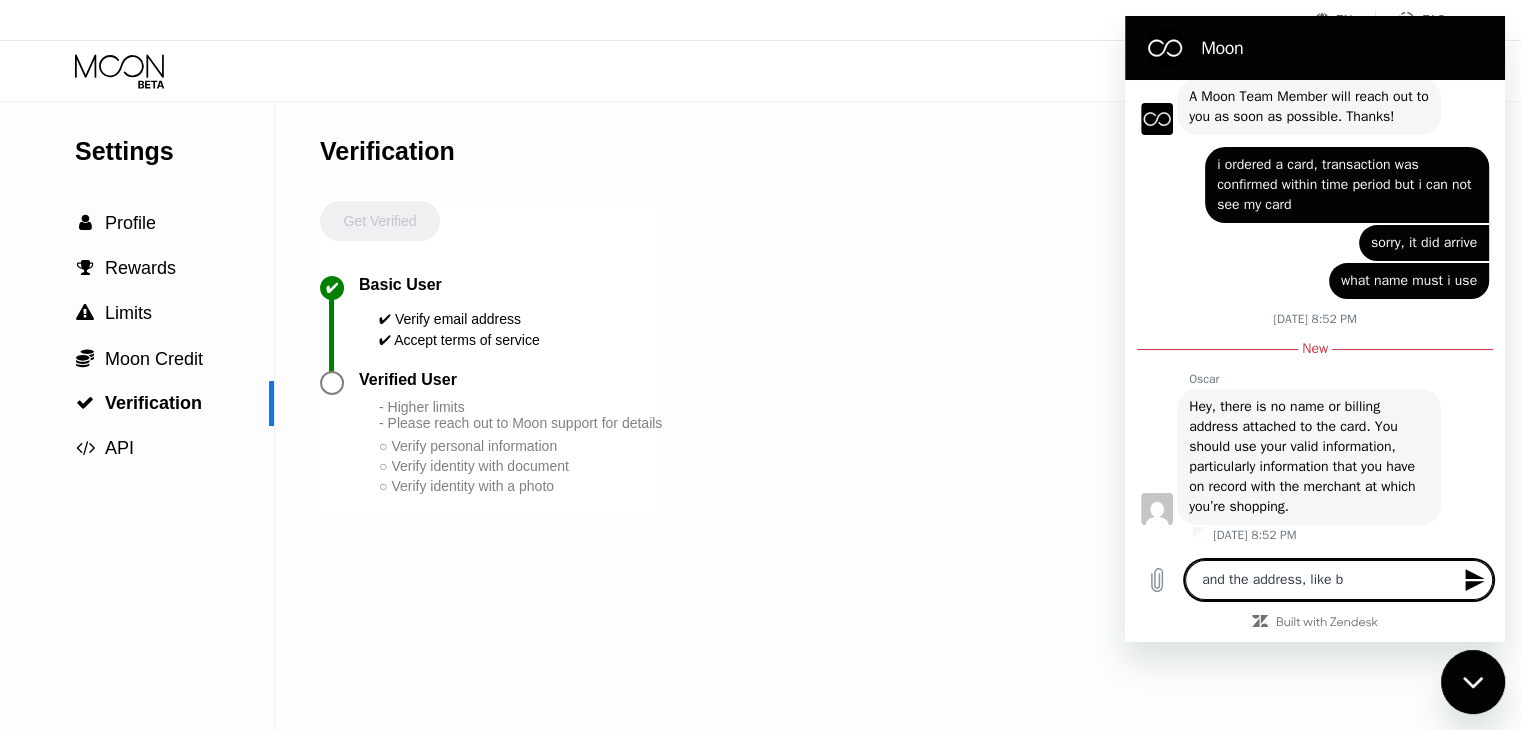 type on "and the address, like bi" 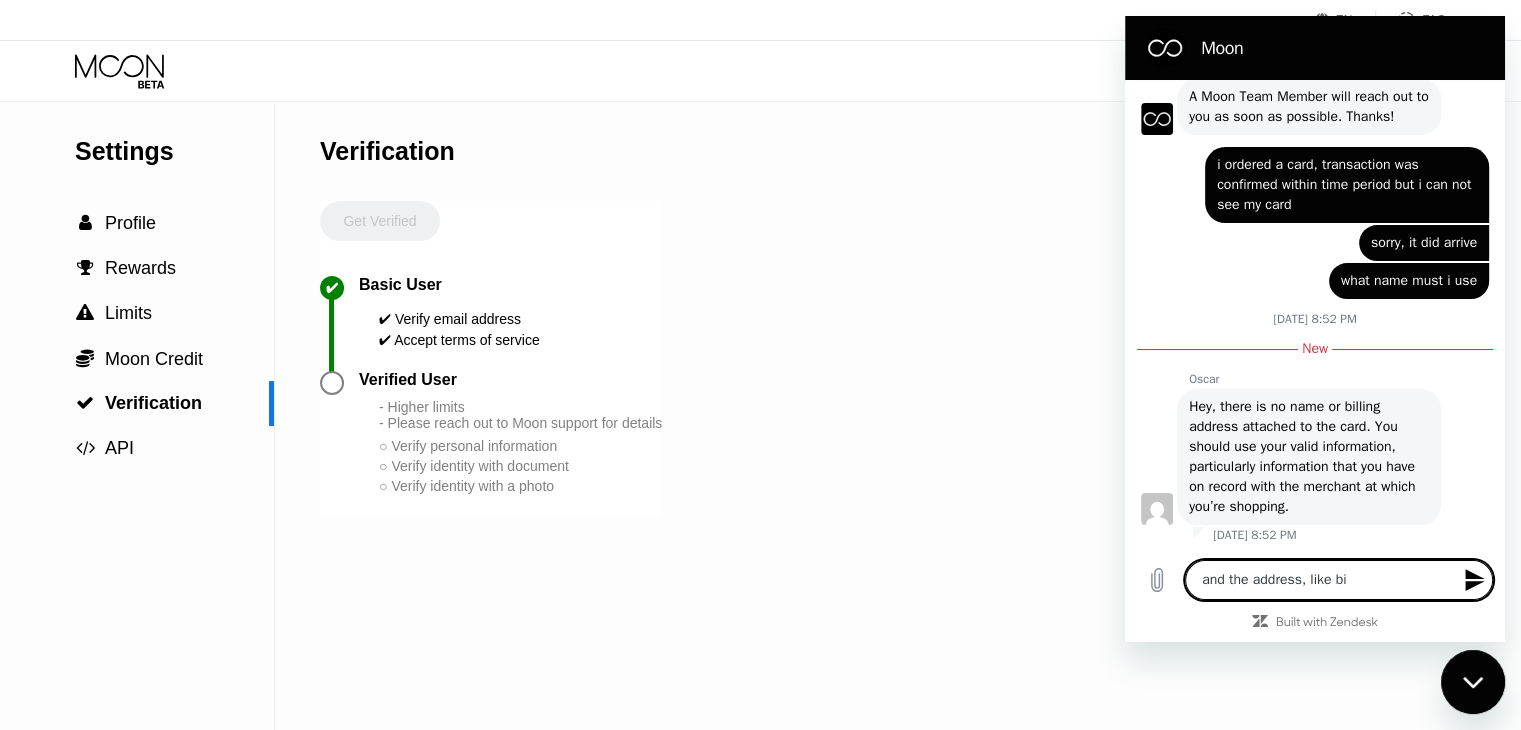 type on "and the address, like bil" 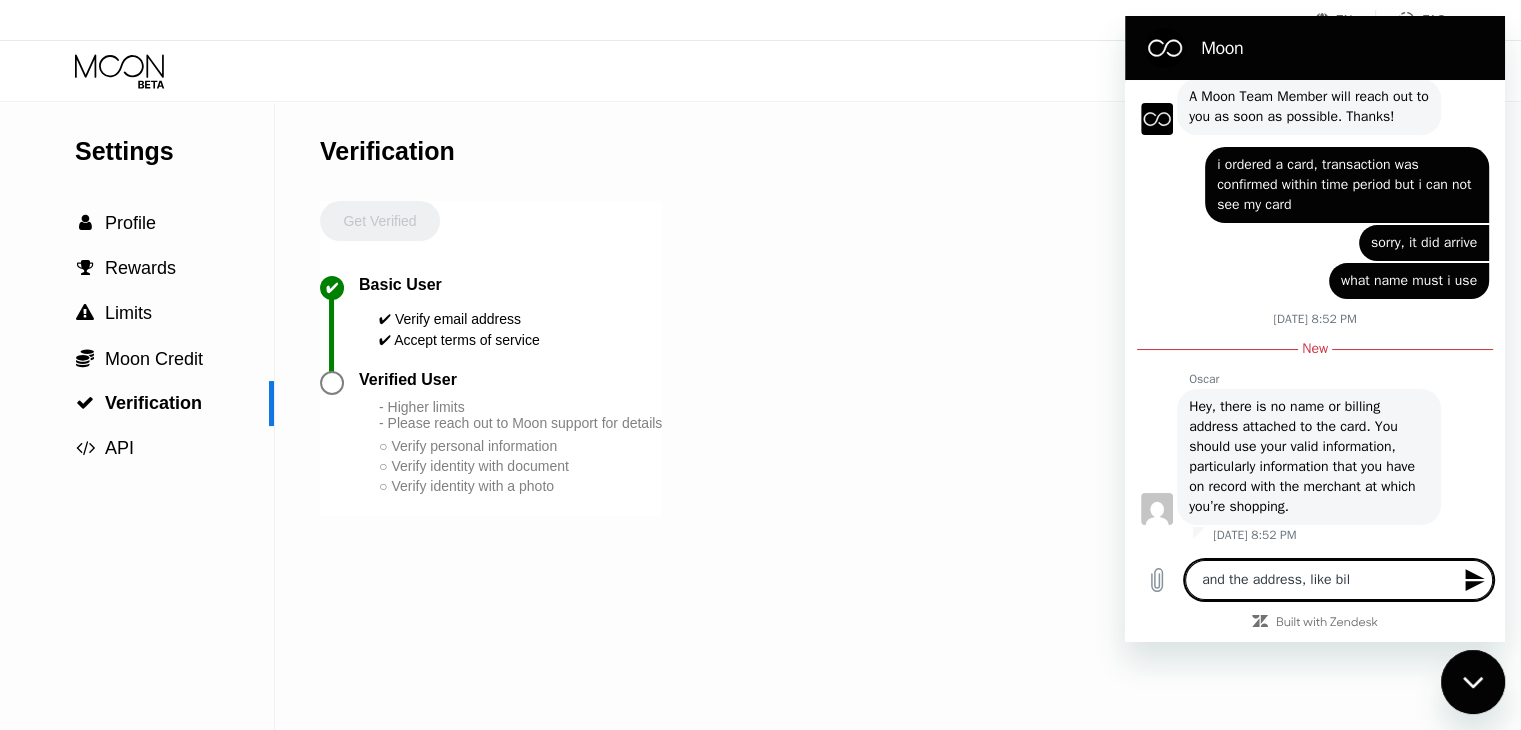type on "and the address, like bill" 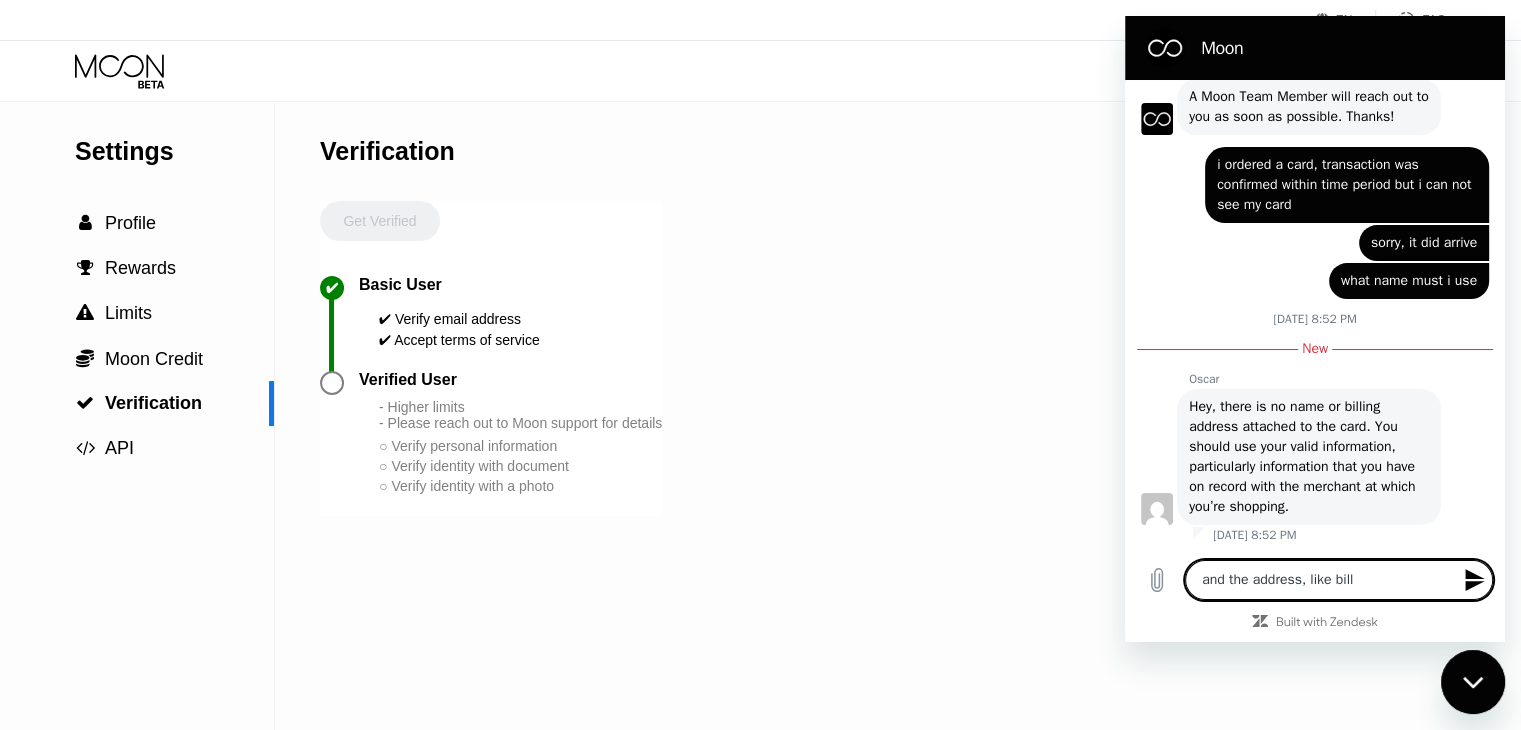type on "and the address, like billi" 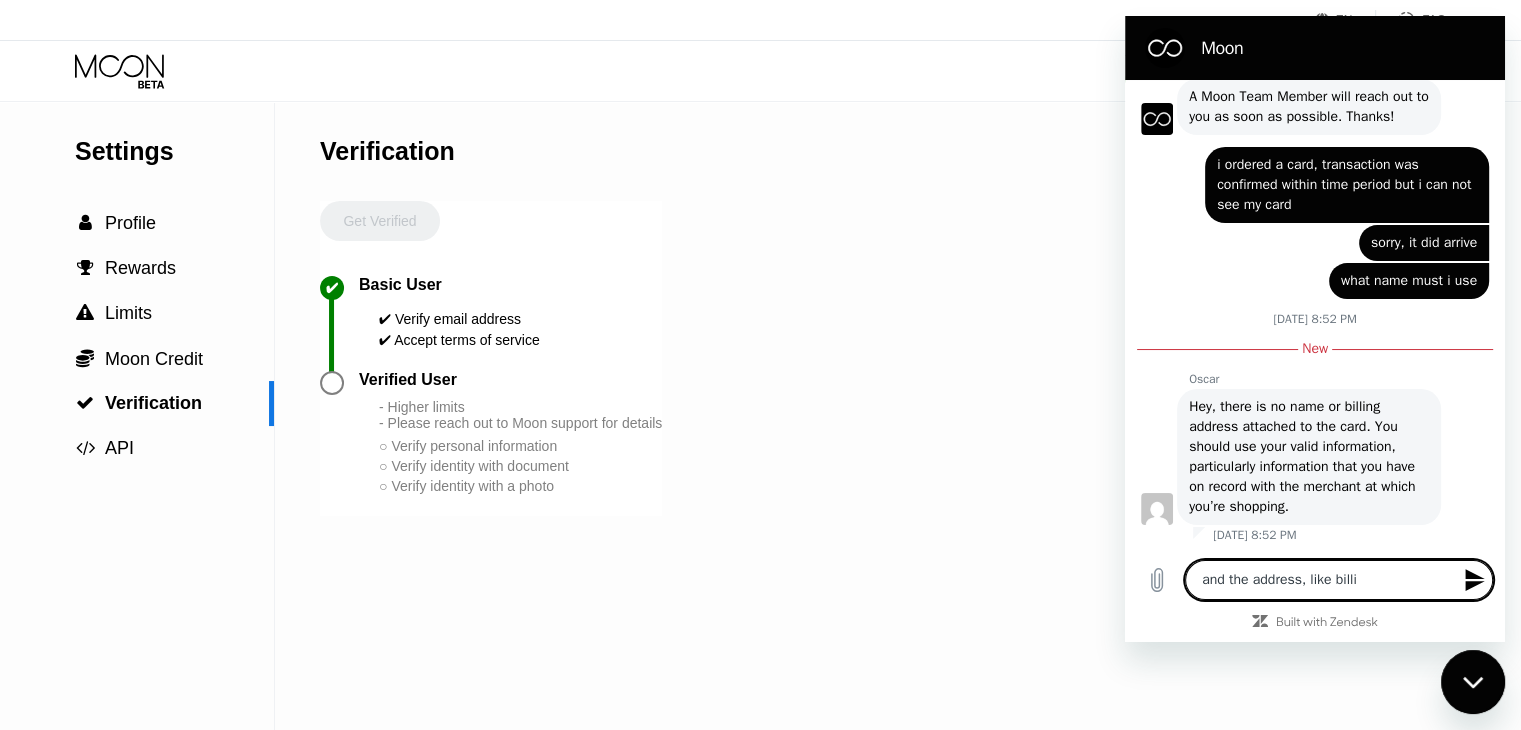 type on "and the address, like billin" 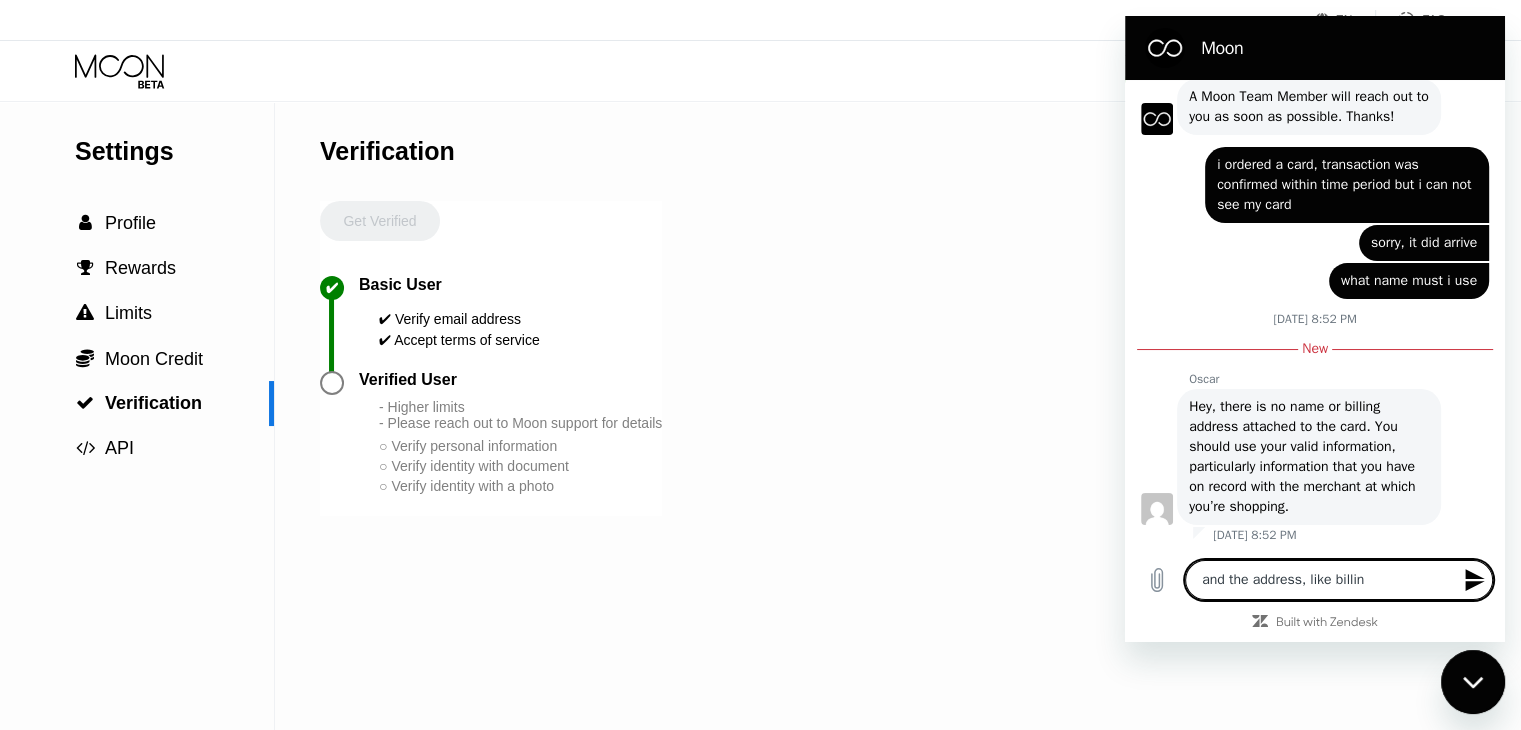 type on "and the address, like billing" 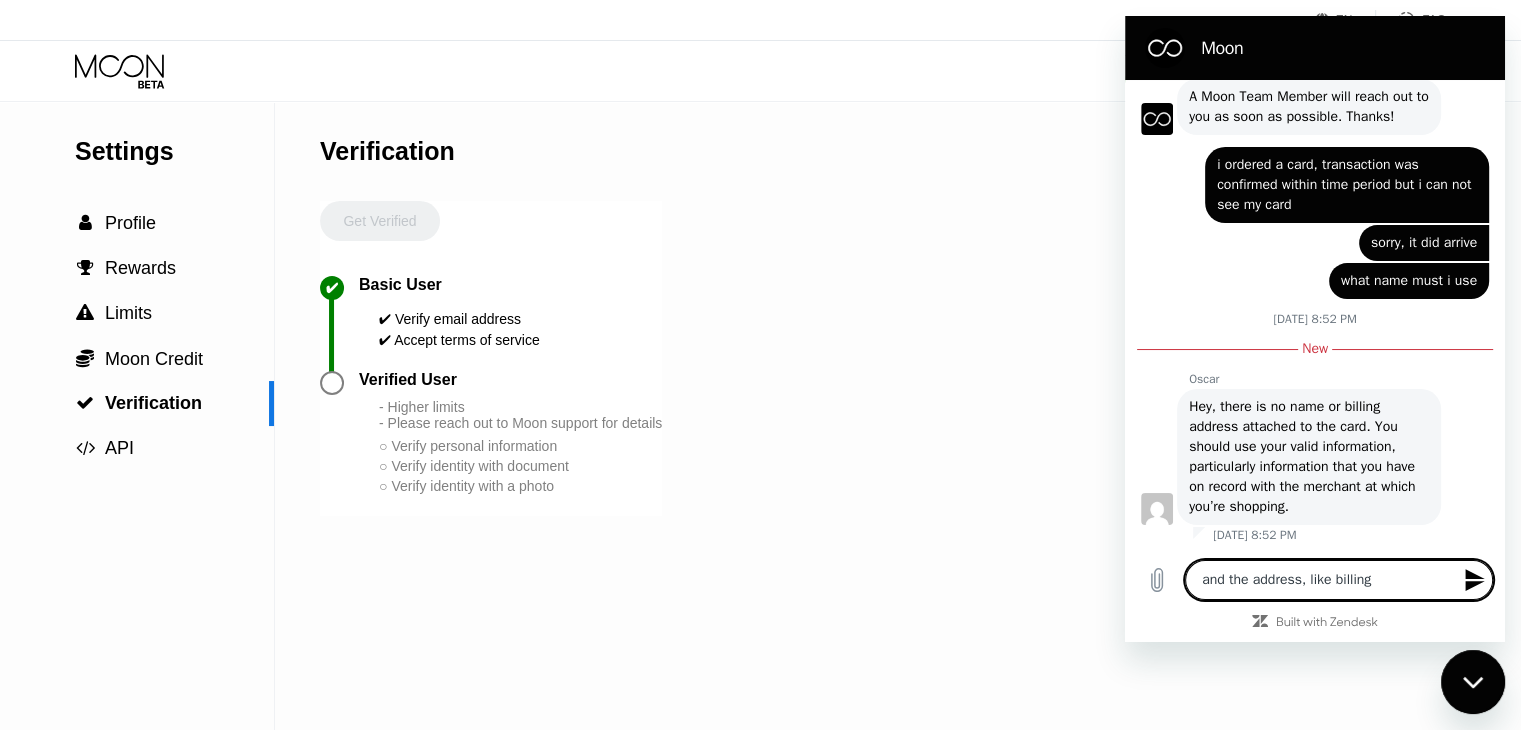 type on "and the address, like billing" 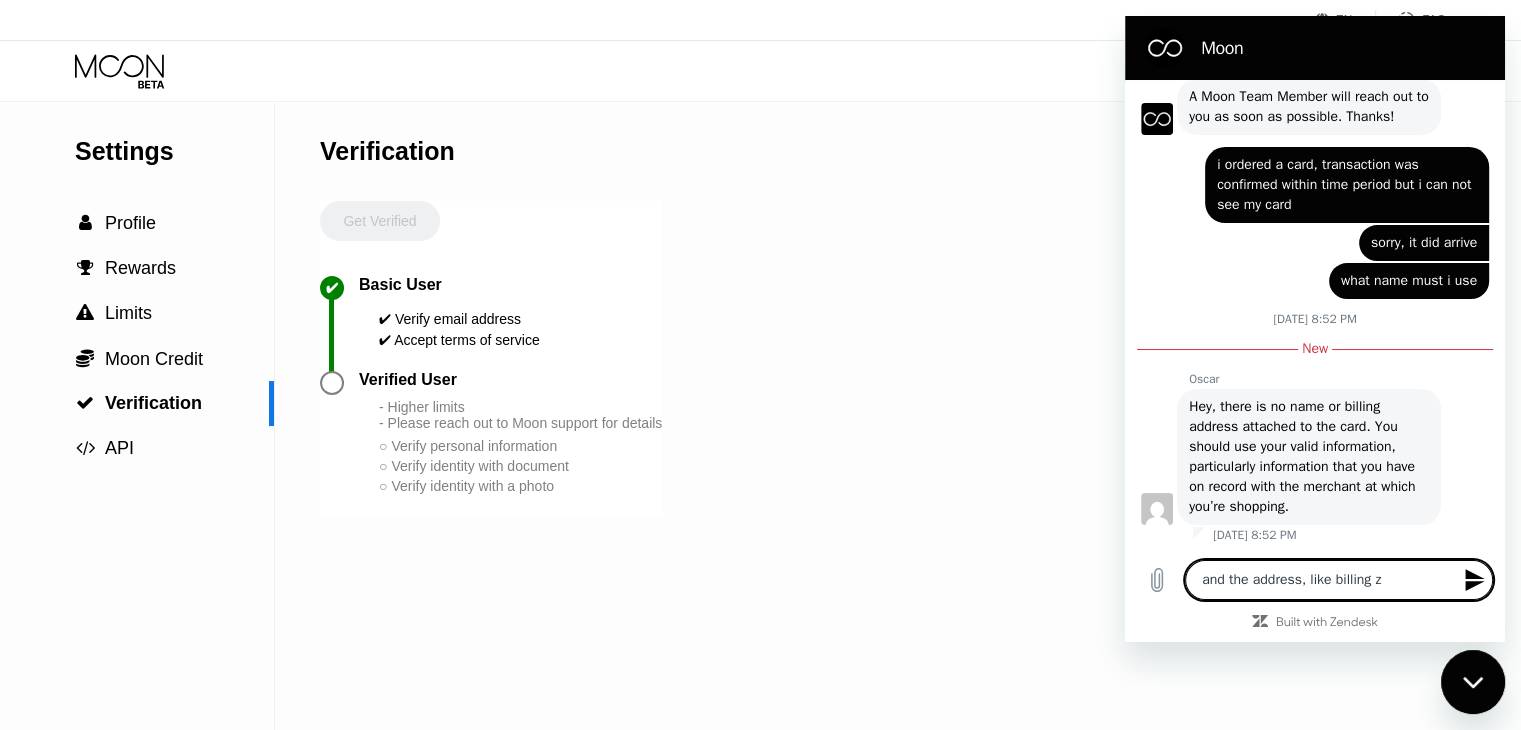 type on "and the address, like billing zi" 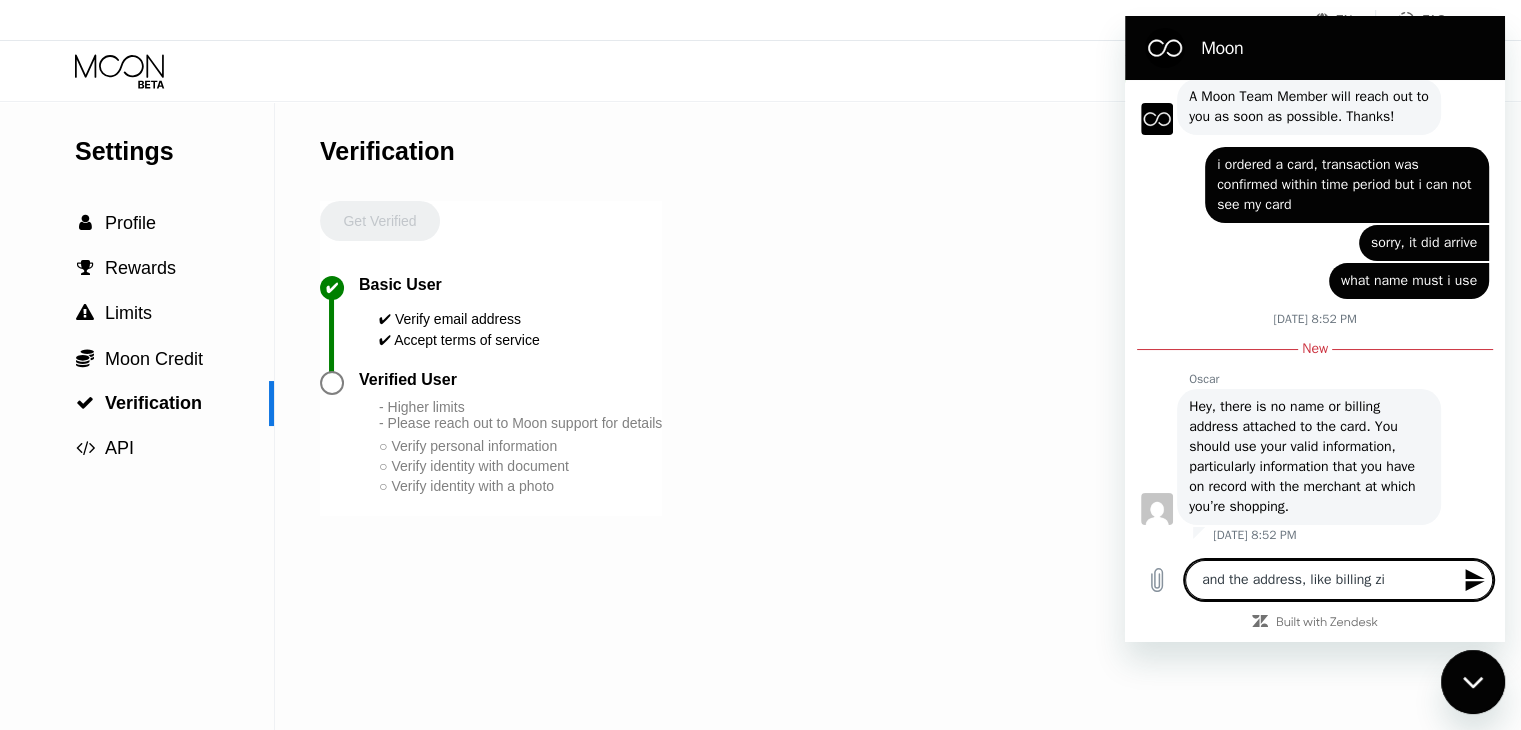 type on "and the address, like billing zip" 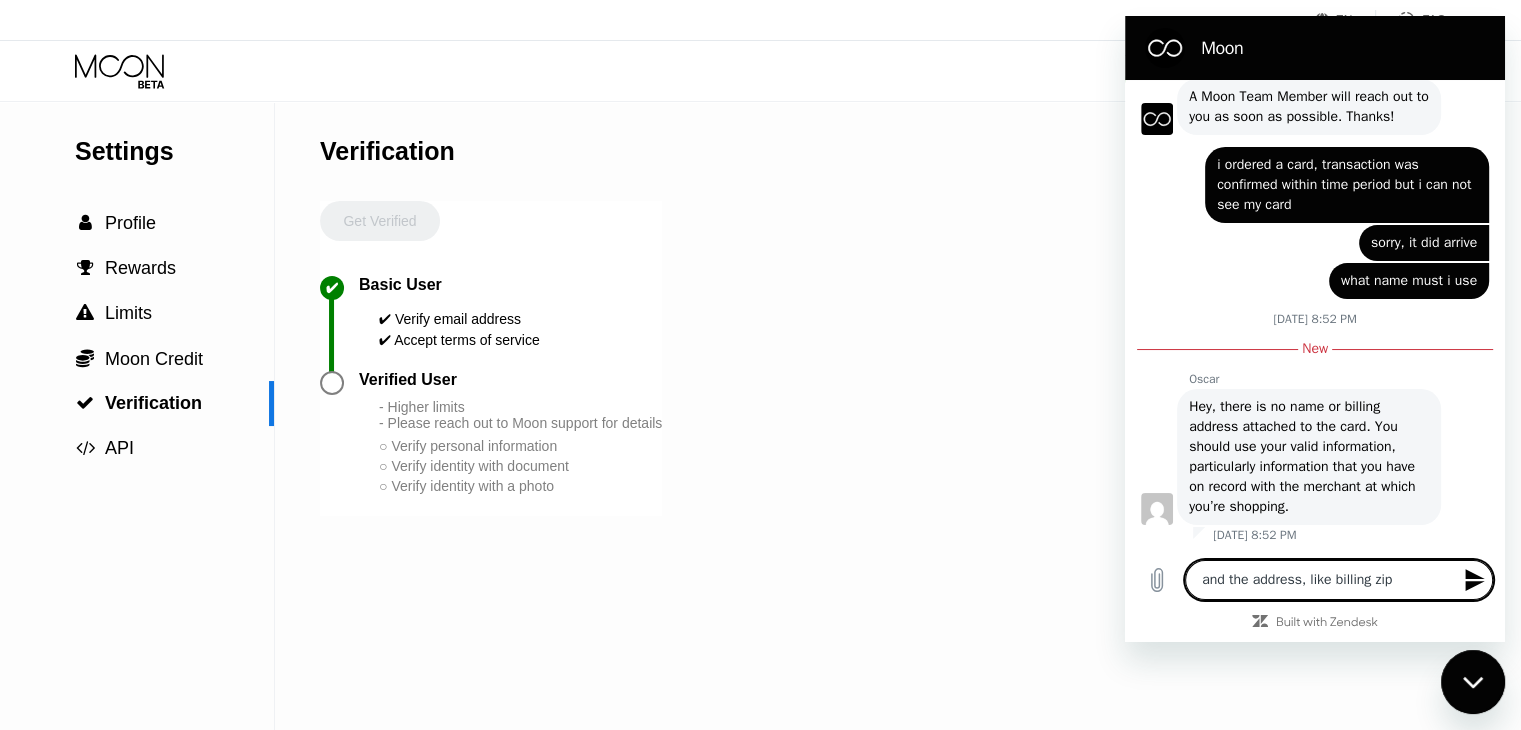type on "x" 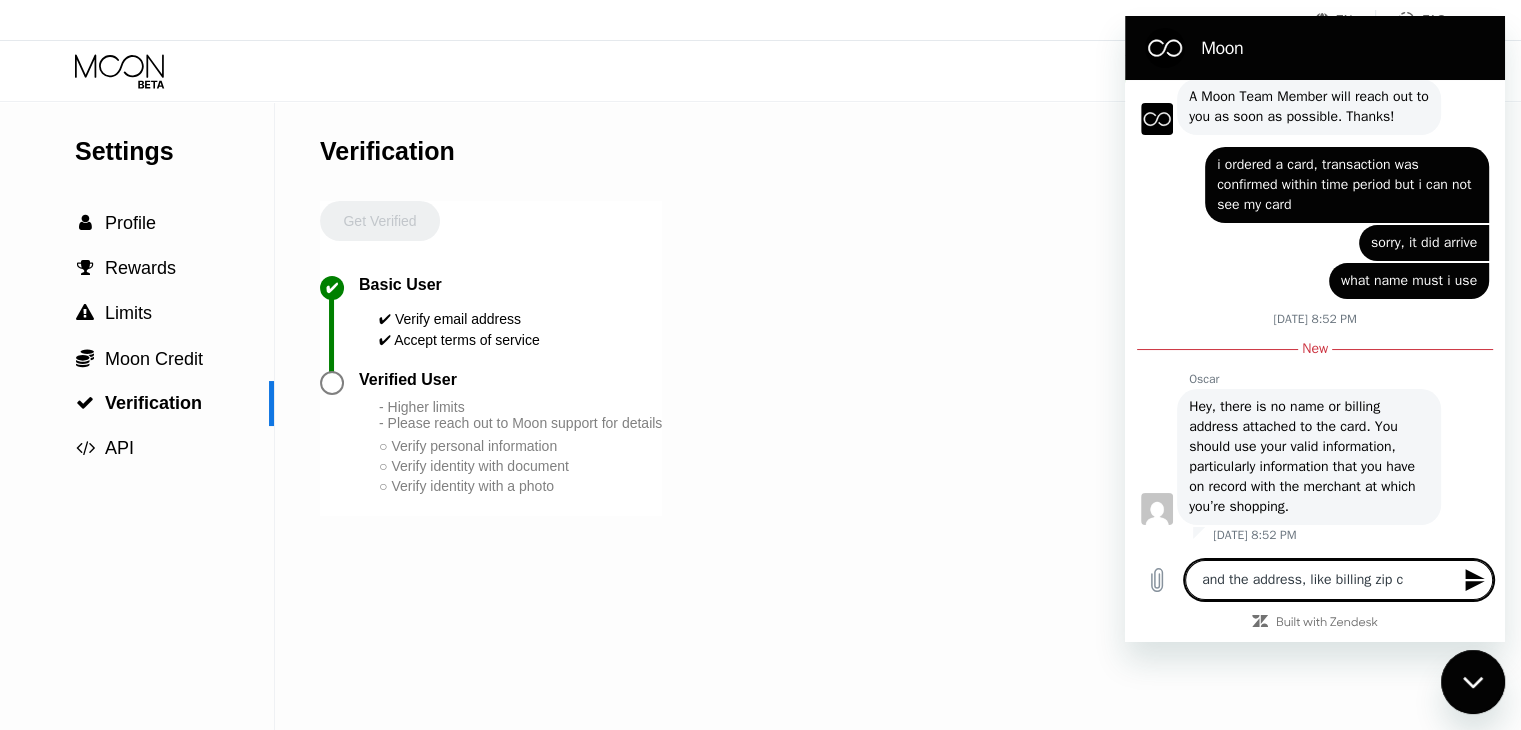 type on "and the address, like billing zip co" 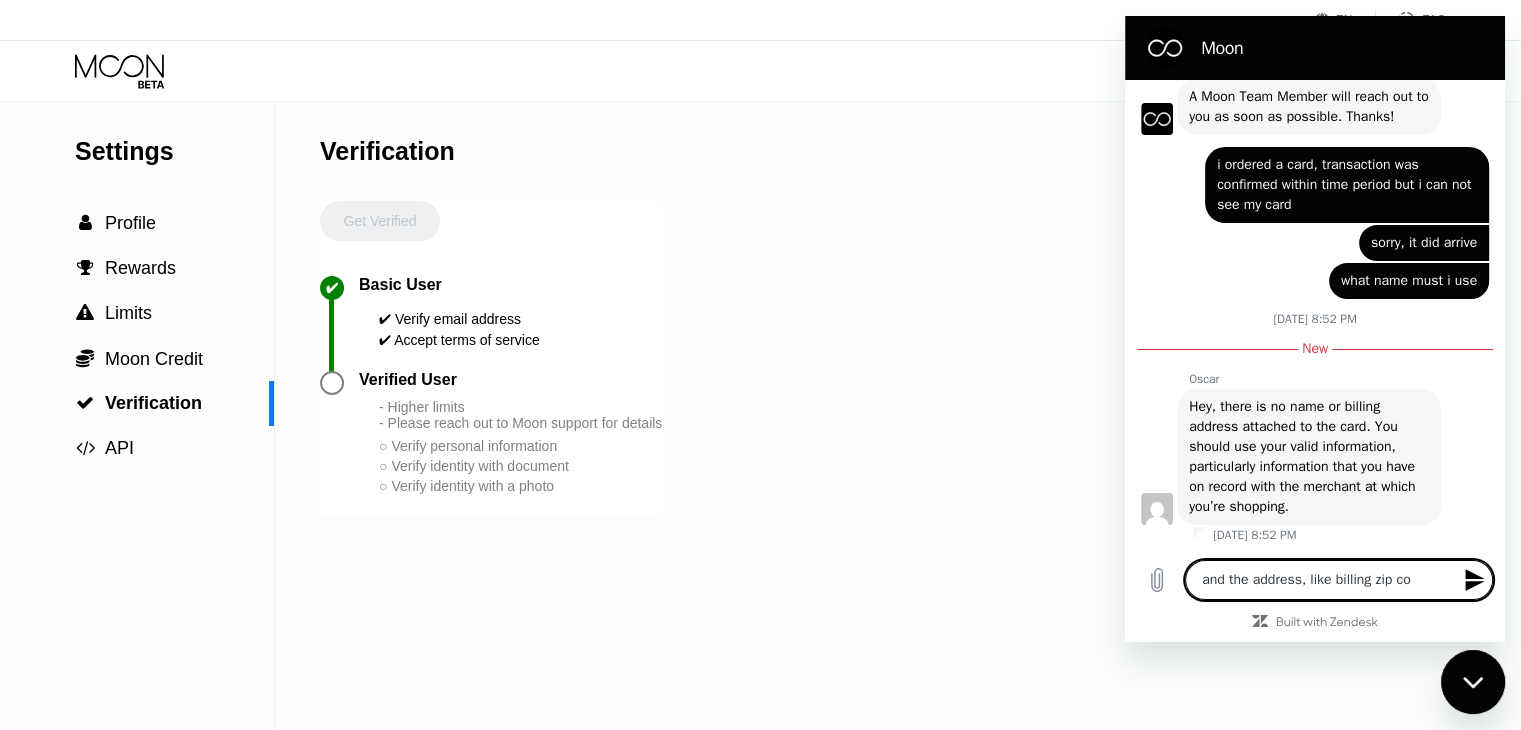 type on "and the address, like billing zip cod" 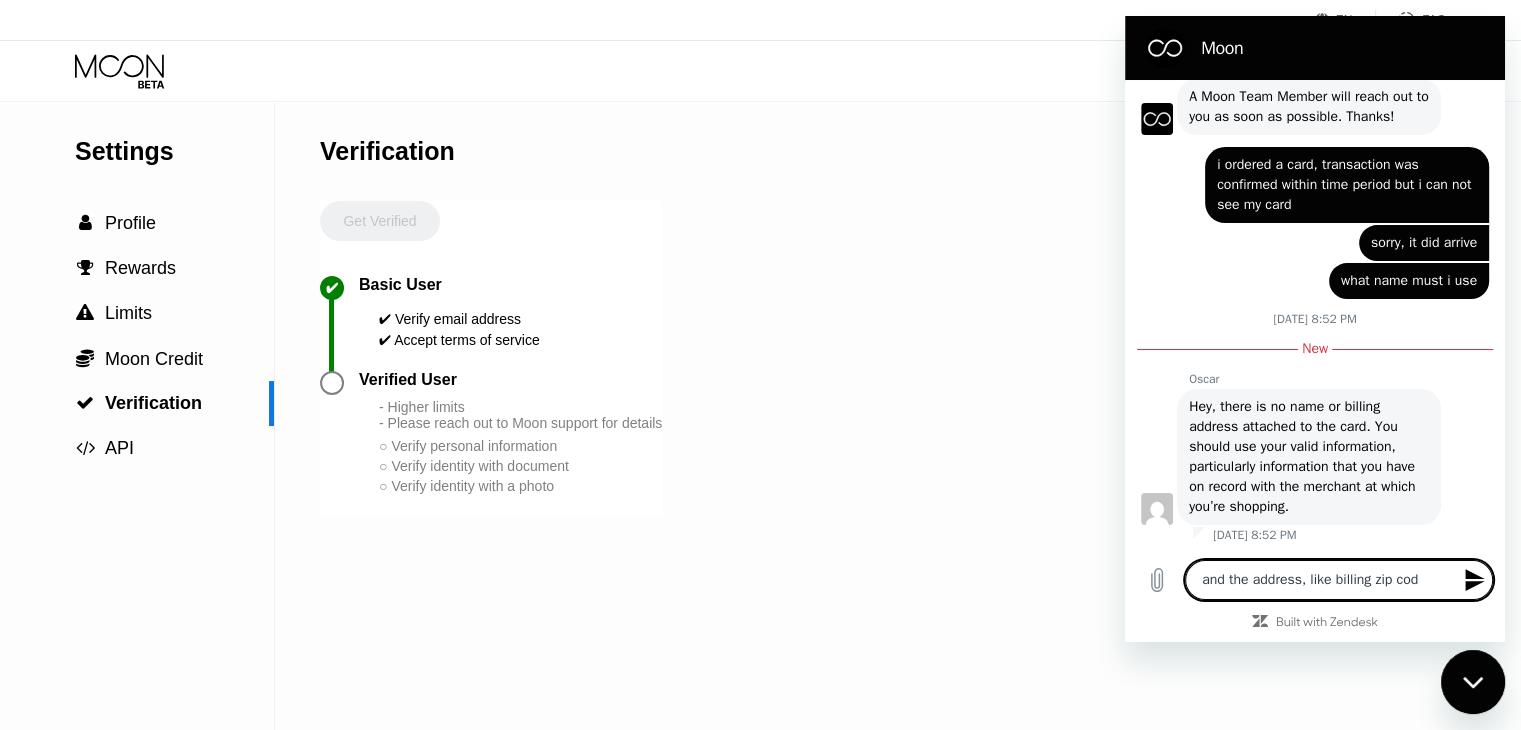type on "and the address, like billing zip code" 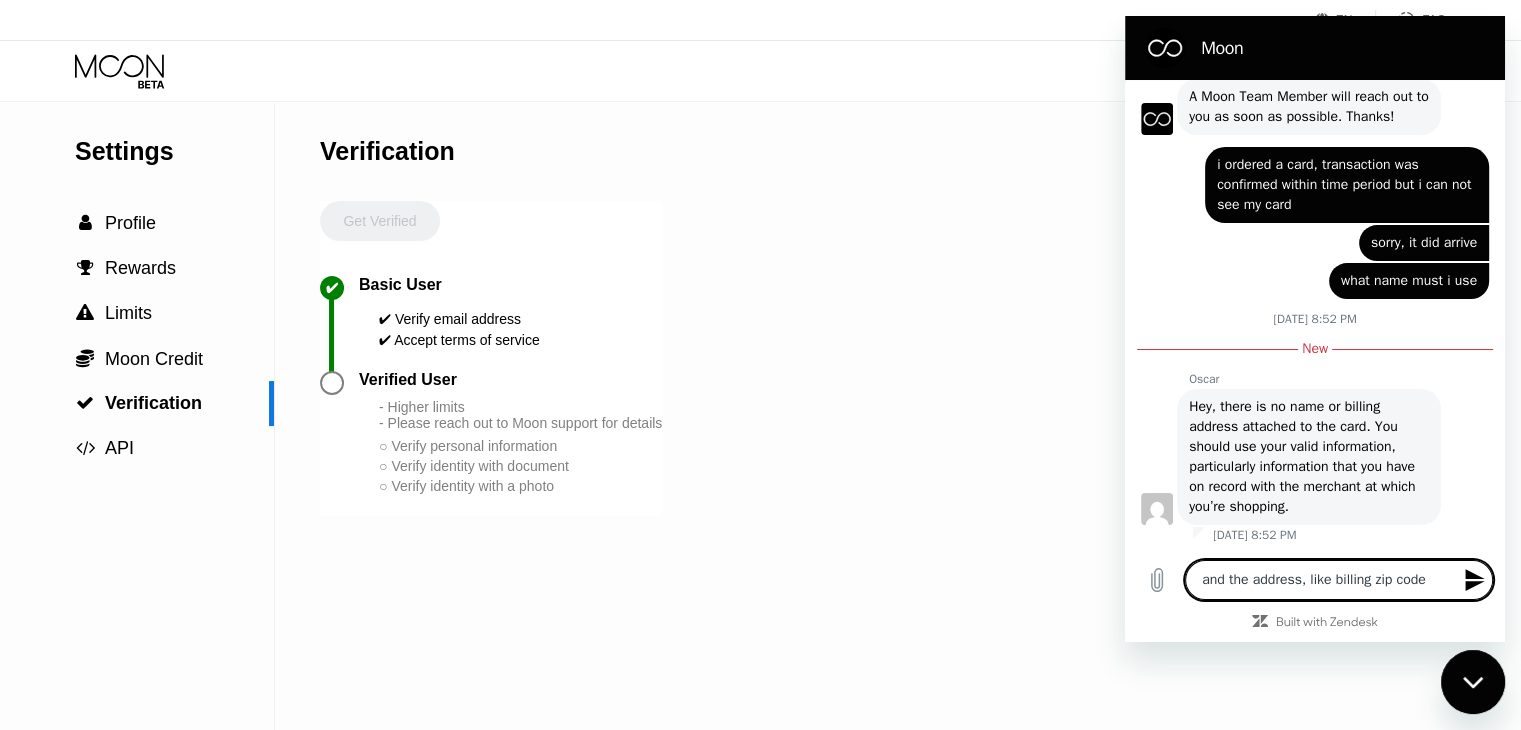 type on "and the address, like billing zip code?" 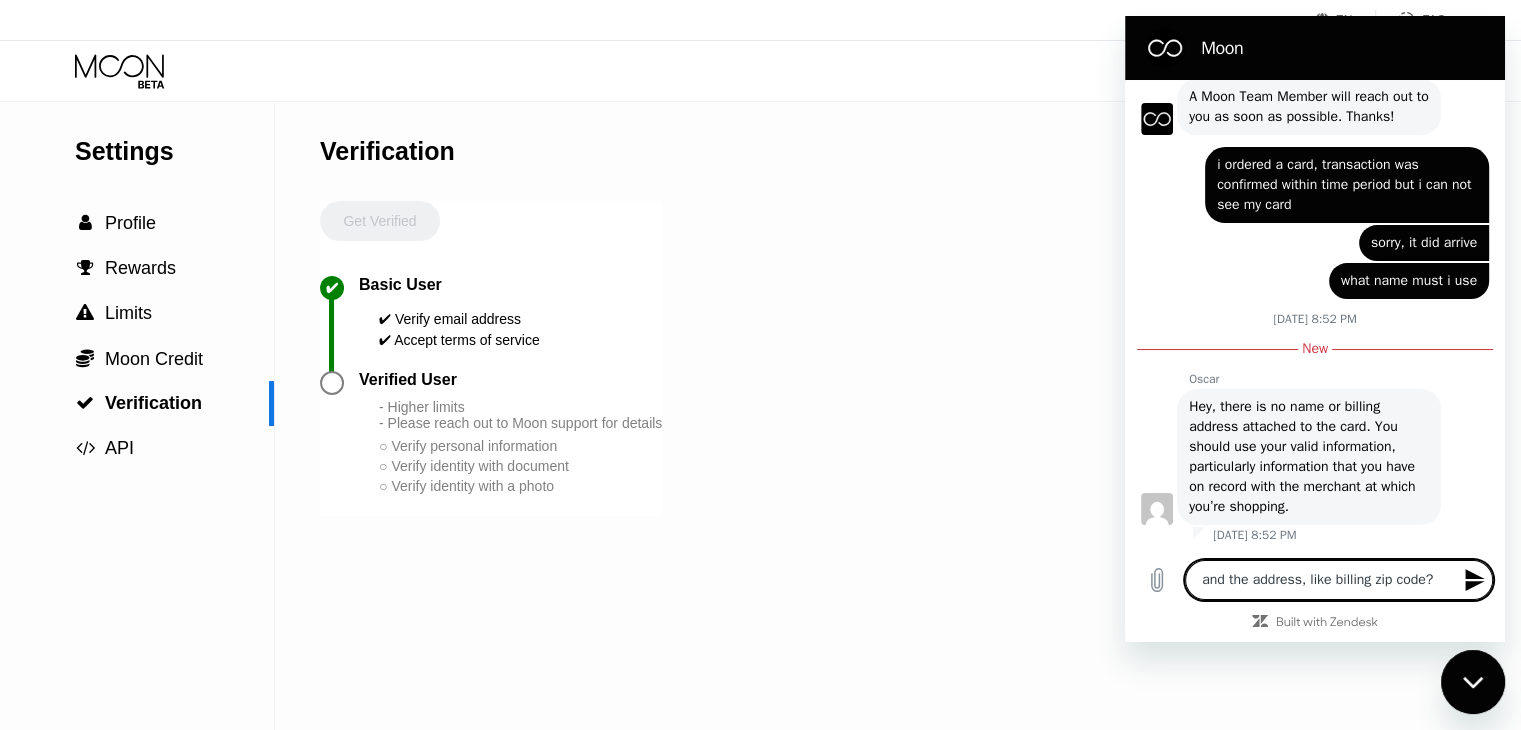type 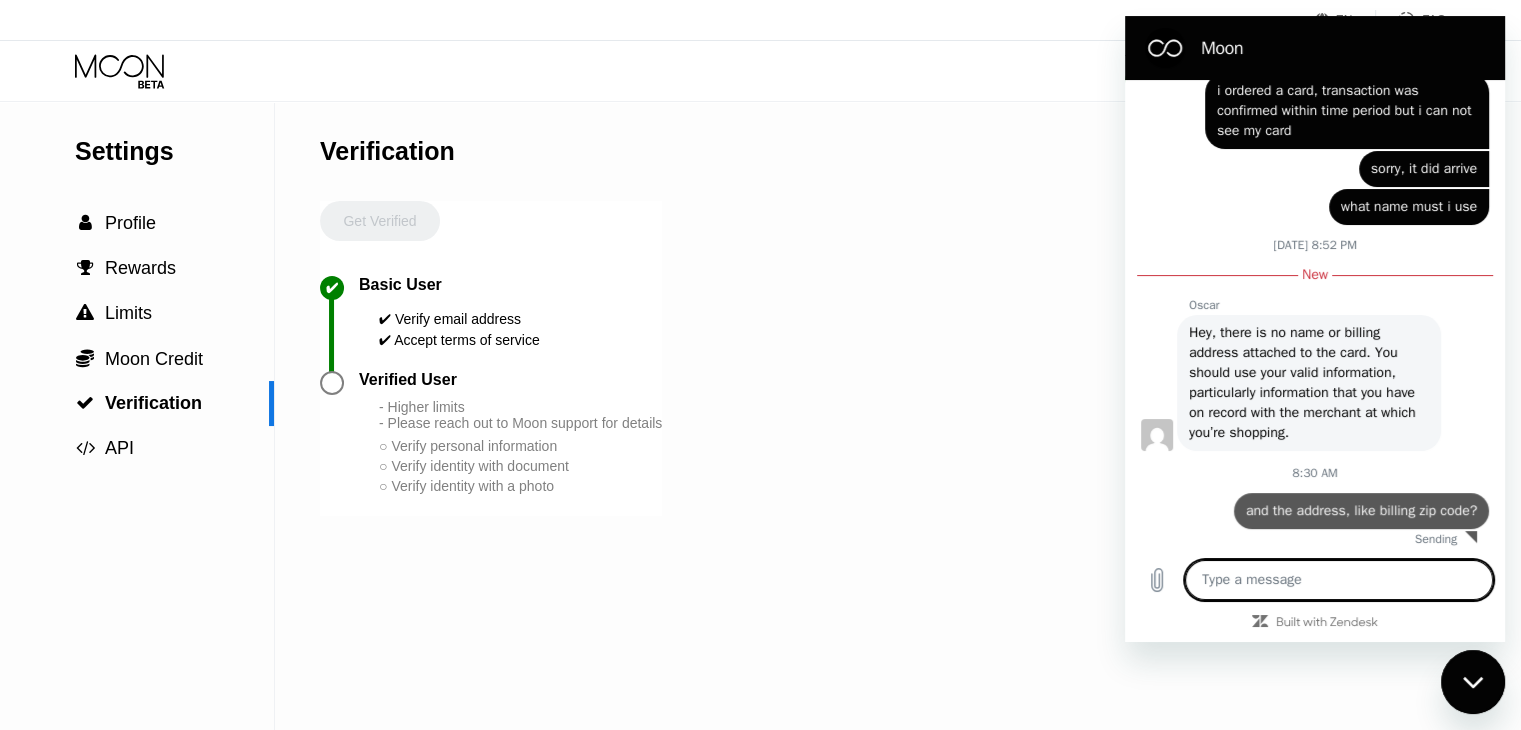 type on "x" 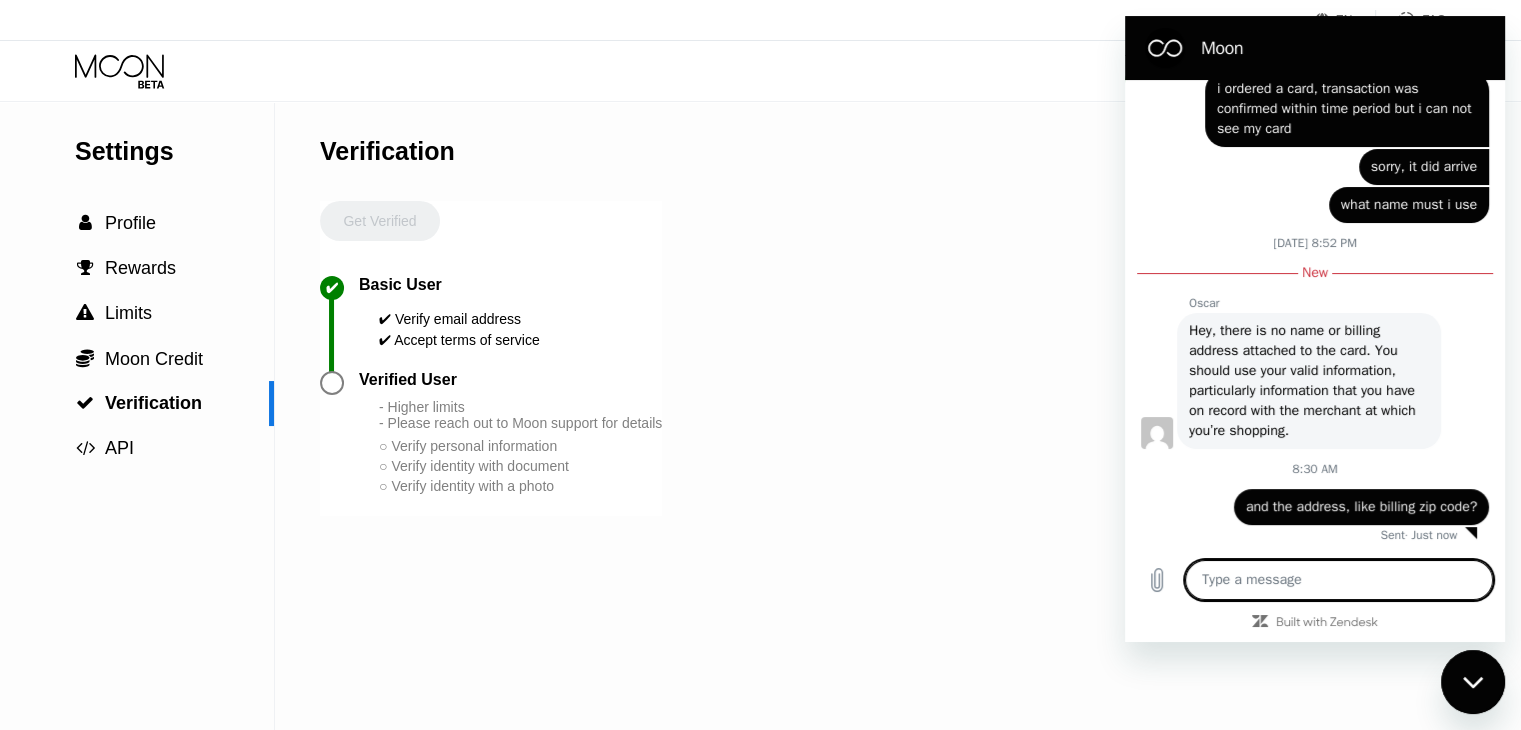 scroll, scrollTop: 406, scrollLeft: 0, axis: vertical 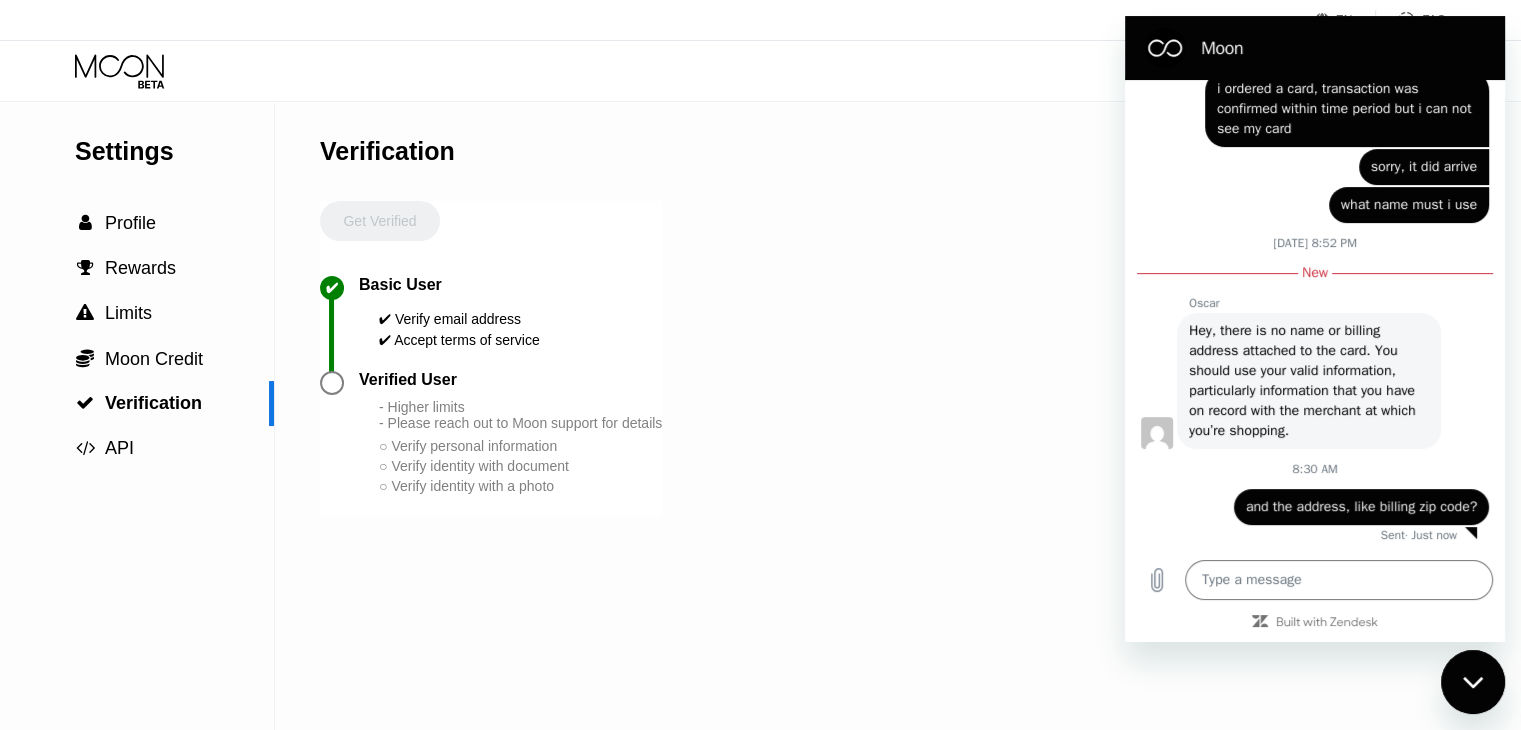 click on "Settings  Profile  Rewards  Limits  Moon Credit  Verification  API Verification Get Verified ✔ Basic User ✔   Verify email address ✔   Accept terms of service Verified User - Higher limits
- Please reach out to Moon support for details ○   Verify personal information ○   Verify identity with document ○   Verify identity with a photo" at bounding box center [760, 416] 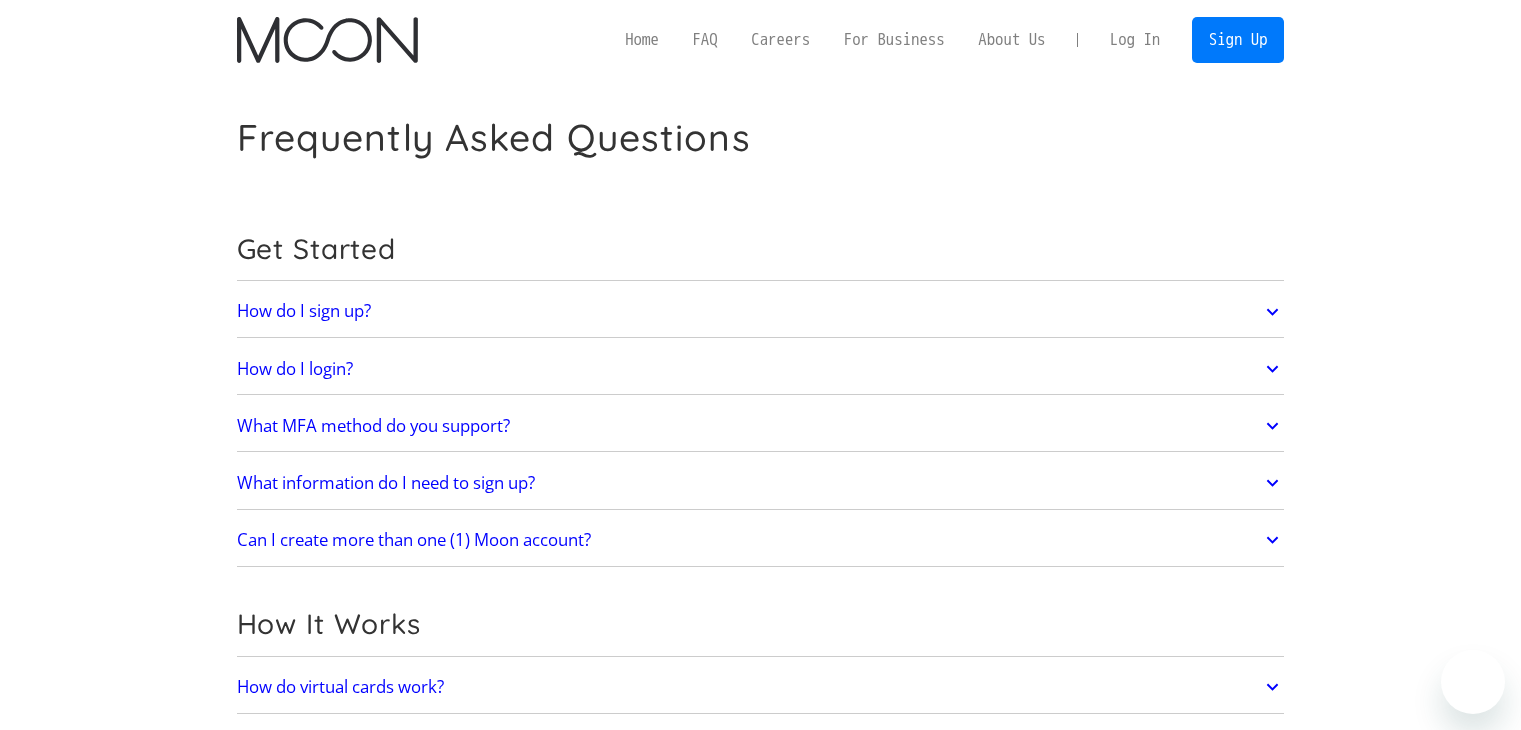scroll, scrollTop: 0, scrollLeft: 0, axis: both 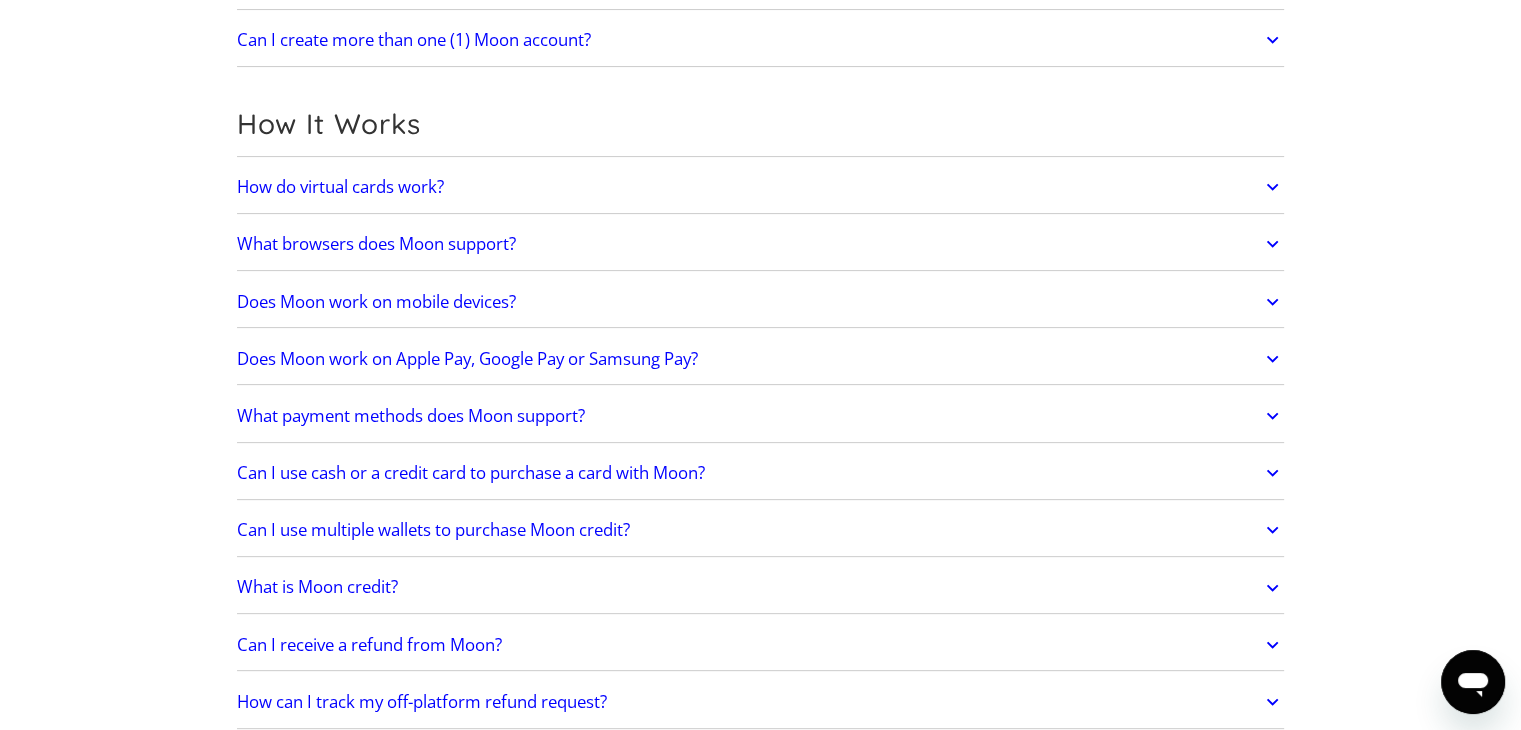 click on "Does Moon work on Apple Pay, Google Pay or Samsung Pay?" at bounding box center (467, 359) 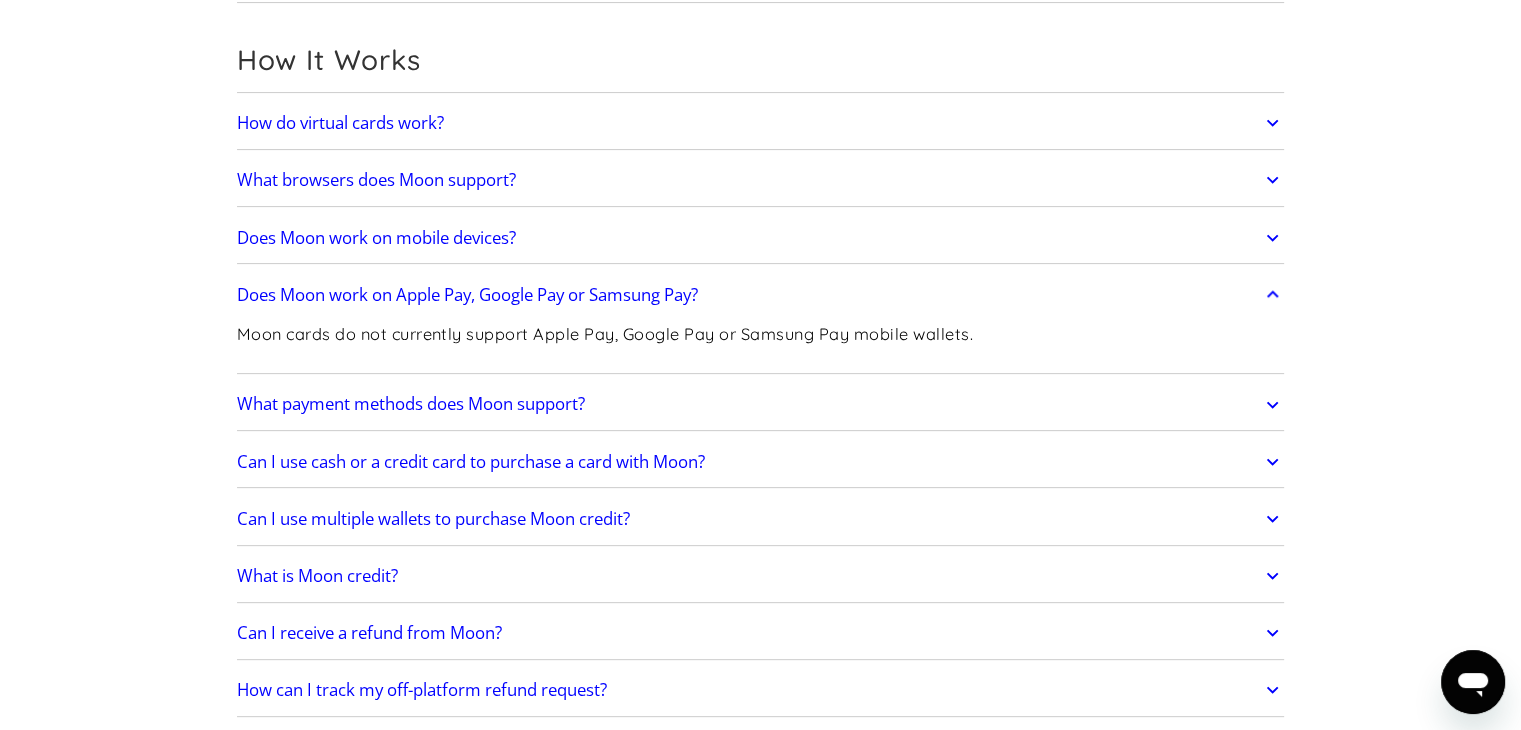 scroll, scrollTop: 600, scrollLeft: 0, axis: vertical 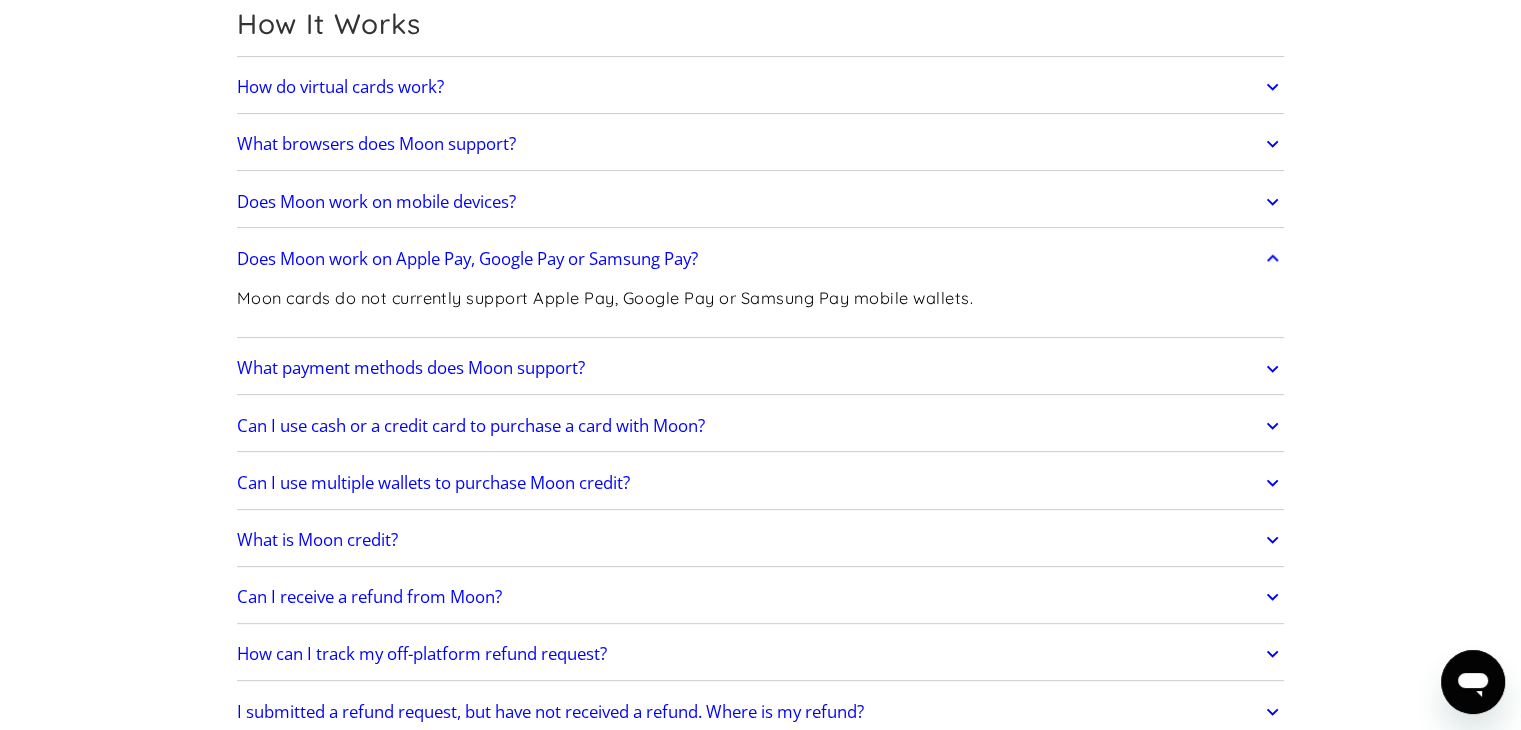 click on "What payment methods does Moon support?" at bounding box center (411, 368) 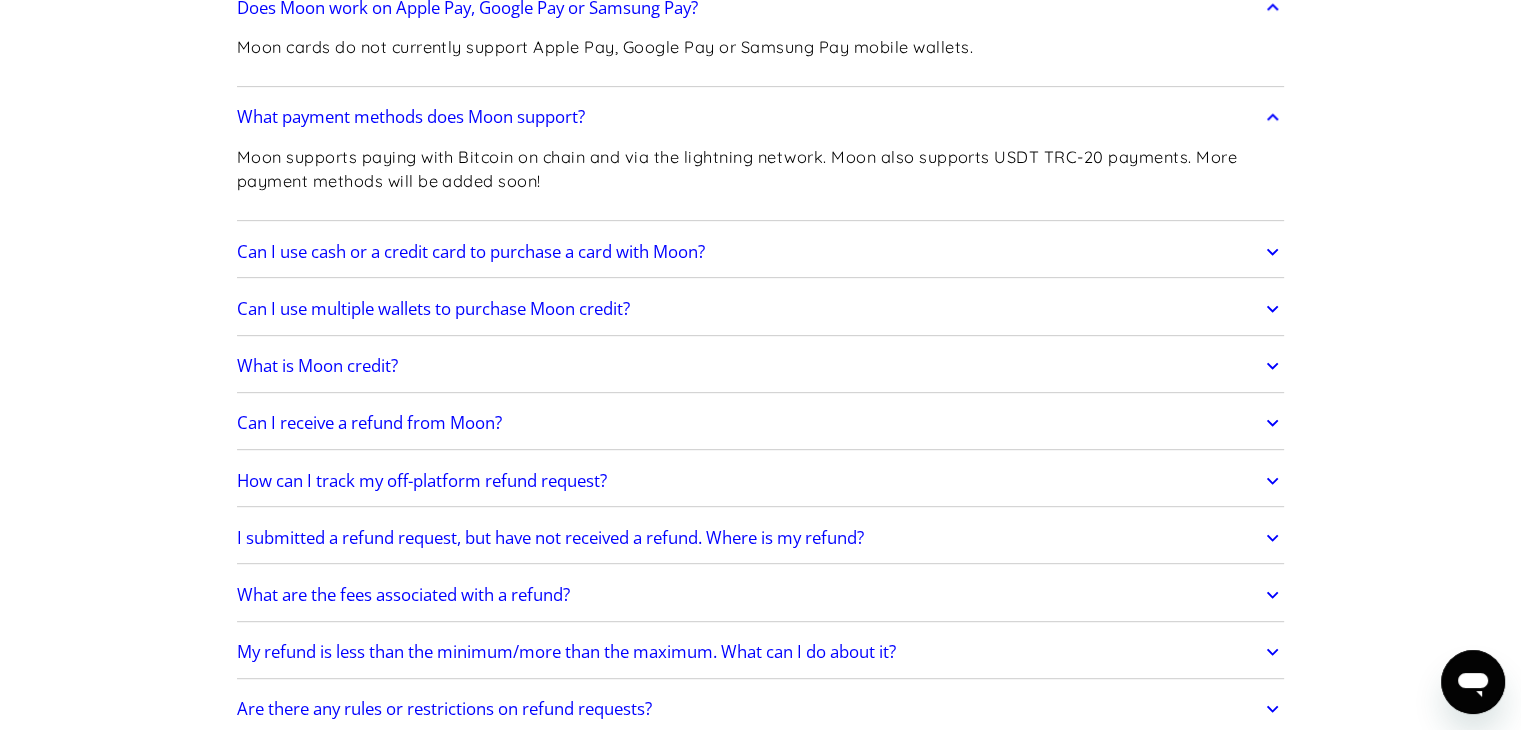 scroll, scrollTop: 900, scrollLeft: 0, axis: vertical 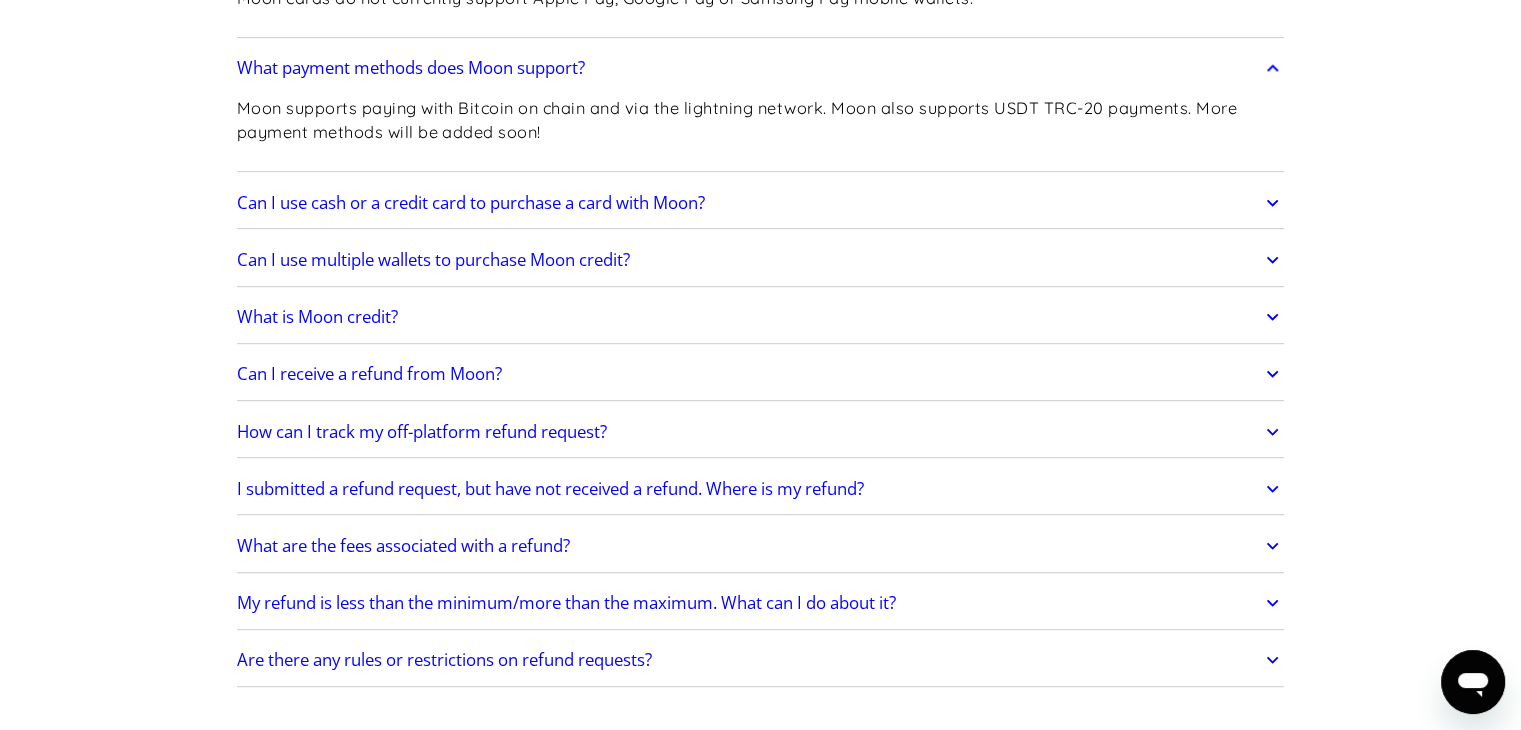 click on "Can I use multiple wallets to purchase Moon credit?" at bounding box center (433, 260) 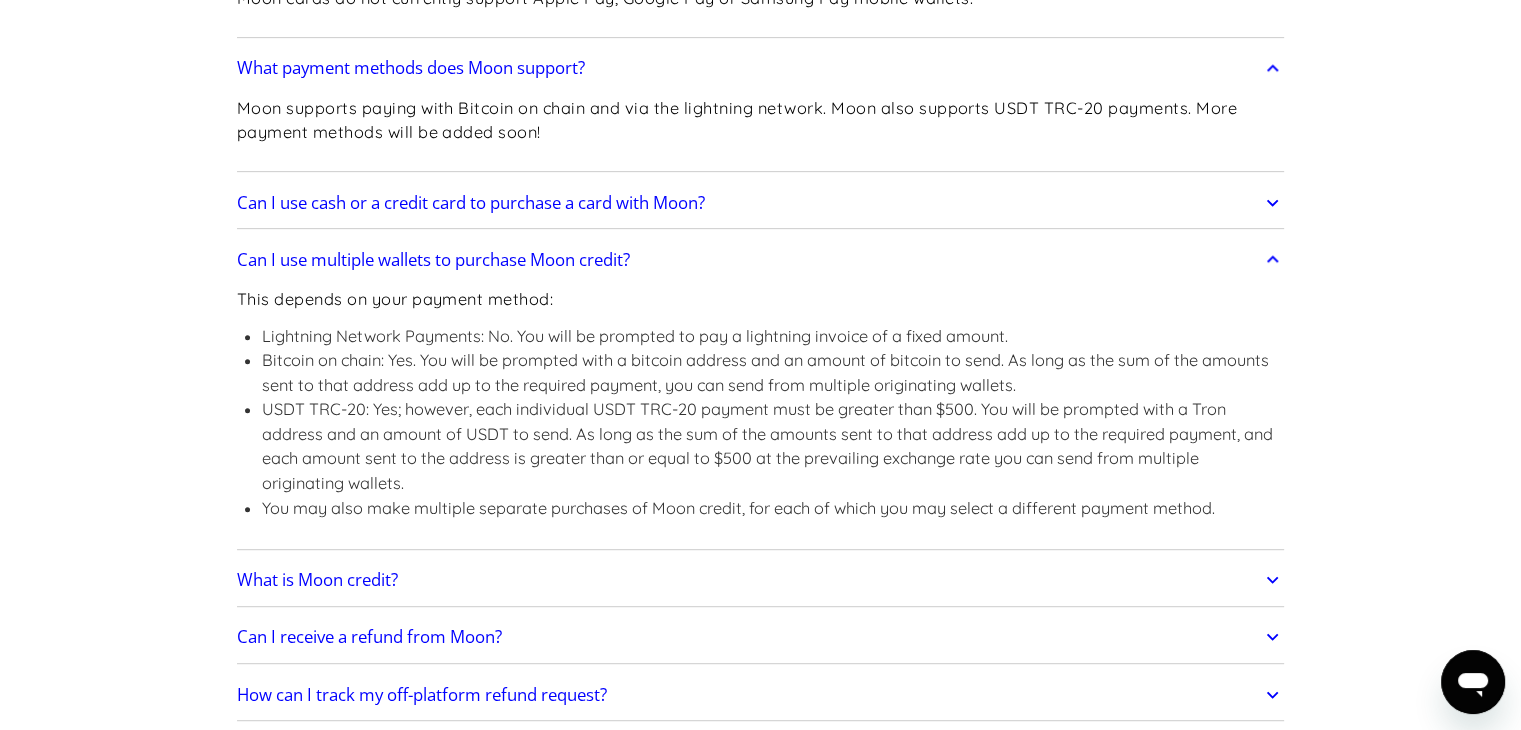 click on "Can I use multiple wallets to purchase Moon credit?" at bounding box center [433, 260] 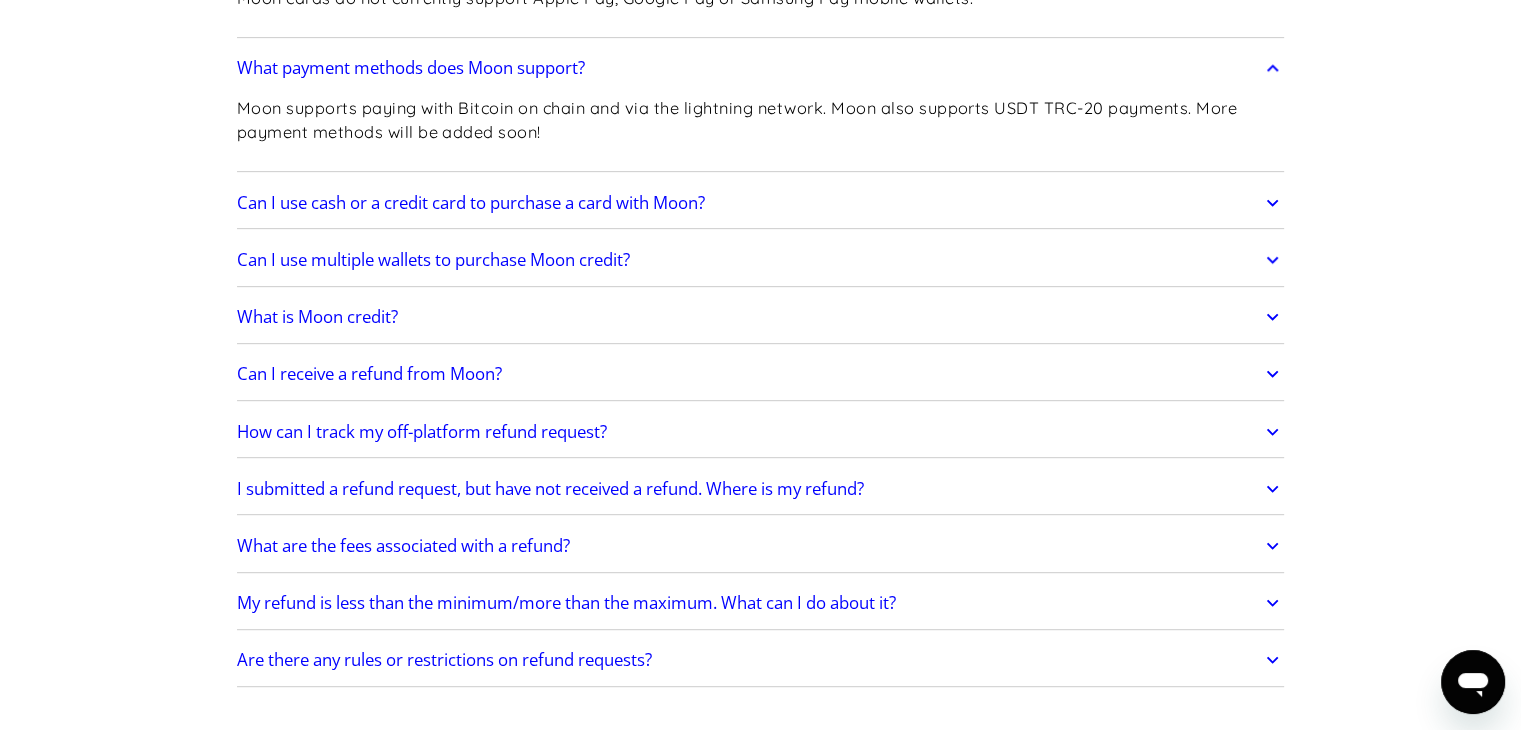 click on "Can I receive a refund from Moon?" at bounding box center (369, 374) 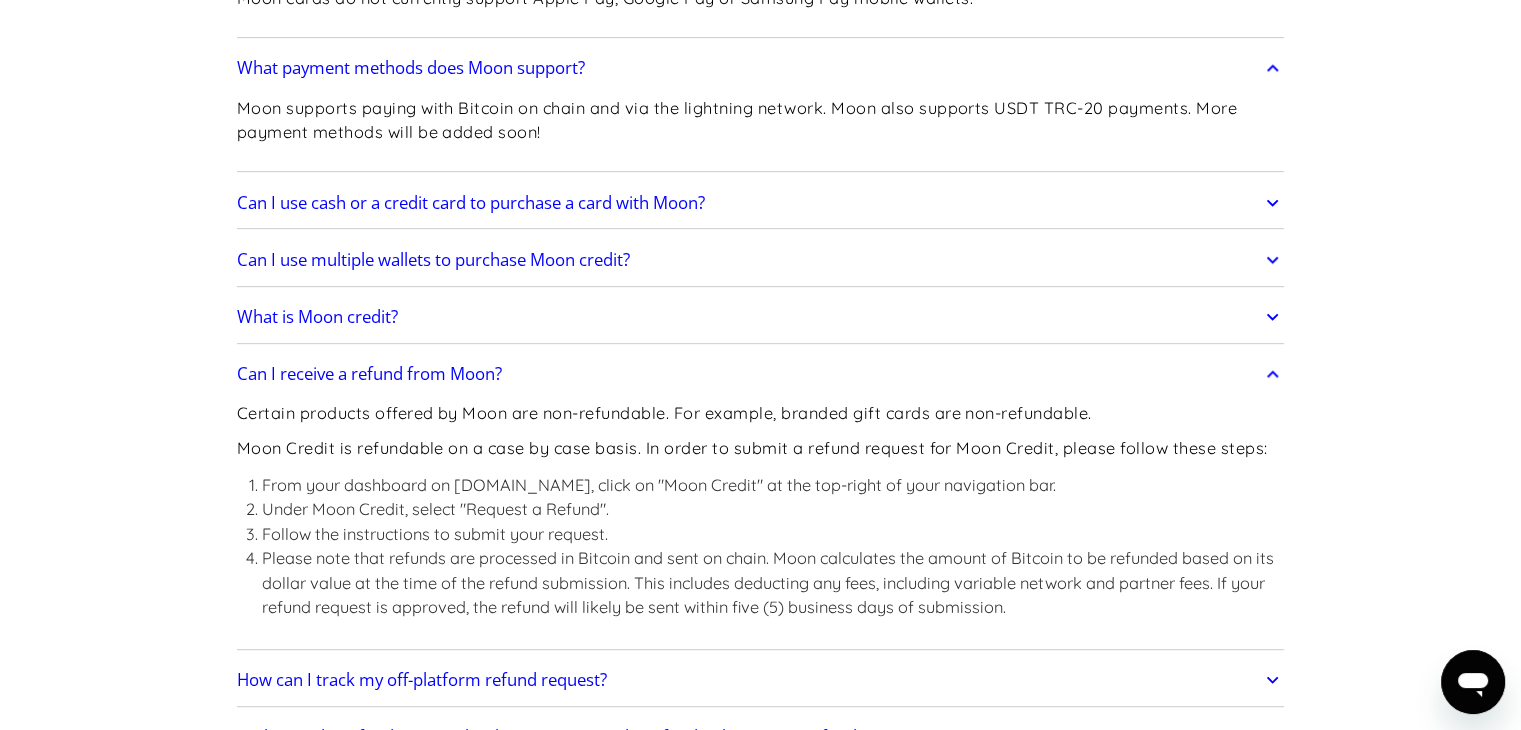 click on "Can I receive a refund from Moon?" at bounding box center [369, 374] 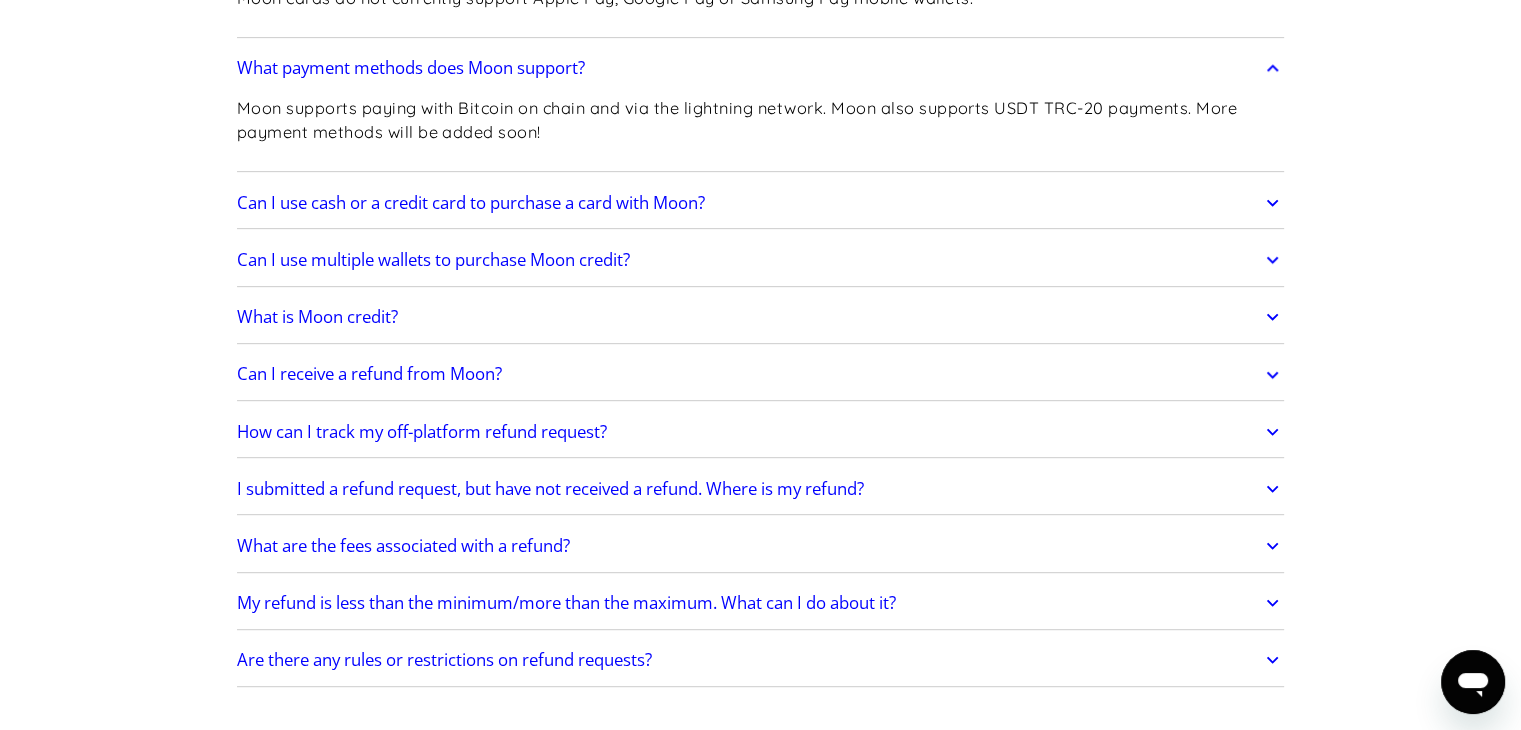 drag, startPoint x: 429, startPoint y: 369, endPoint x: 37, endPoint y: 305, distance: 397.19012 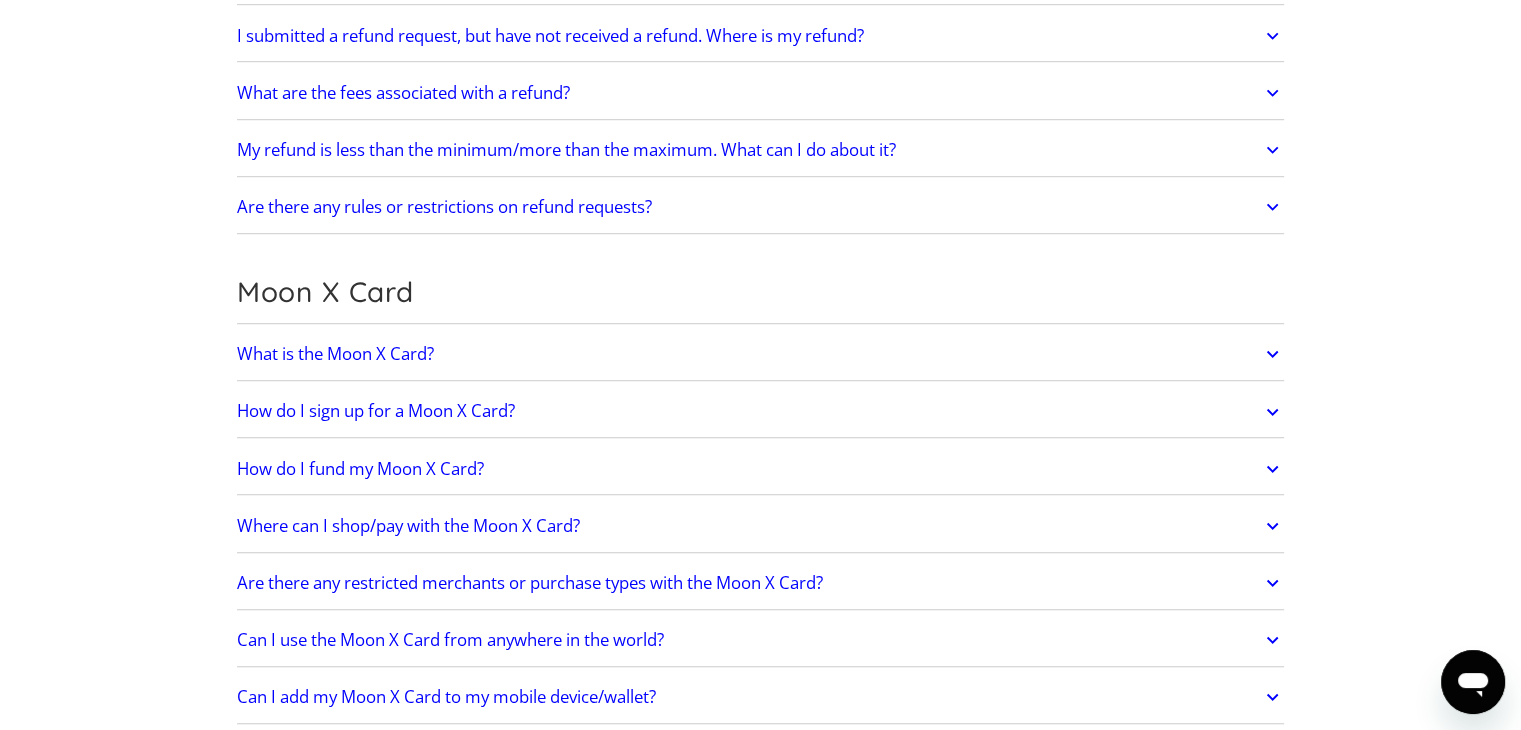 scroll, scrollTop: 1400, scrollLeft: 0, axis: vertical 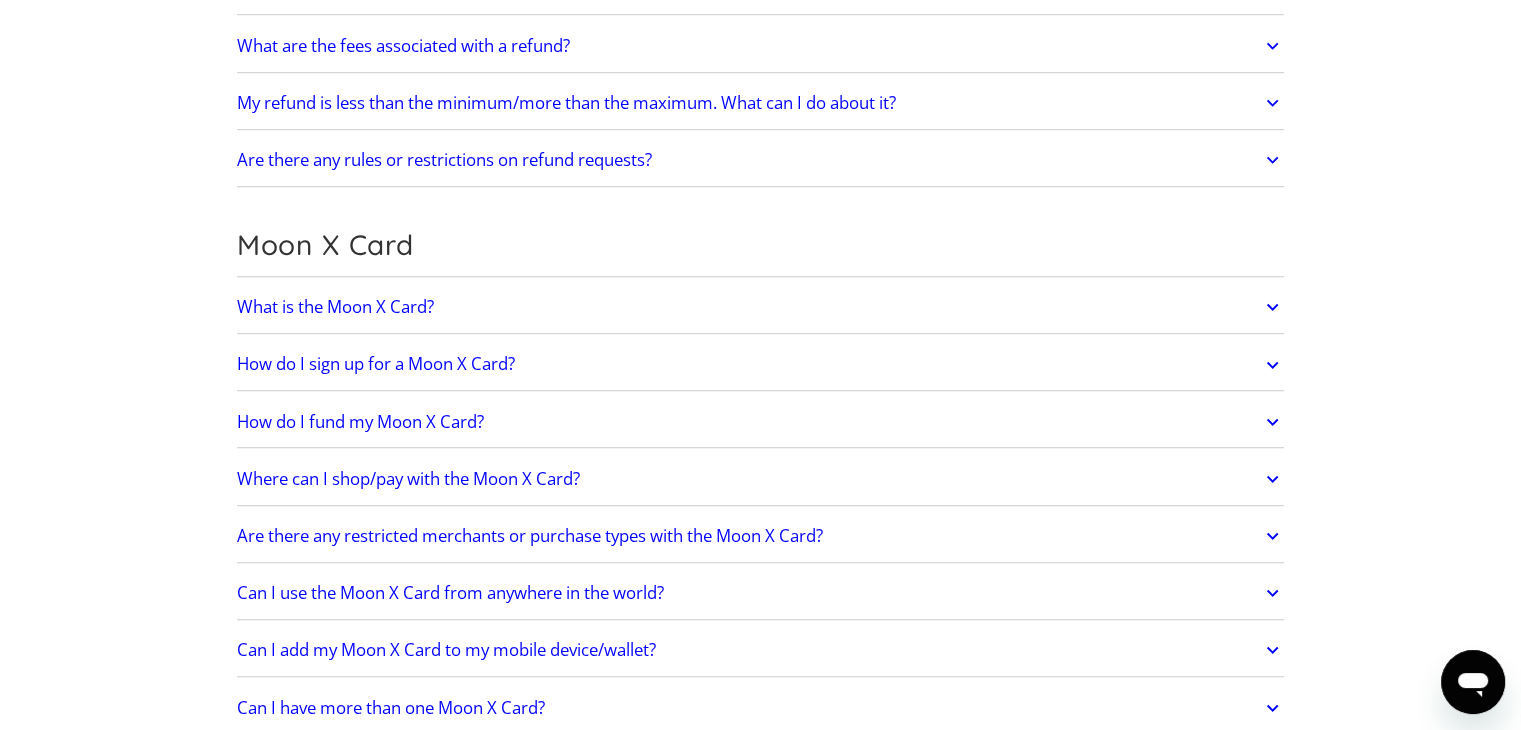 drag, startPoint x: 198, startPoint y: 379, endPoint x: 118, endPoint y: 365, distance: 81.21576 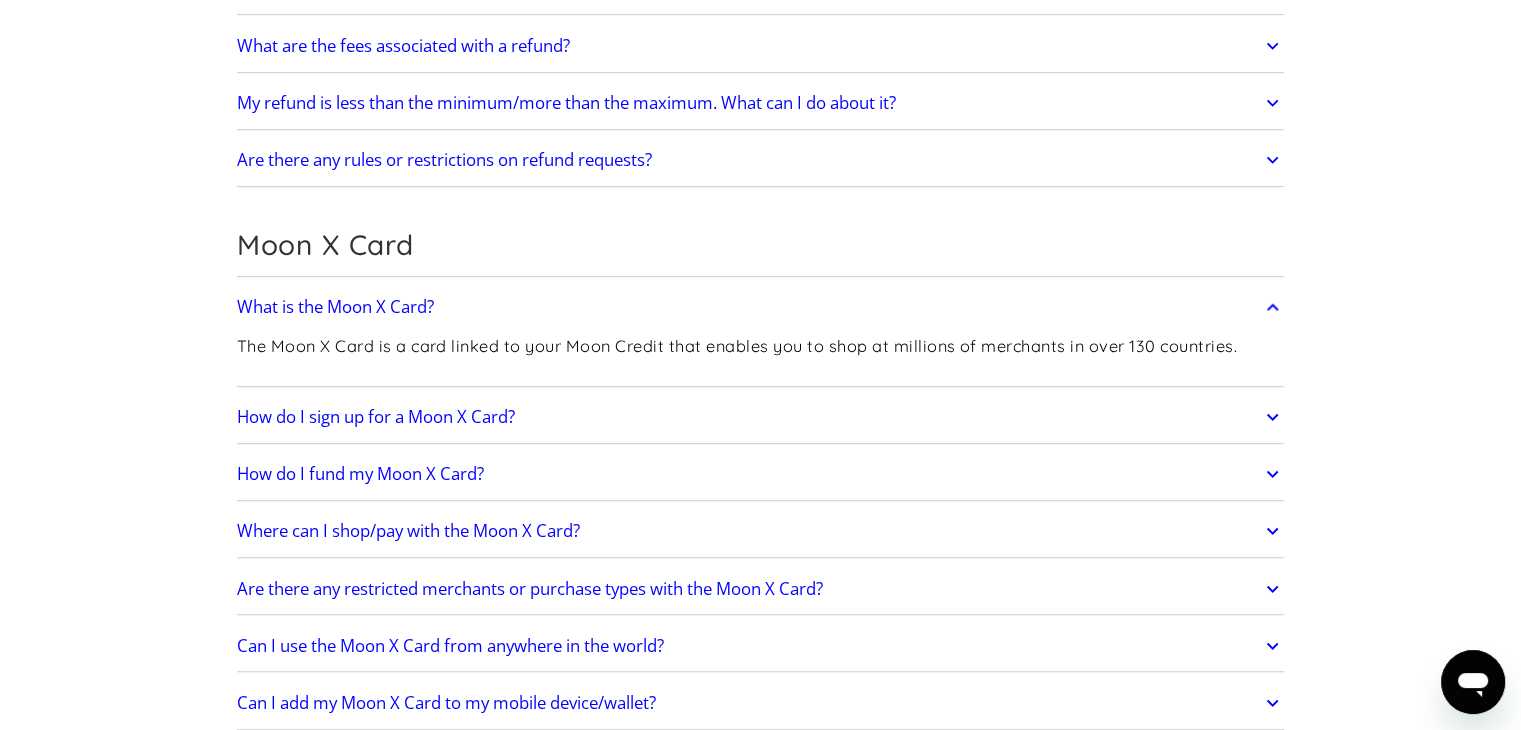 click on "What is the Moon X Card?" at bounding box center (335, 307) 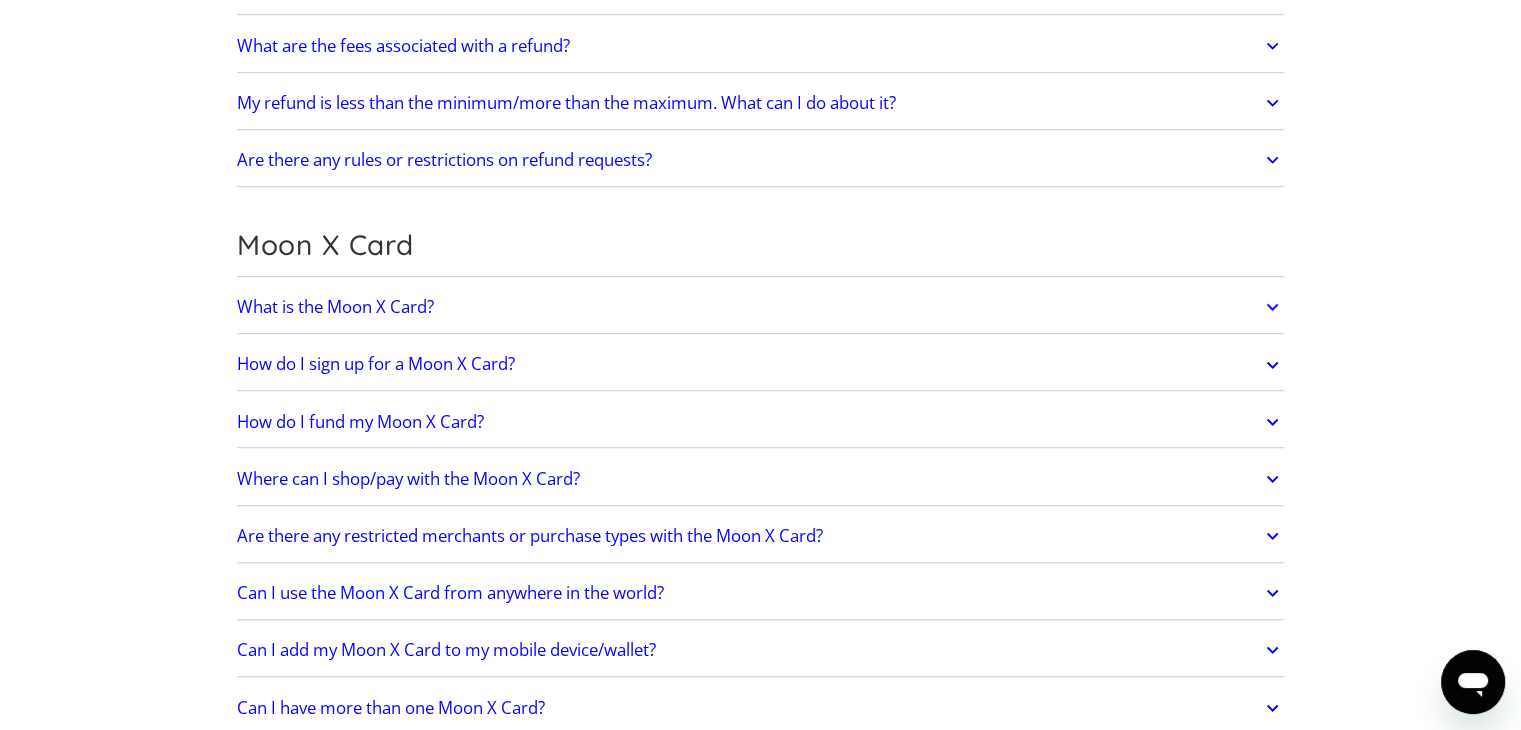 scroll, scrollTop: 1500, scrollLeft: 0, axis: vertical 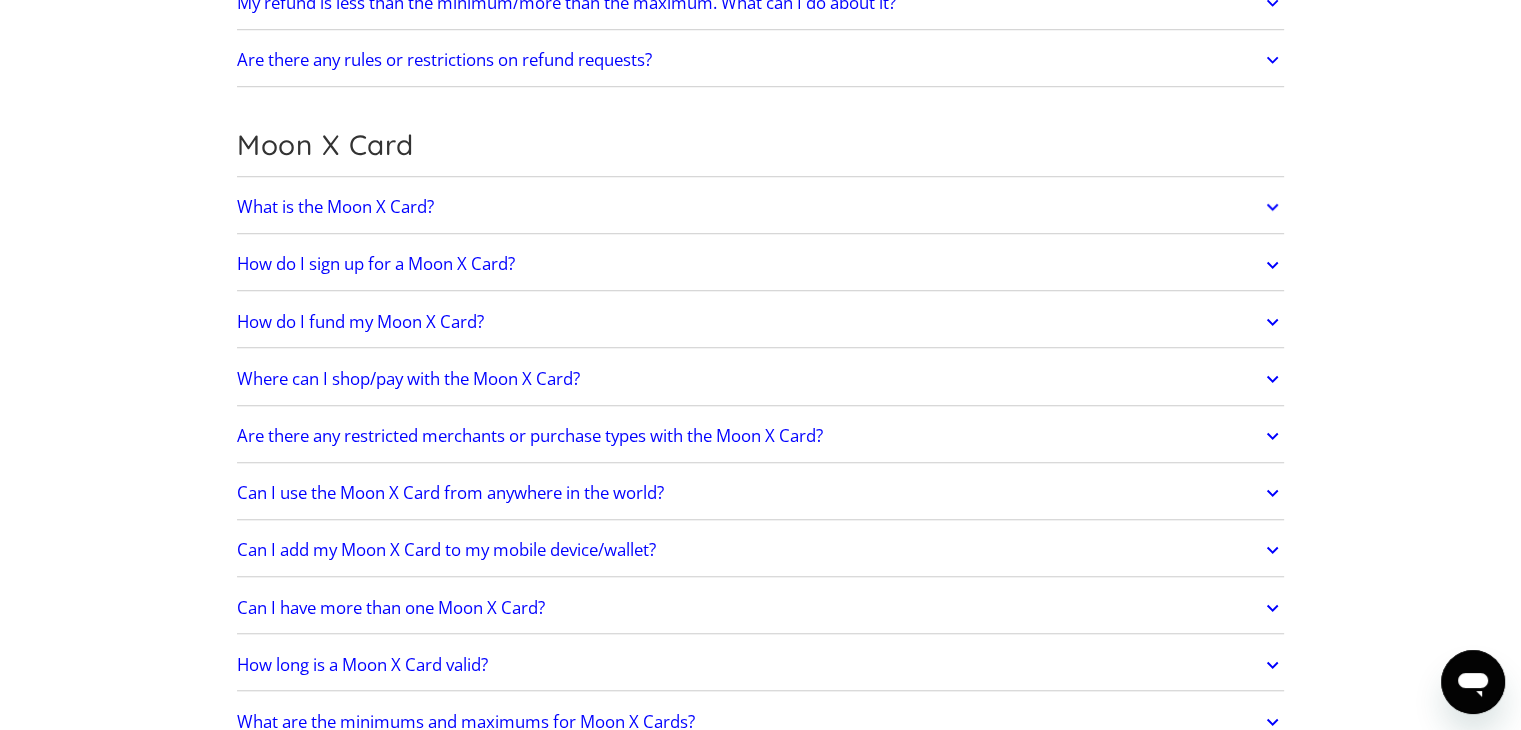 click on "Where can I shop/pay with the Moon X Card?" at bounding box center [408, 379] 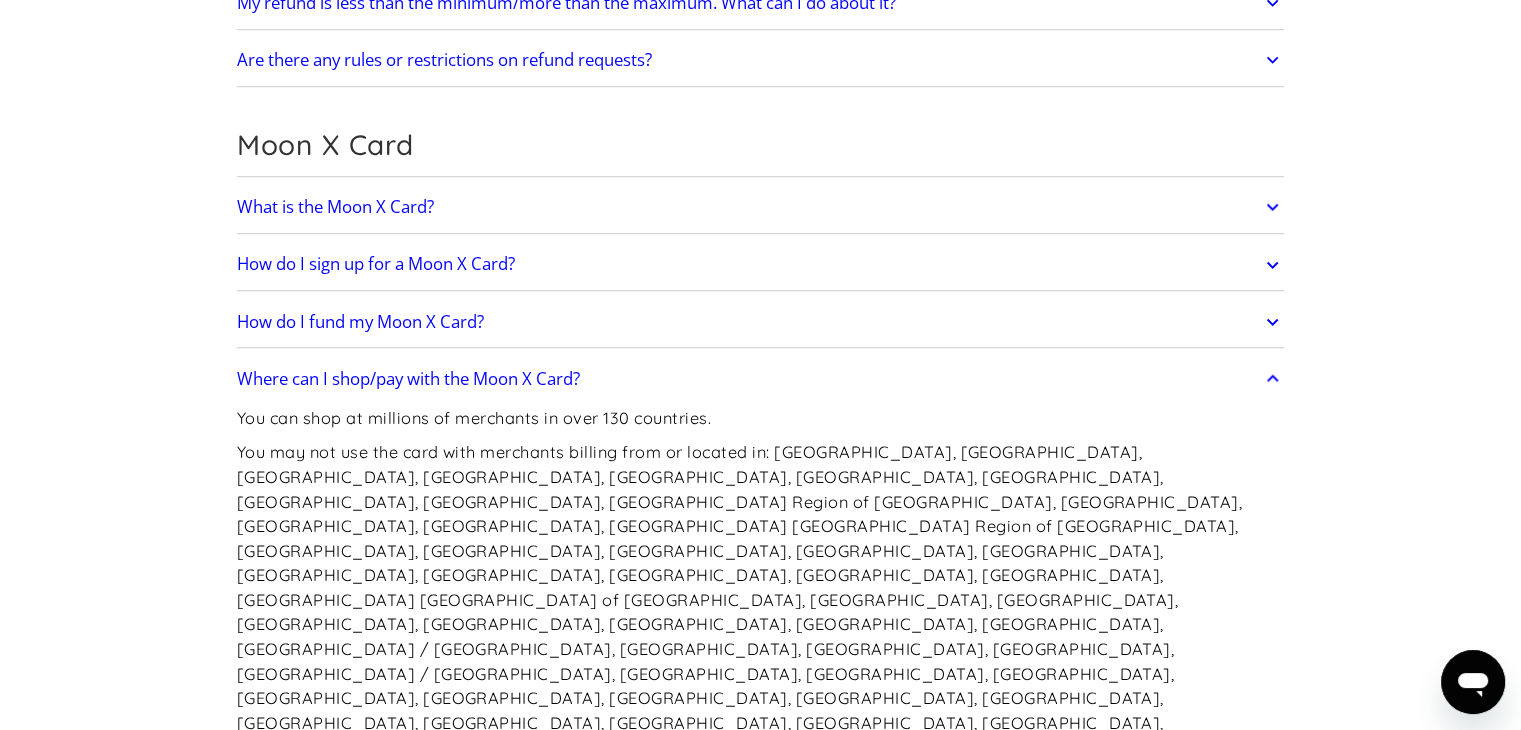 click on "Where can I shop/pay with the Moon X Card?" at bounding box center (408, 379) 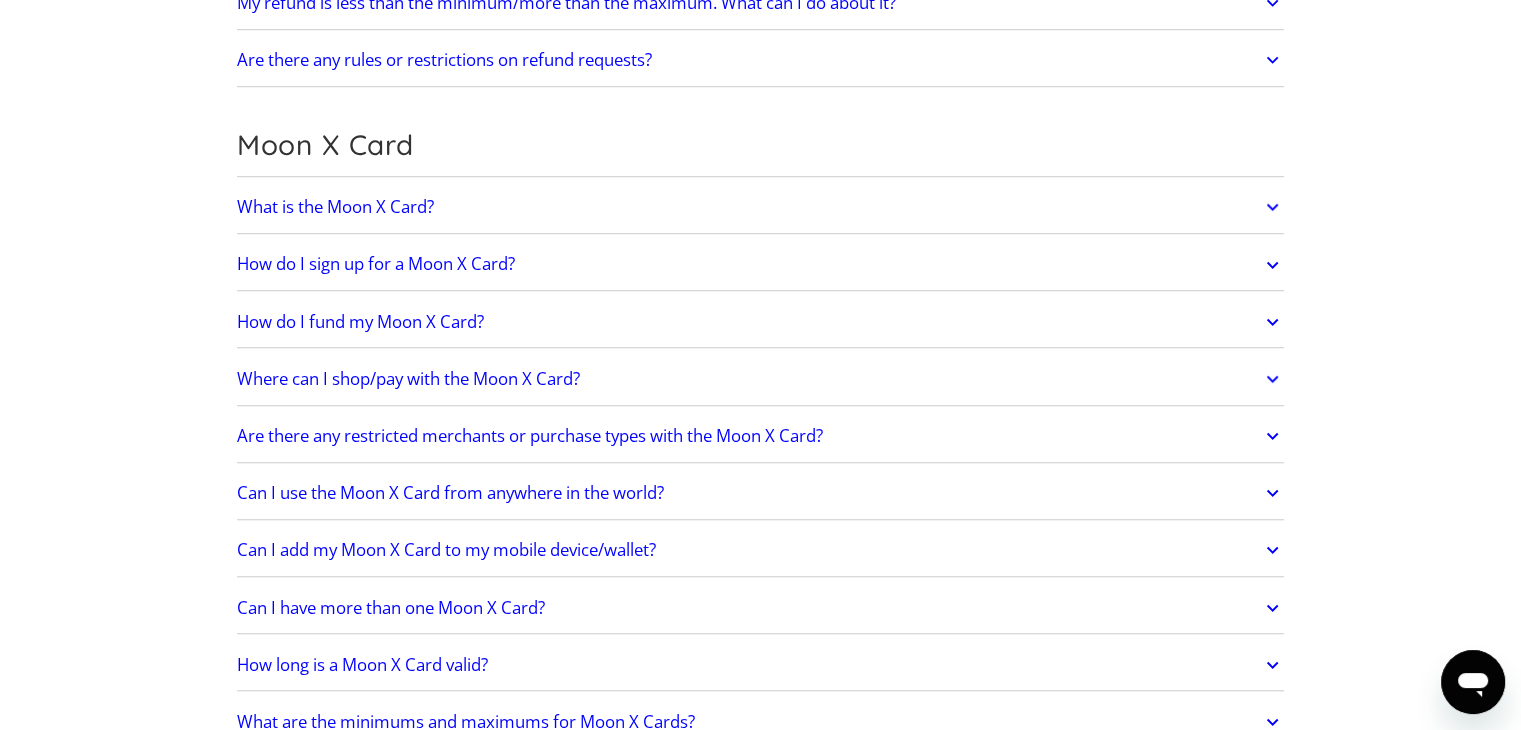 drag, startPoint x: 422, startPoint y: 370, endPoint x: 156, endPoint y: 382, distance: 266.27054 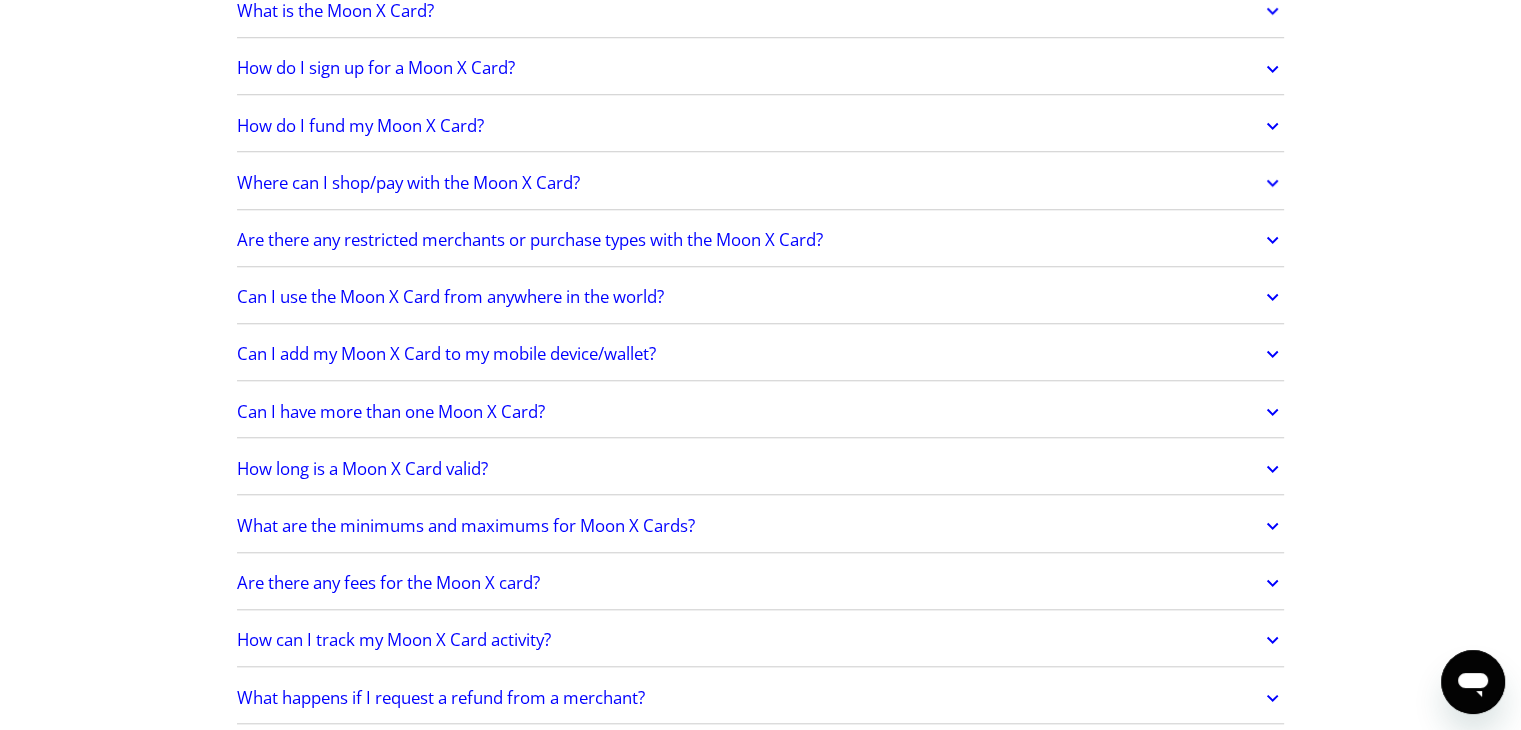 scroll, scrollTop: 1700, scrollLeft: 0, axis: vertical 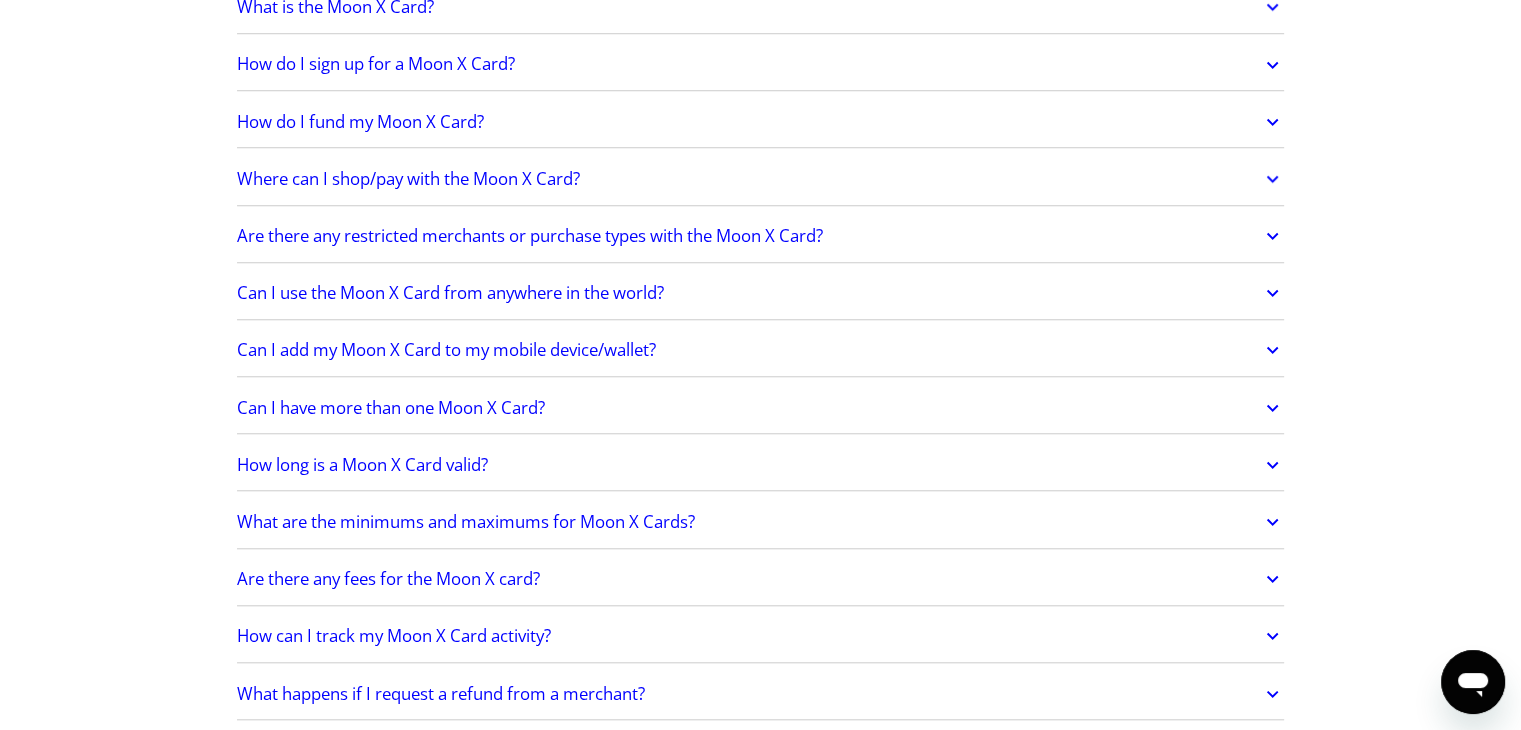 click on "Can I add my Moon X Card to my mobile device/wallet?" at bounding box center (446, 350) 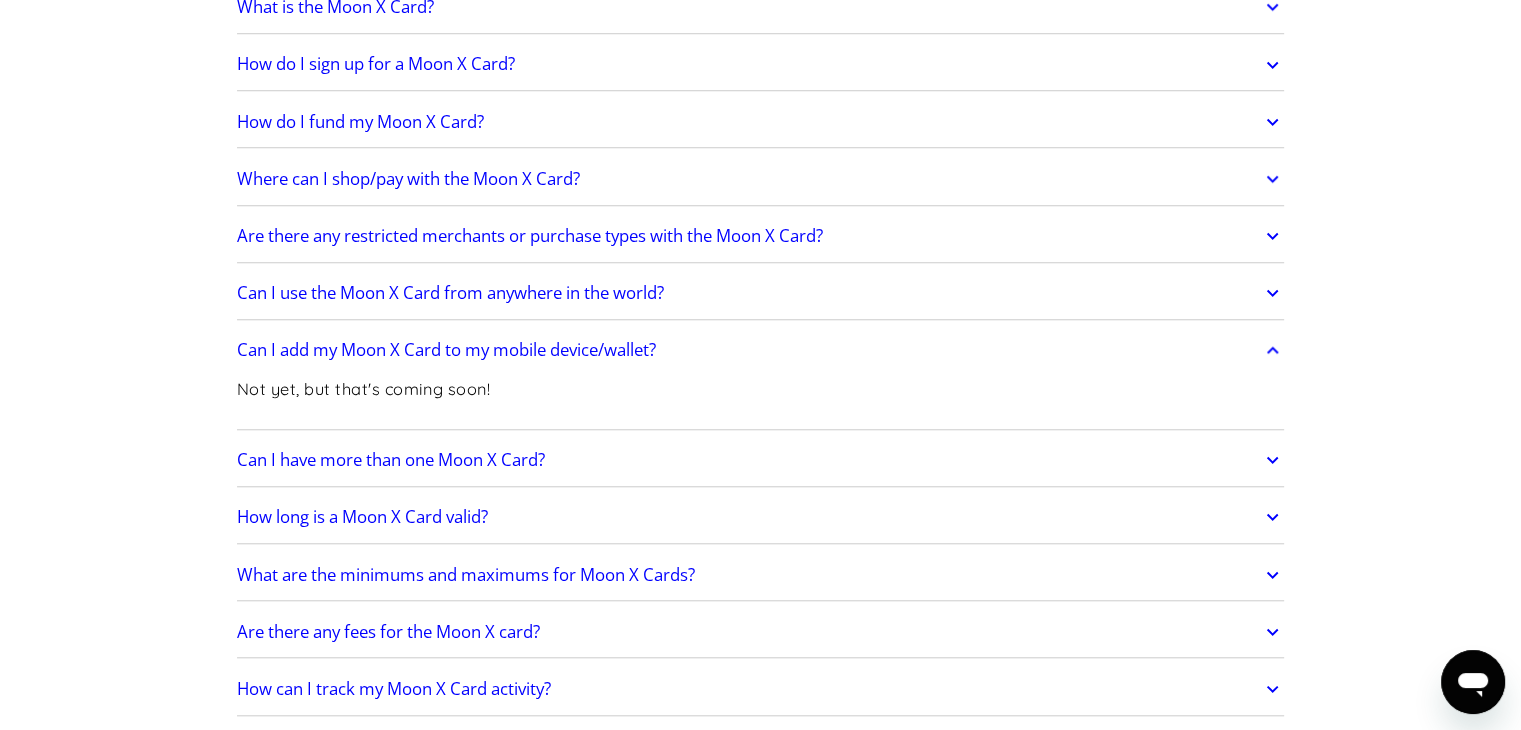 click on "Can I add my Moon X Card to my mobile device/wallet?" at bounding box center (446, 350) 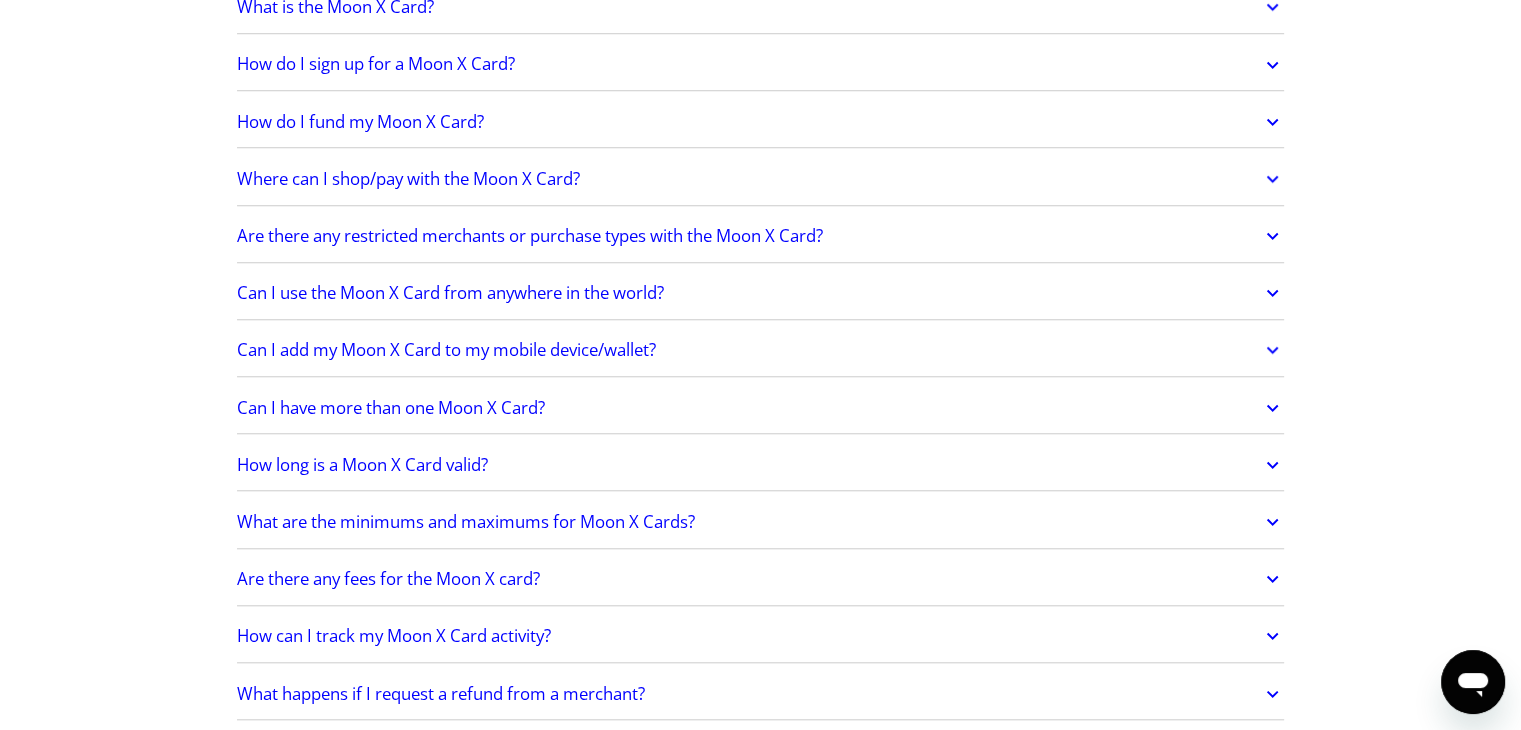 scroll, scrollTop: 1800, scrollLeft: 0, axis: vertical 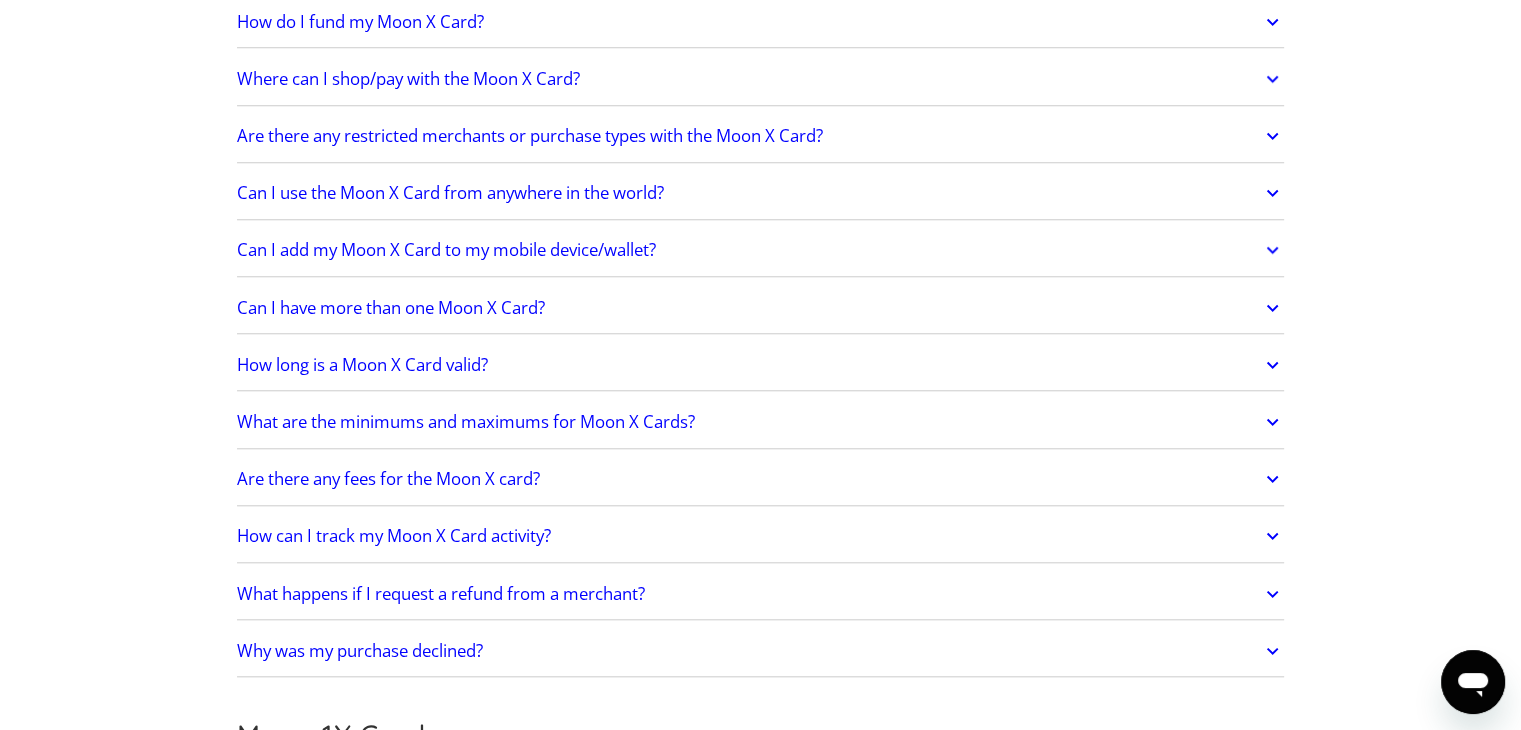 drag, startPoint x: 612, startPoint y: 349, endPoint x: 8, endPoint y: 305, distance: 605.6005 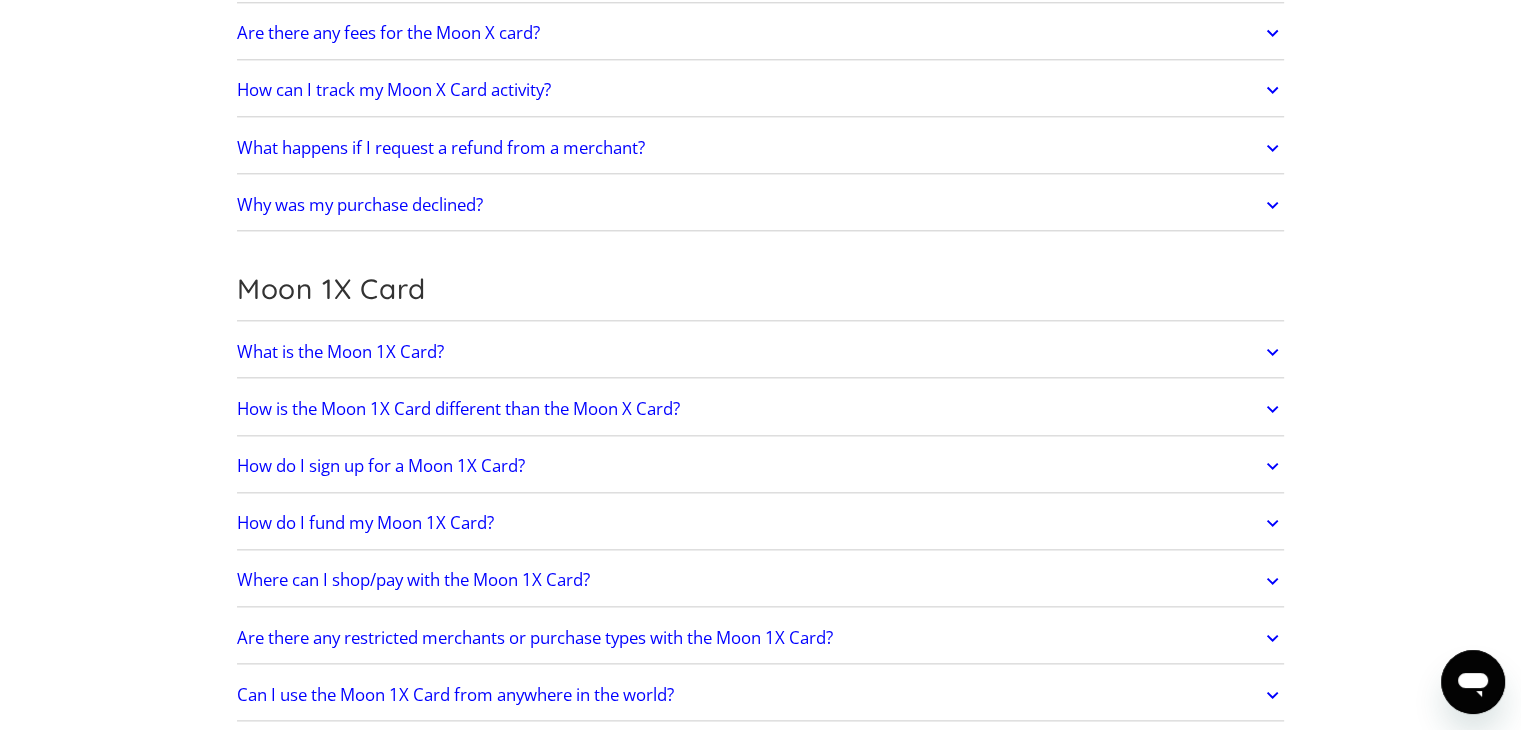 scroll, scrollTop: 2300, scrollLeft: 0, axis: vertical 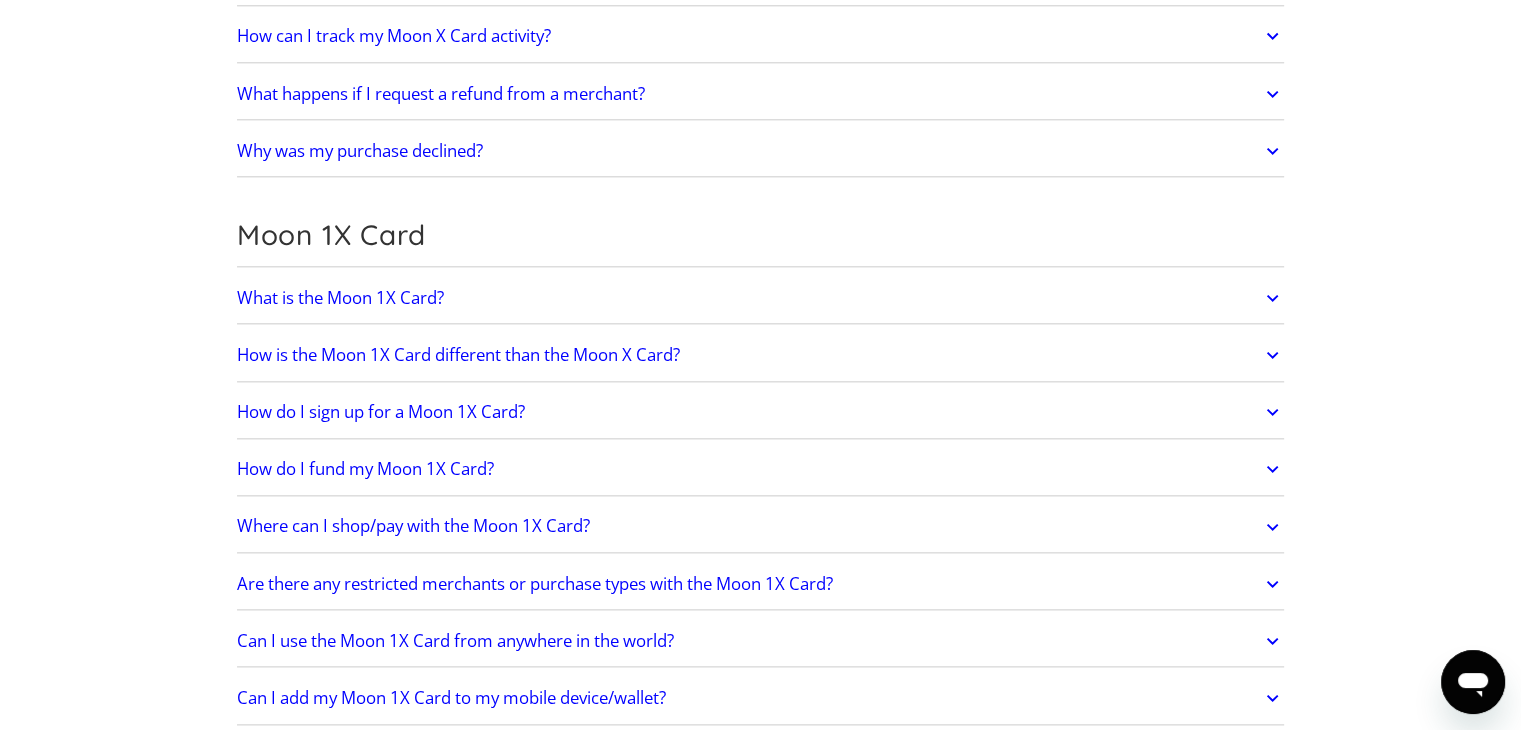 click on "Why was my purchase declined?" at bounding box center (360, 151) 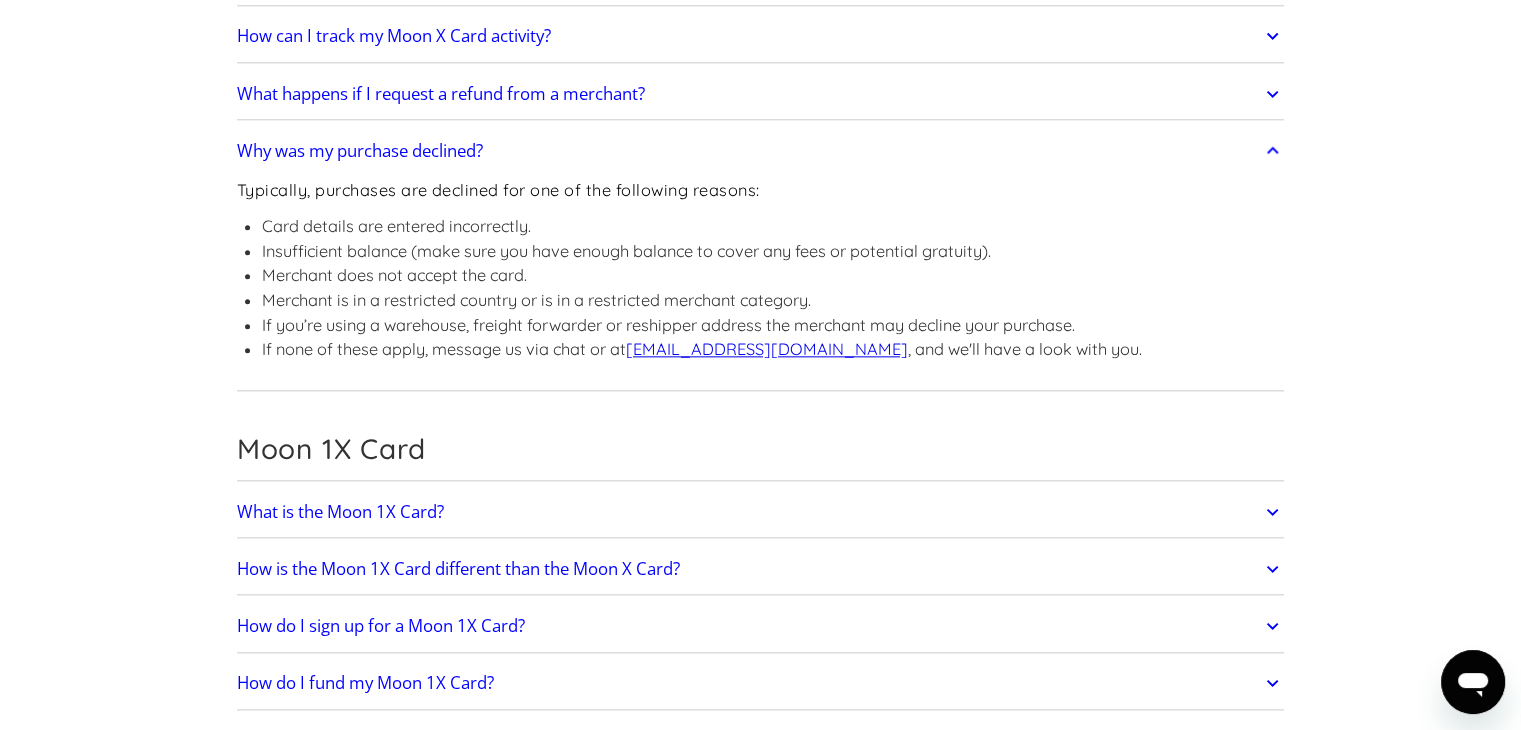 click on "Why was my purchase declined?" at bounding box center [360, 151] 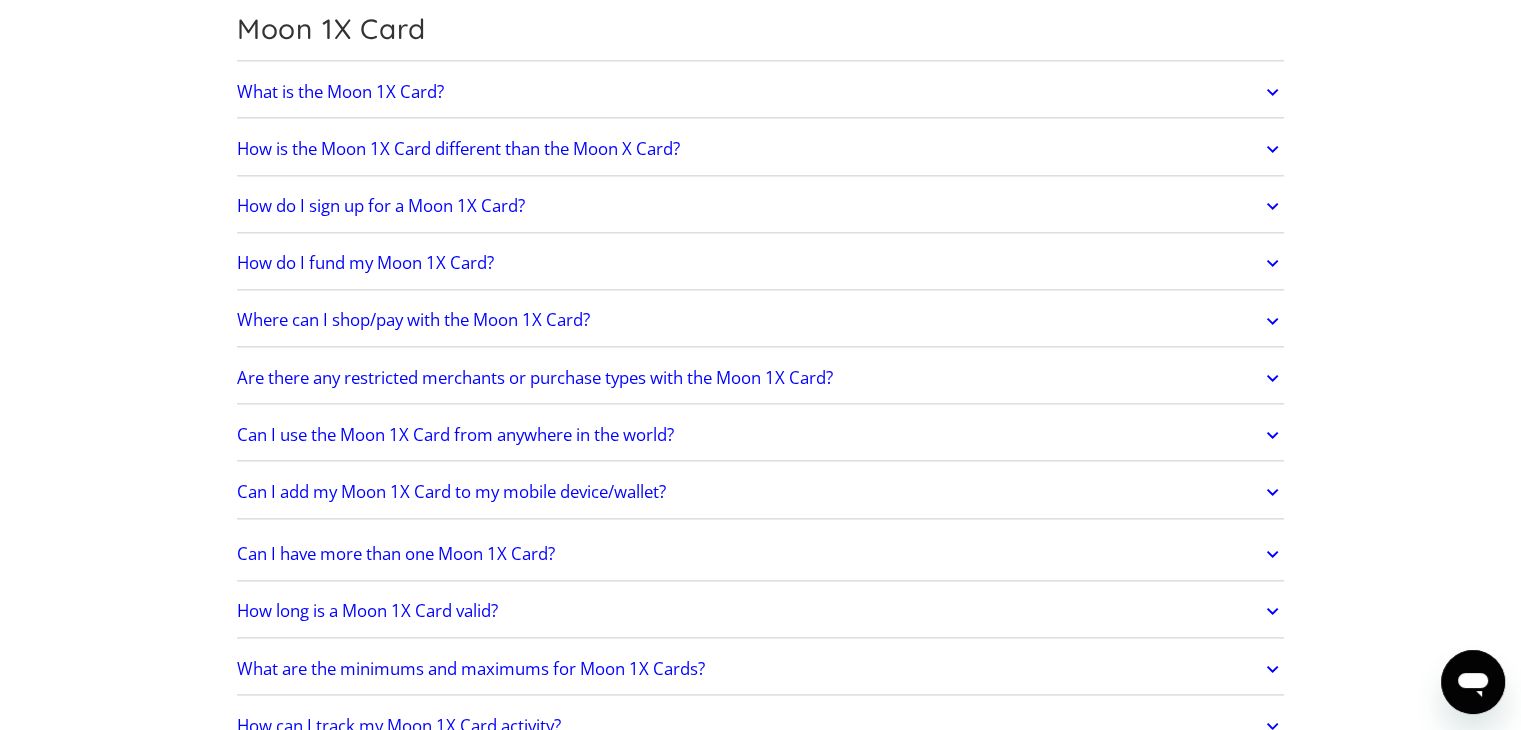 scroll, scrollTop: 2600, scrollLeft: 0, axis: vertical 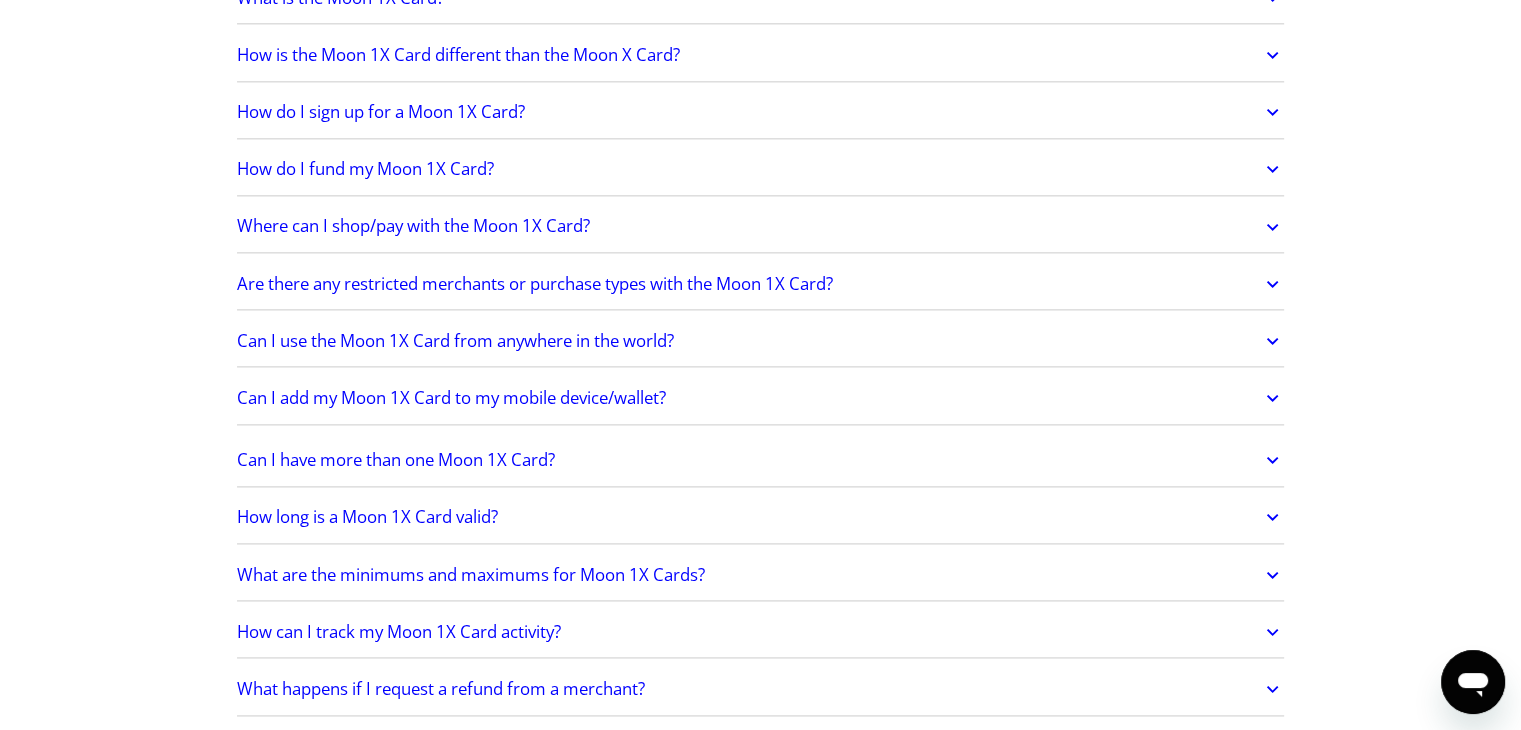 drag, startPoint x: 167, startPoint y: 239, endPoint x: 94, endPoint y: 198, distance: 83.725746 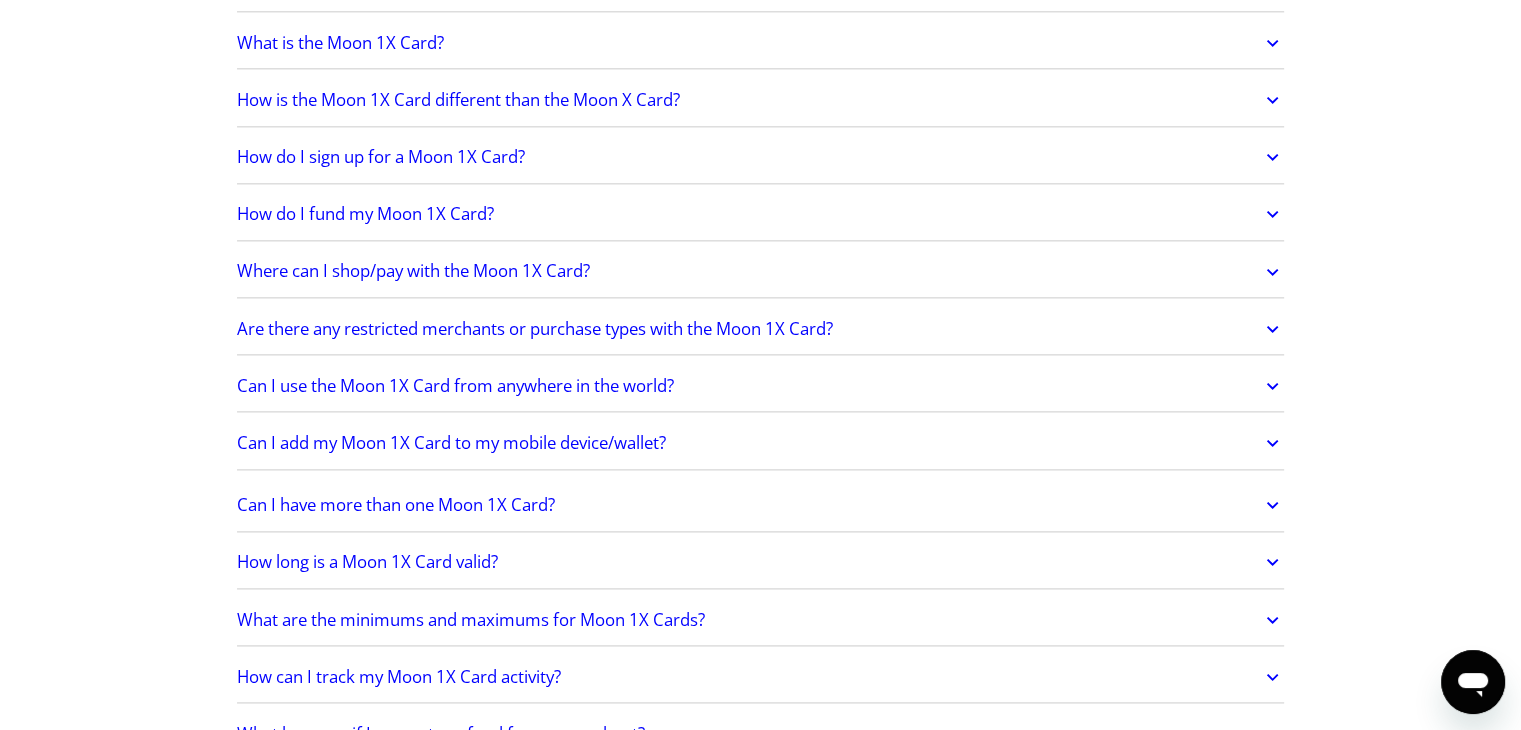 scroll, scrollTop: 2554, scrollLeft: 0, axis: vertical 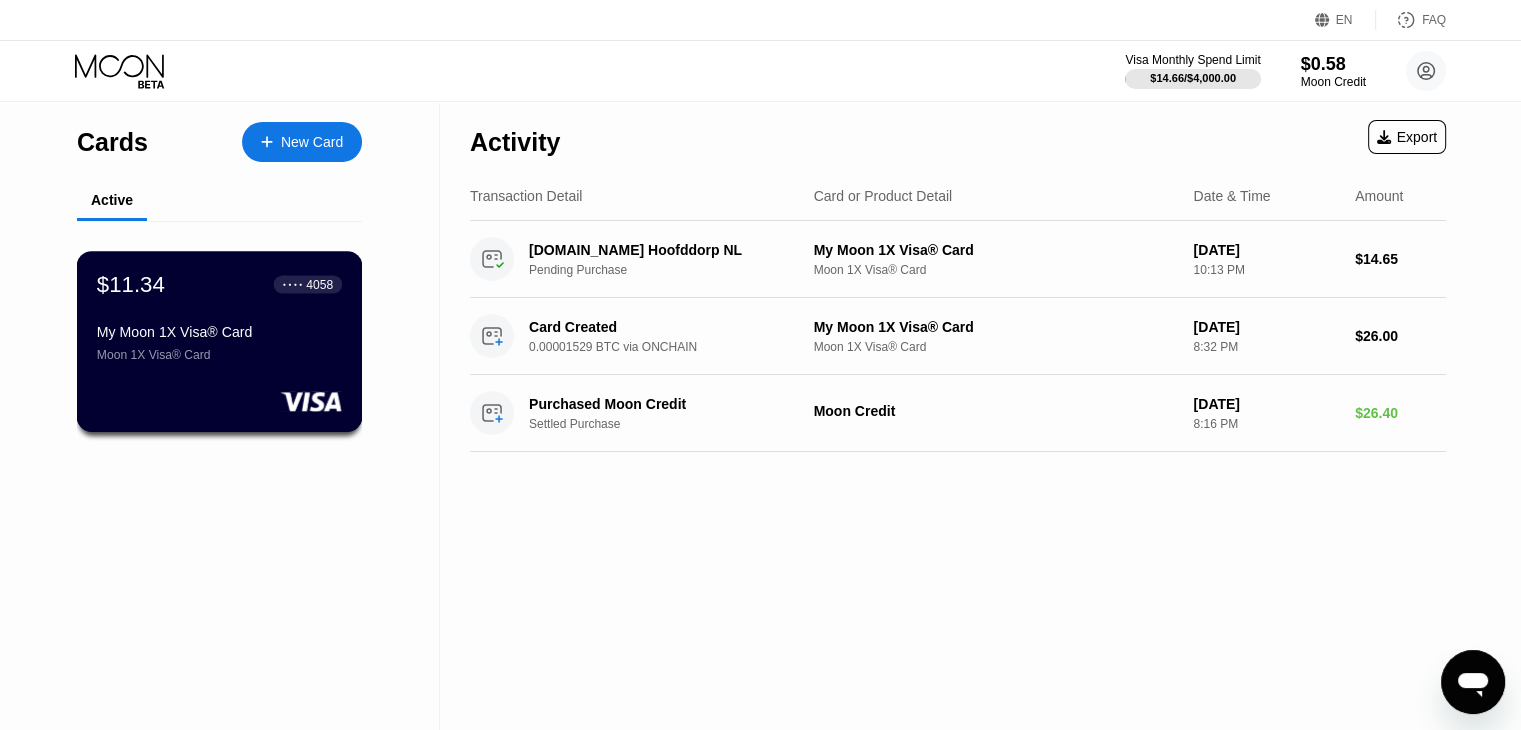 click on "$11.34 ● ● ● ● 4058 My Moon 1X Visa® Card Moon 1X Visa® Card" at bounding box center (219, 316) 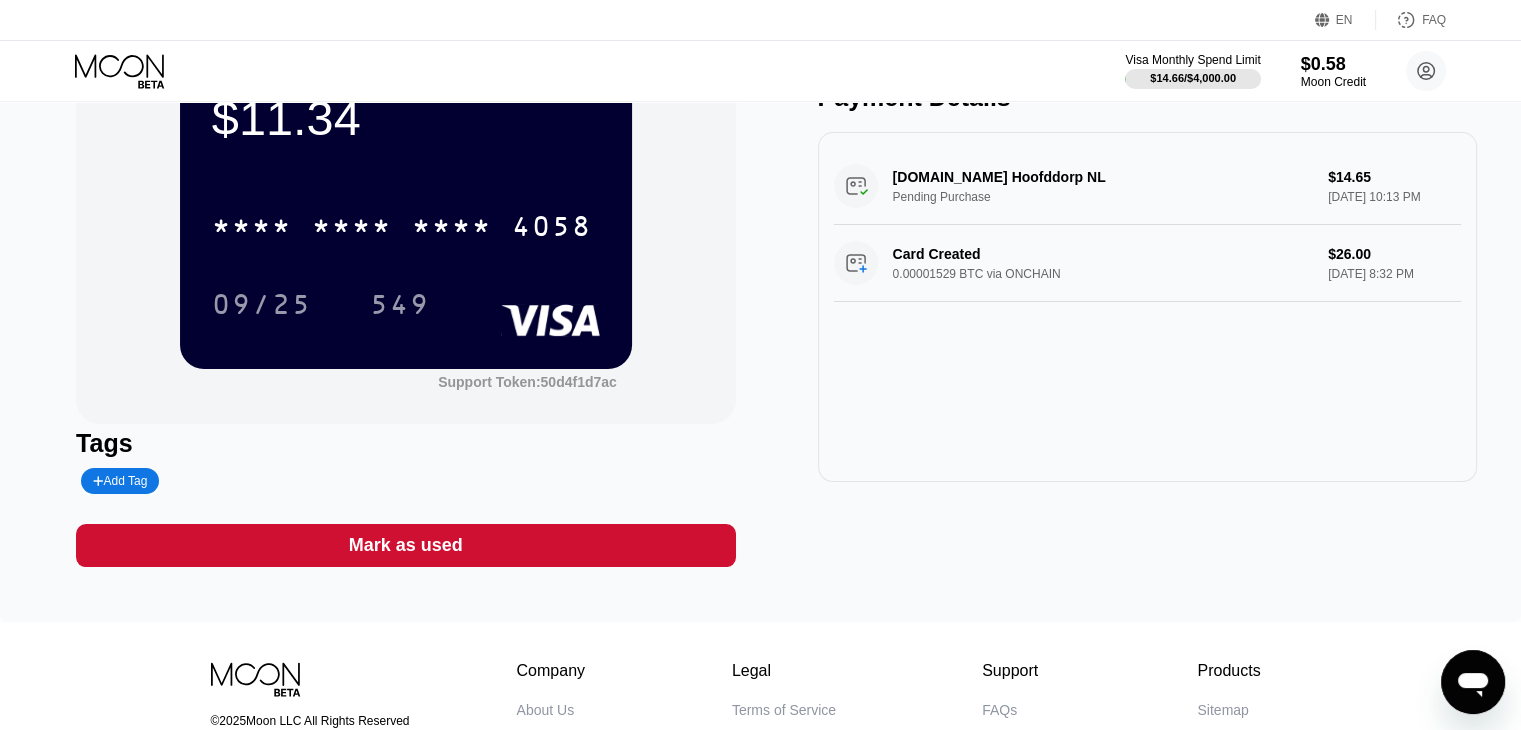 scroll, scrollTop: 0, scrollLeft: 0, axis: both 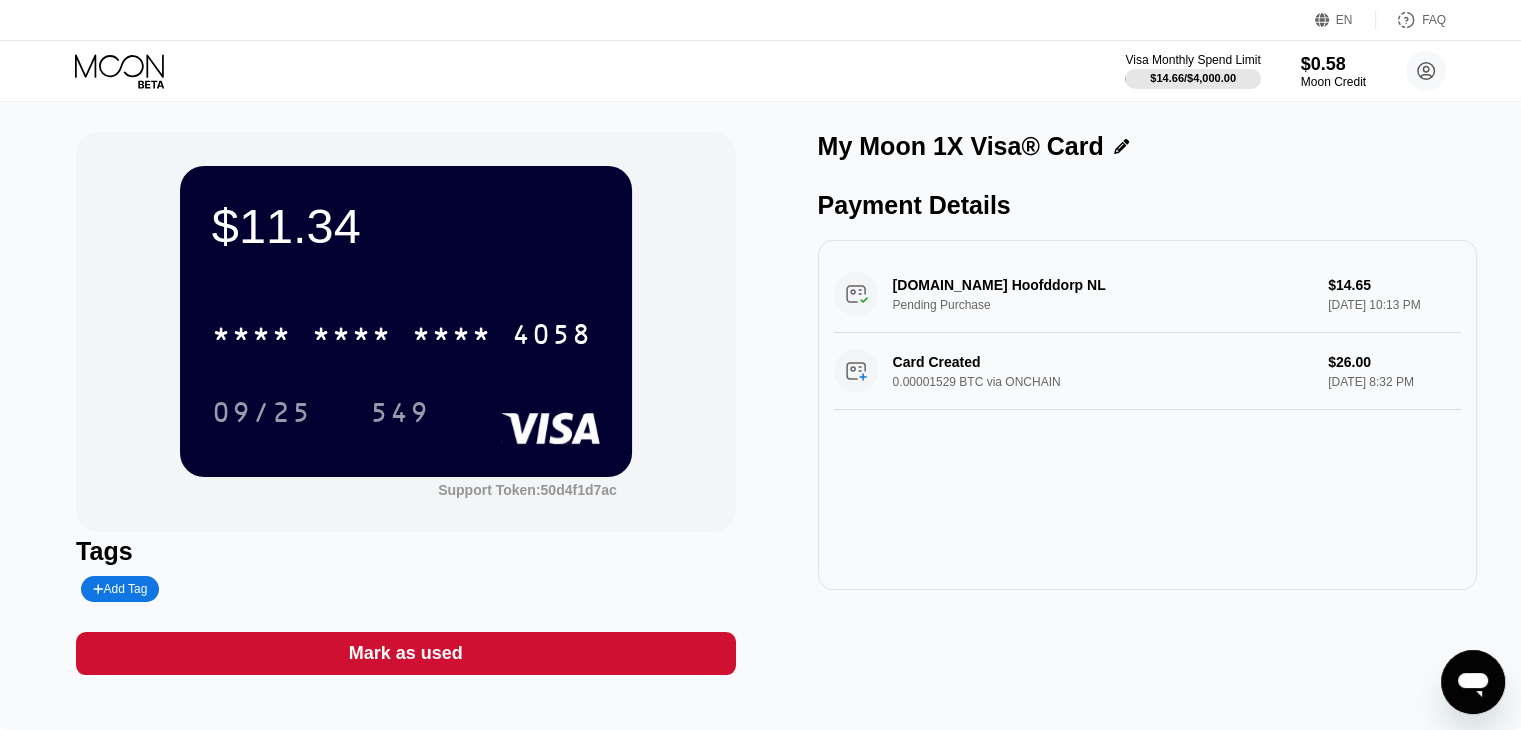 click on "[DOMAIN_NAME]             Hoofddorp    [GEOGRAPHIC_DATA] Pending Purchase $14.65 [DATE] 10:13 PM" at bounding box center [1147, 294] 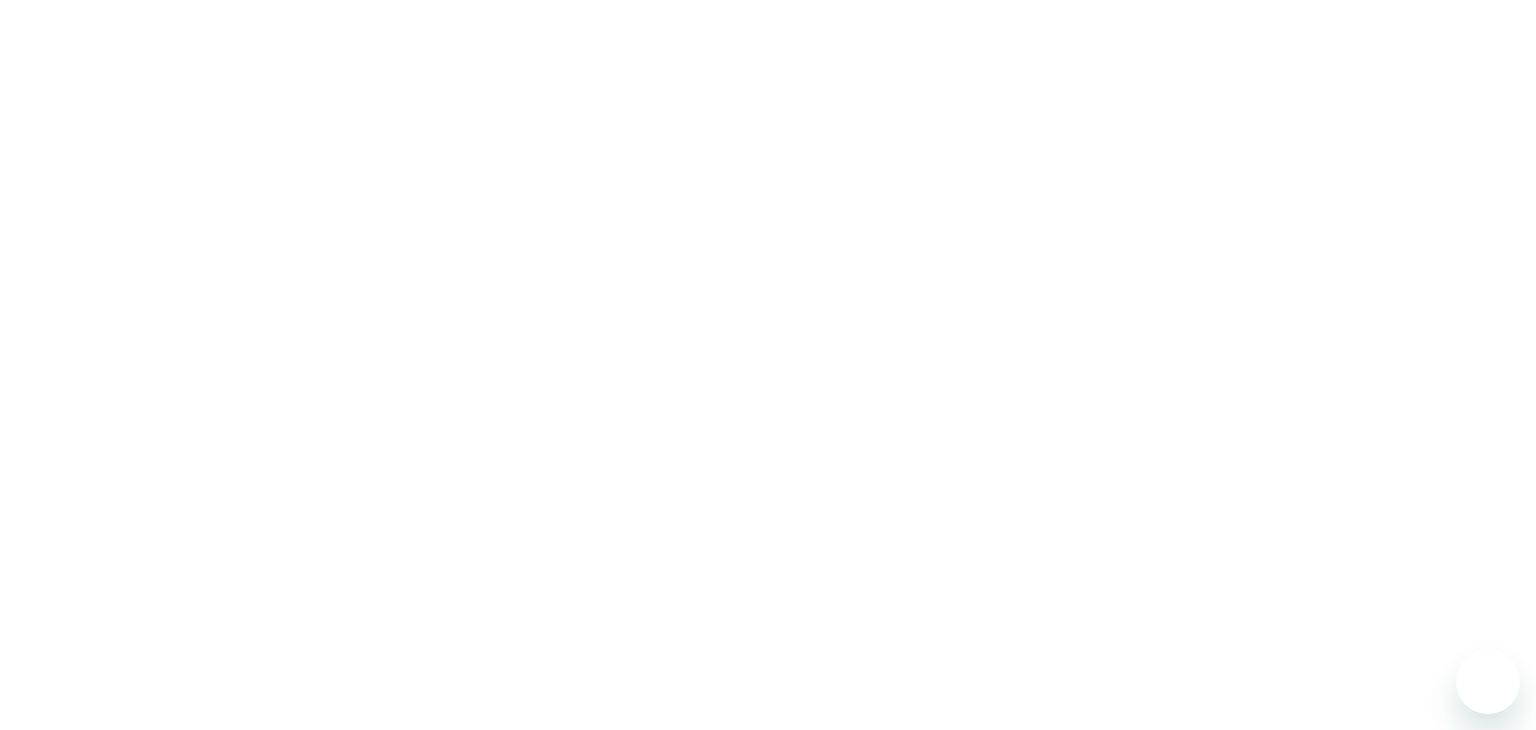 scroll, scrollTop: 0, scrollLeft: 0, axis: both 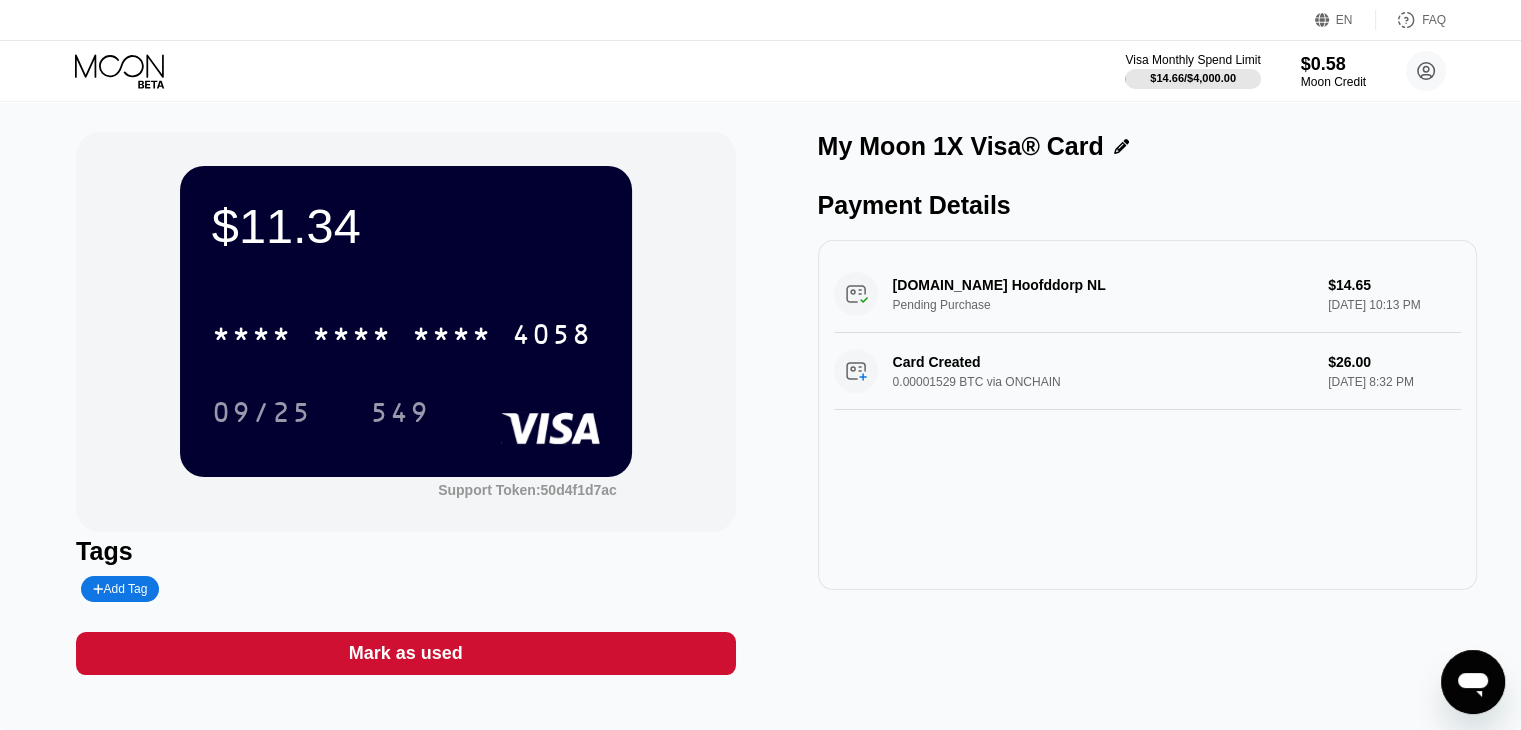 click 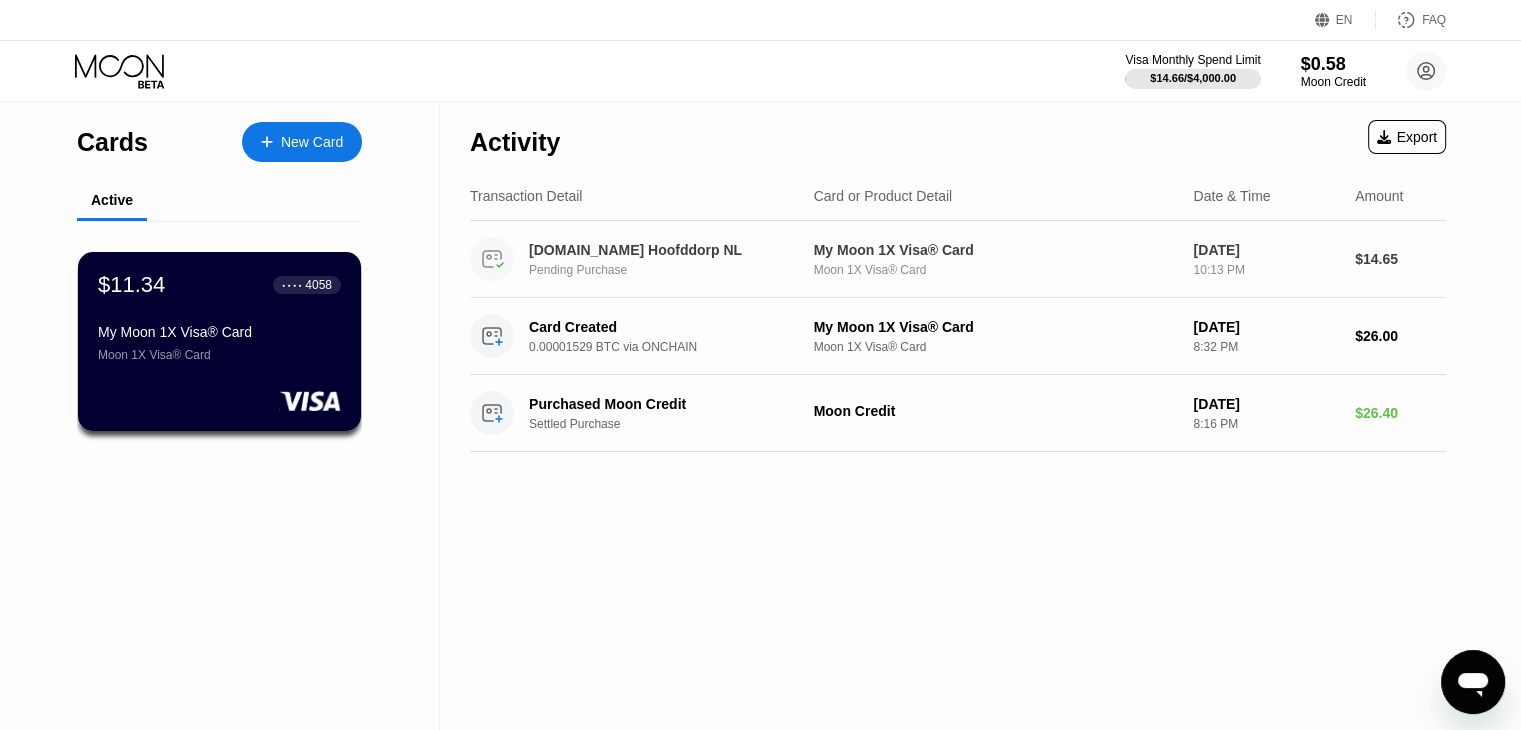 click on "[DOMAIN_NAME]             Hoofddorp    NL" at bounding box center (666, 250) 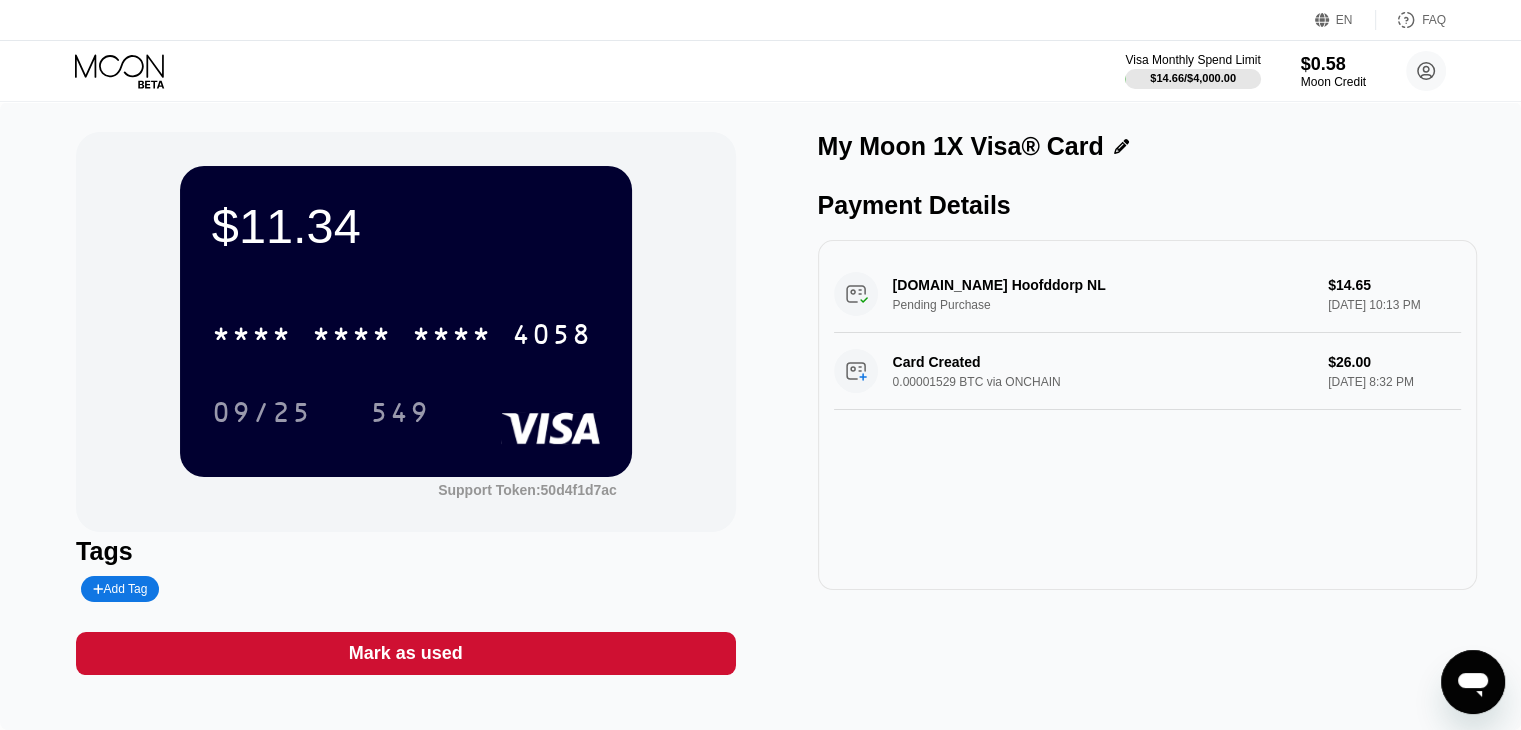 click on "[DOMAIN_NAME]             Hoofddorp    [GEOGRAPHIC_DATA] Pending Purchase $14.65 [DATE] 10:13 PM" at bounding box center (1147, 294) 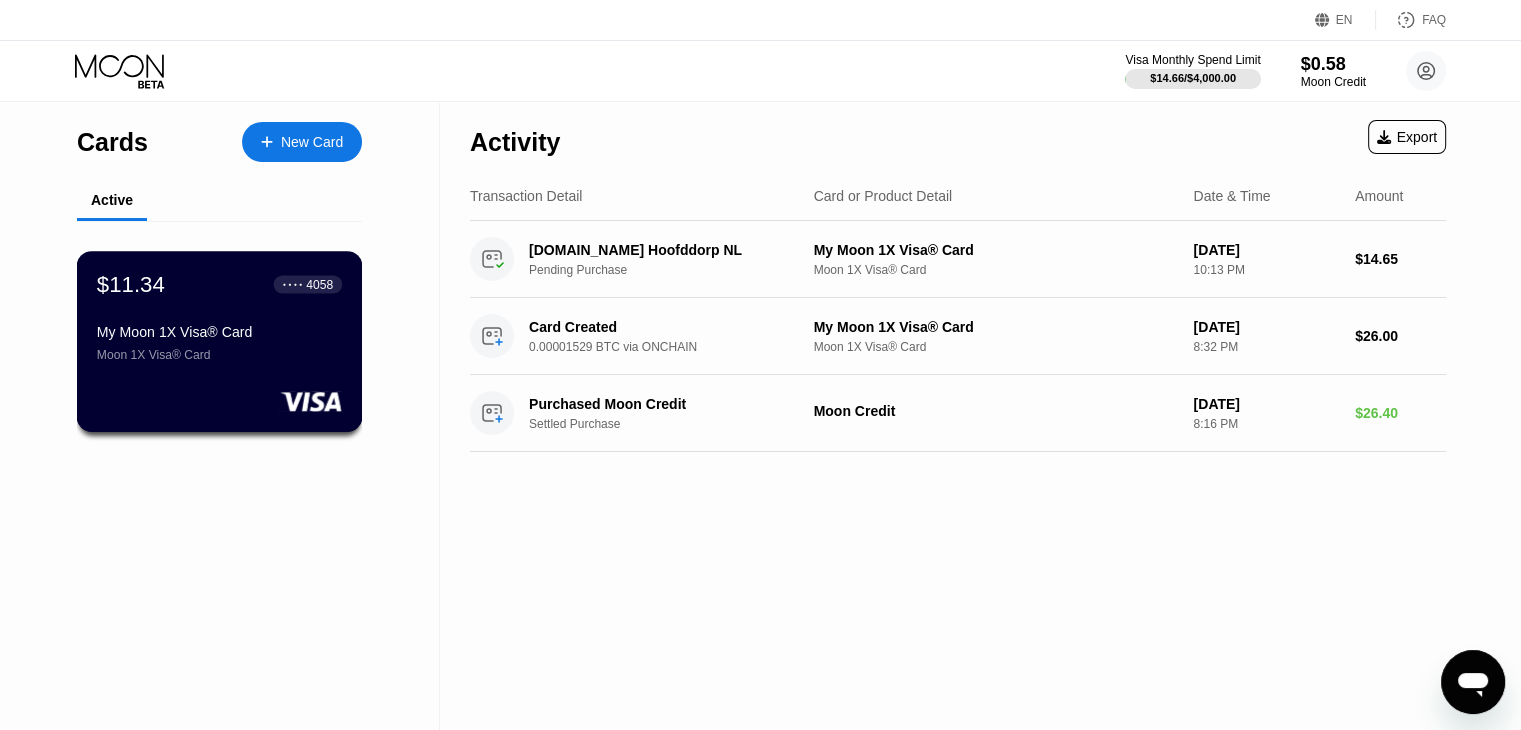 click on "$11.34 ● ● ● ● 4058 My Moon 1X Visa® Card Moon 1X Visa® Card" at bounding box center [219, 316] 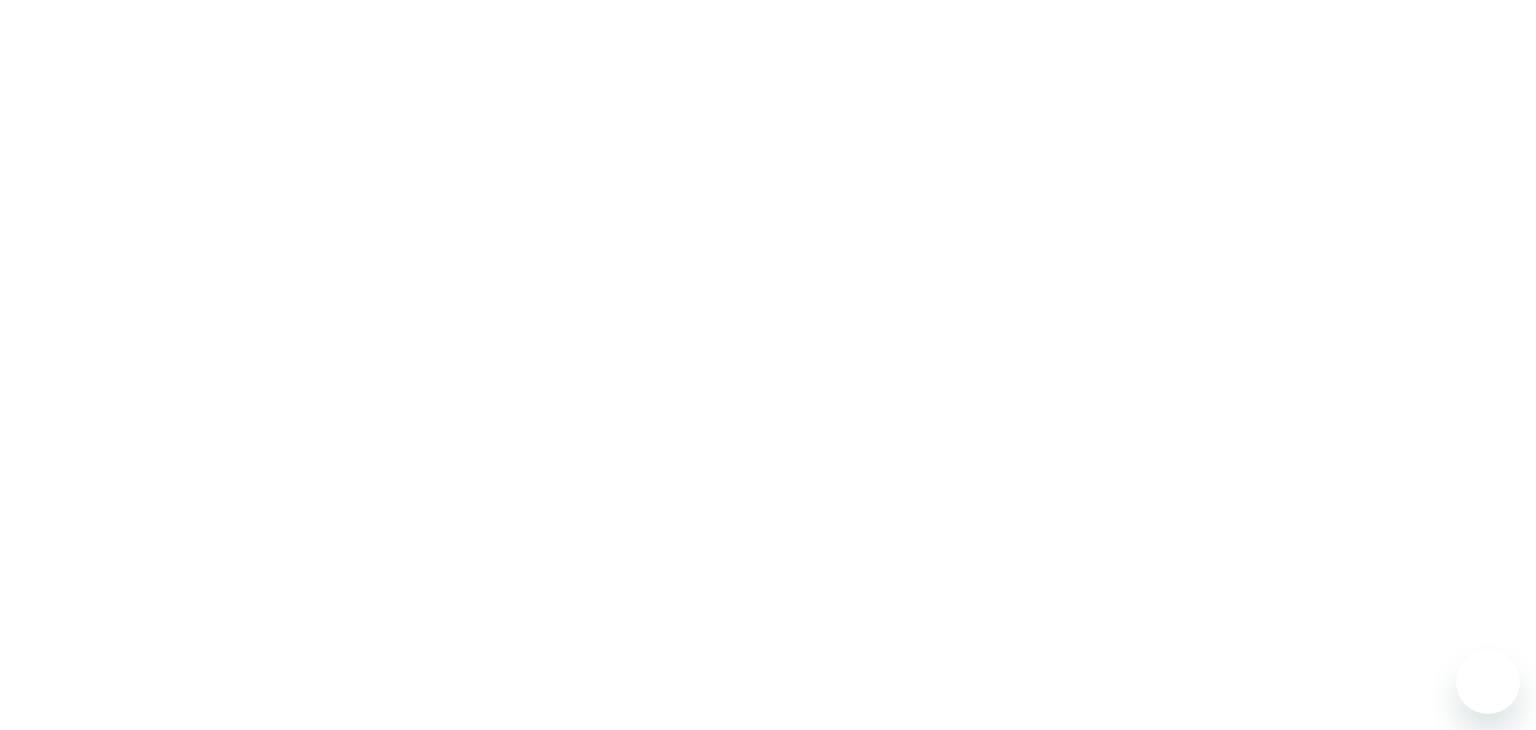 scroll, scrollTop: 0, scrollLeft: 0, axis: both 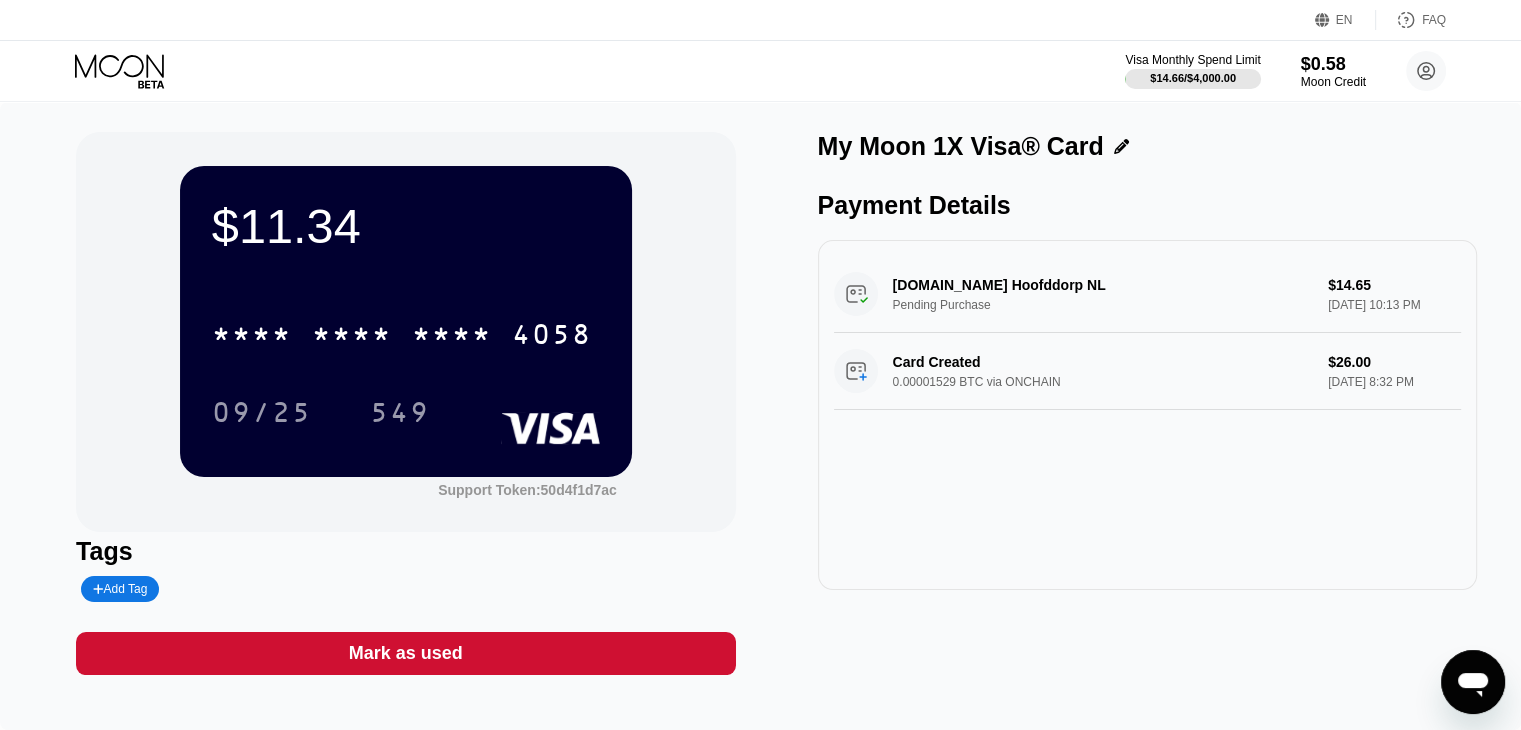 click on "Dellmont.com             Hoofddorp    NL Pending Purchase $14.65 Jul 09, 2025 10:13 PM" at bounding box center [1147, 294] 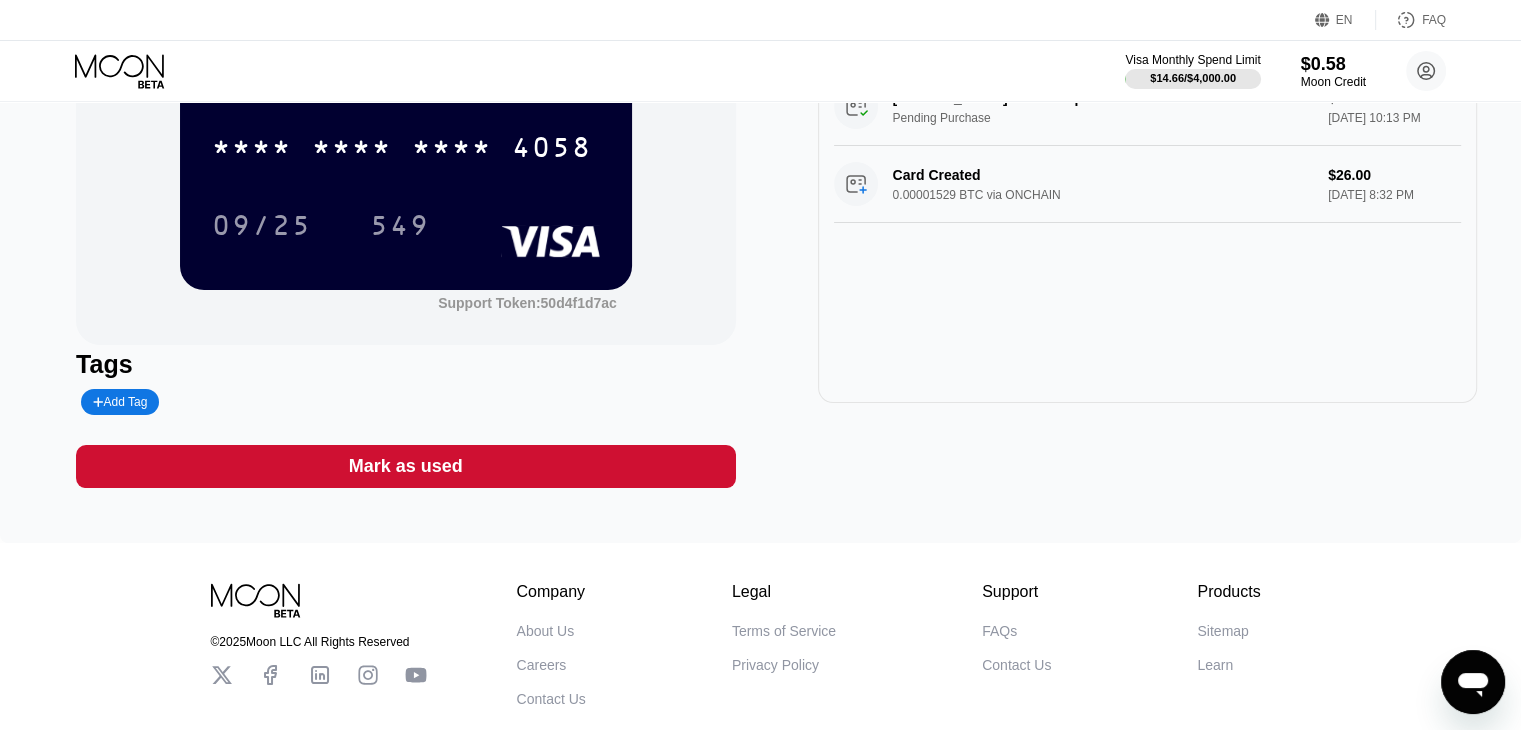 scroll, scrollTop: 0, scrollLeft: 0, axis: both 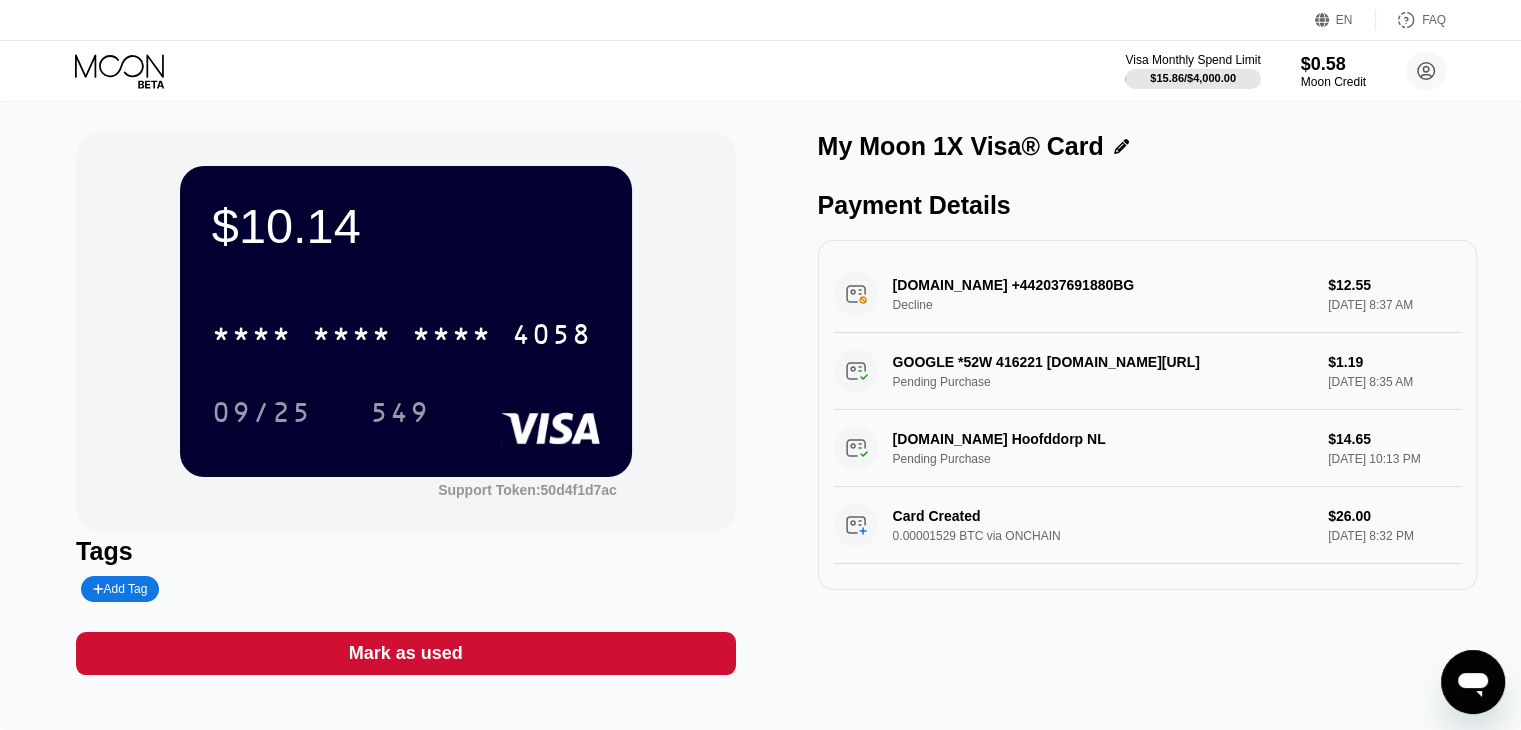 click on "[DOMAIN_NAME]              +442037691880BG Decline $12.55 [DATE] 8:37 AM" at bounding box center (1147, 294) 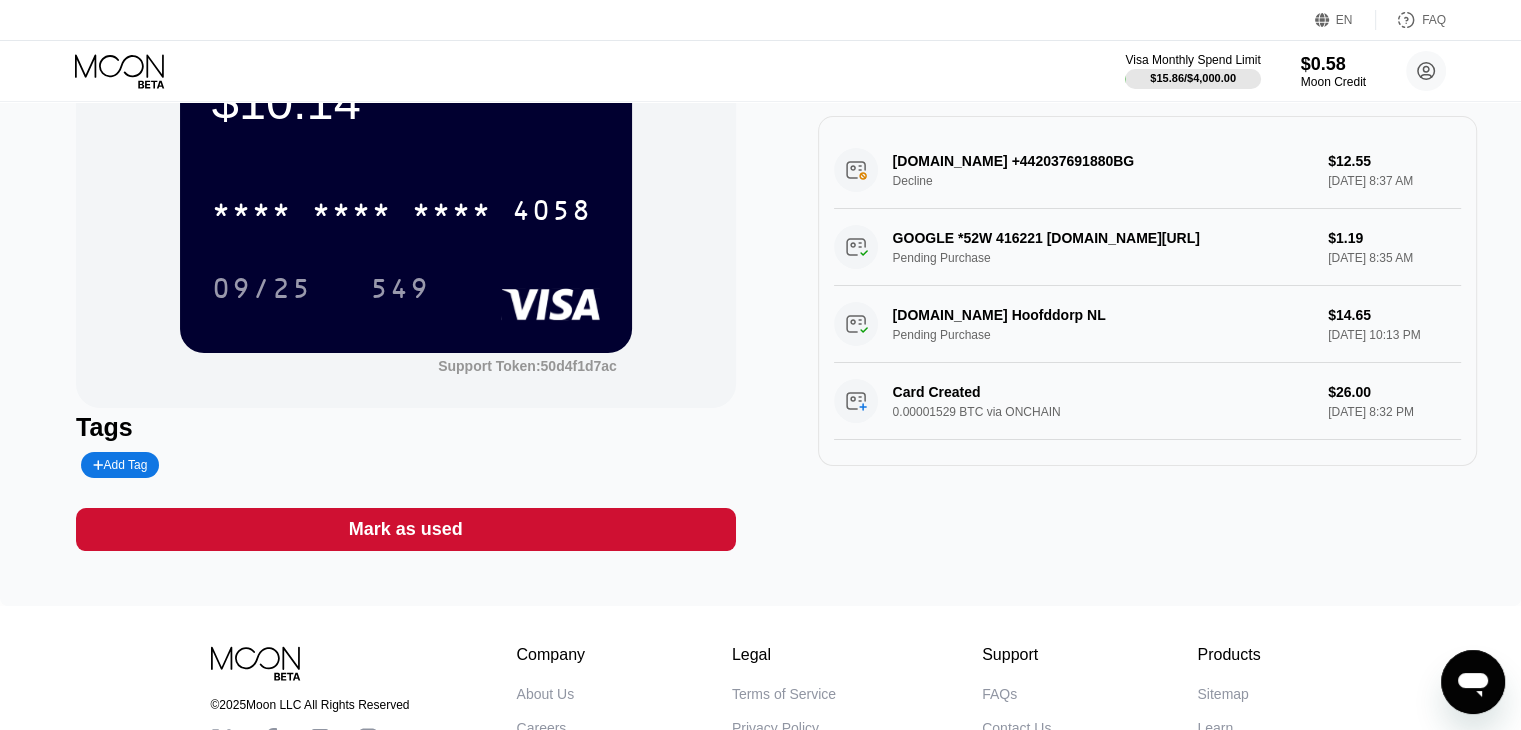 scroll, scrollTop: 0, scrollLeft: 0, axis: both 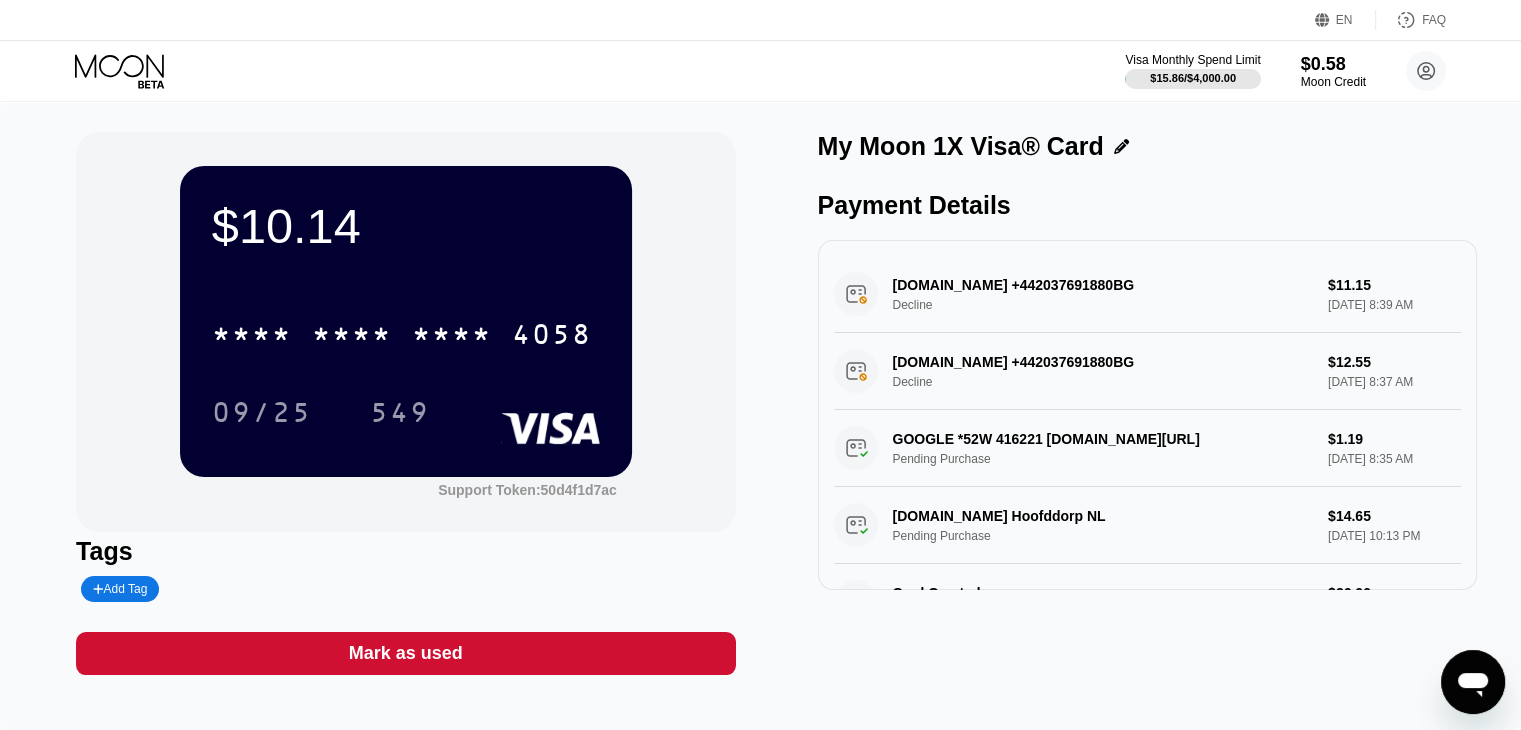 click on "[DOMAIN_NAME]              +442037691880BG Decline $11.15 [DATE] 8:39 AM" at bounding box center [1147, 294] 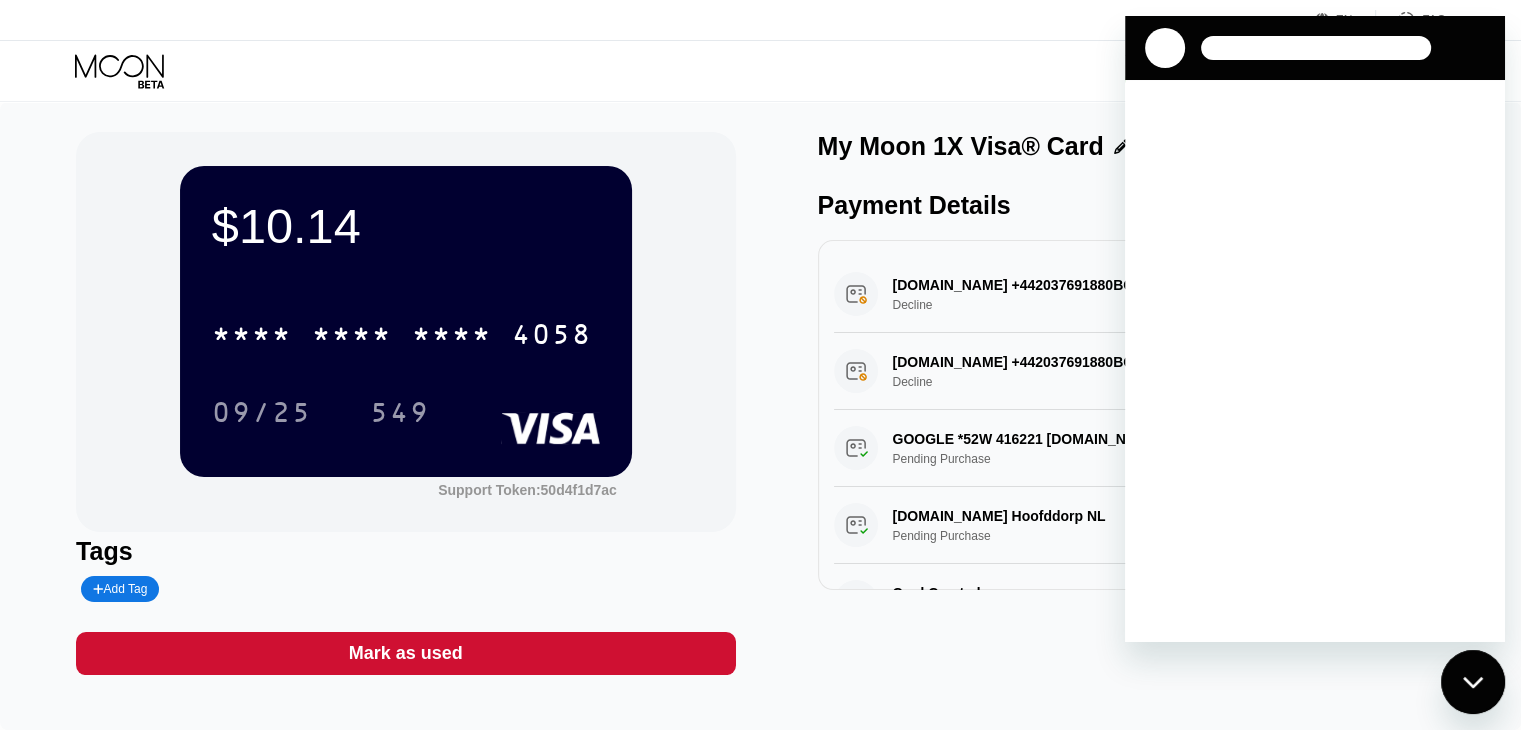 scroll, scrollTop: 0, scrollLeft: 0, axis: both 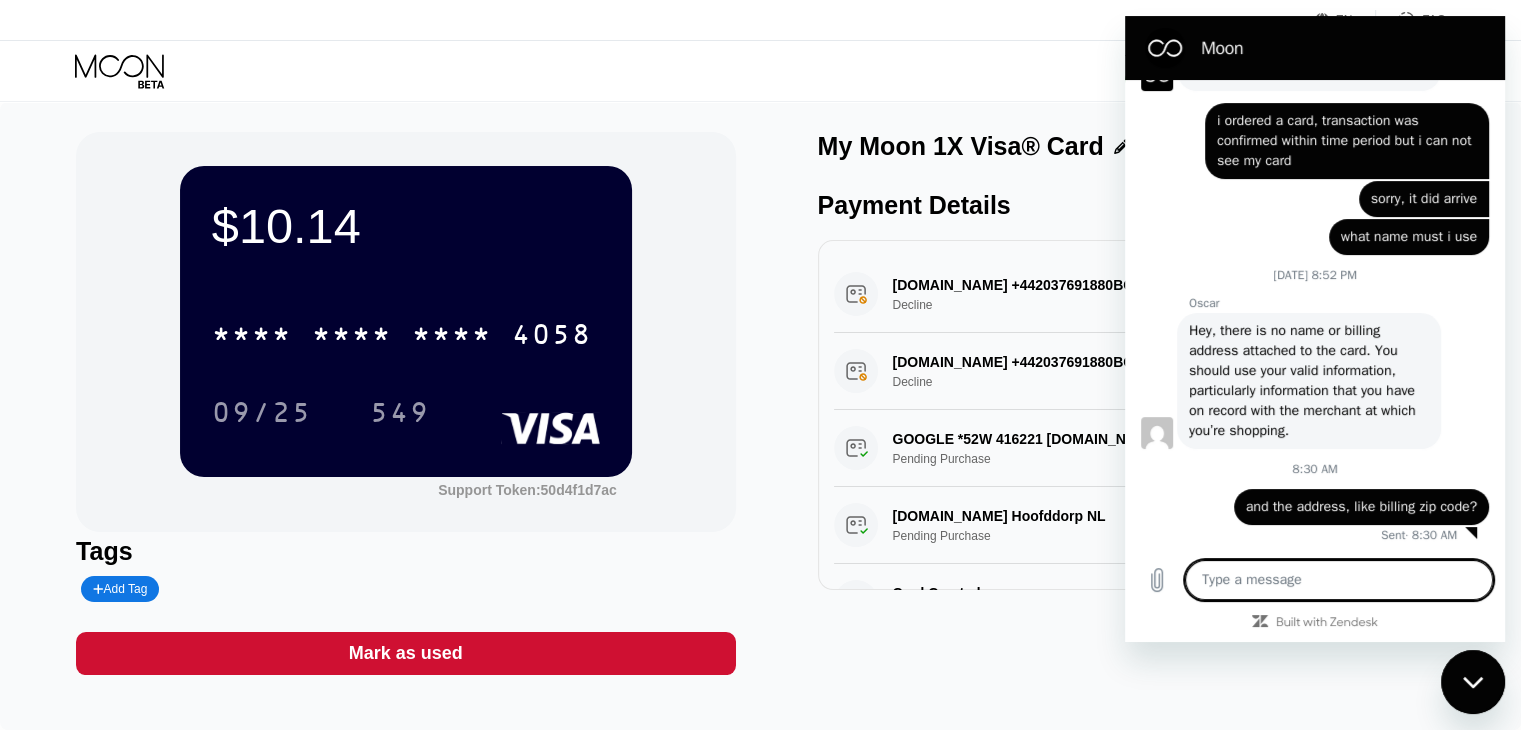click on "My Moon 1X Visa® Card Payment Details ZADARMA.COM              +442037691880BG Decline $11.15 Jul 10, 2025 8:39 AM ZADARMA.COM              +442037691880BG Decline $12.55 Jul 10, 2025 8:37 AM GOOGLE *52W 416221       g.co/HelpPay#IE Pending Purchase $1.19 Jul 10, 2025 8:35 AM Dellmont.com             Hoofddorp    NL Pending Purchase $14.65 Jul 09, 2025 10:13 PM Card Created 0.00001529 BTC via ONCHAIN $26.00 Jul 09, 2025 8:32 PM" at bounding box center (1147, 403) 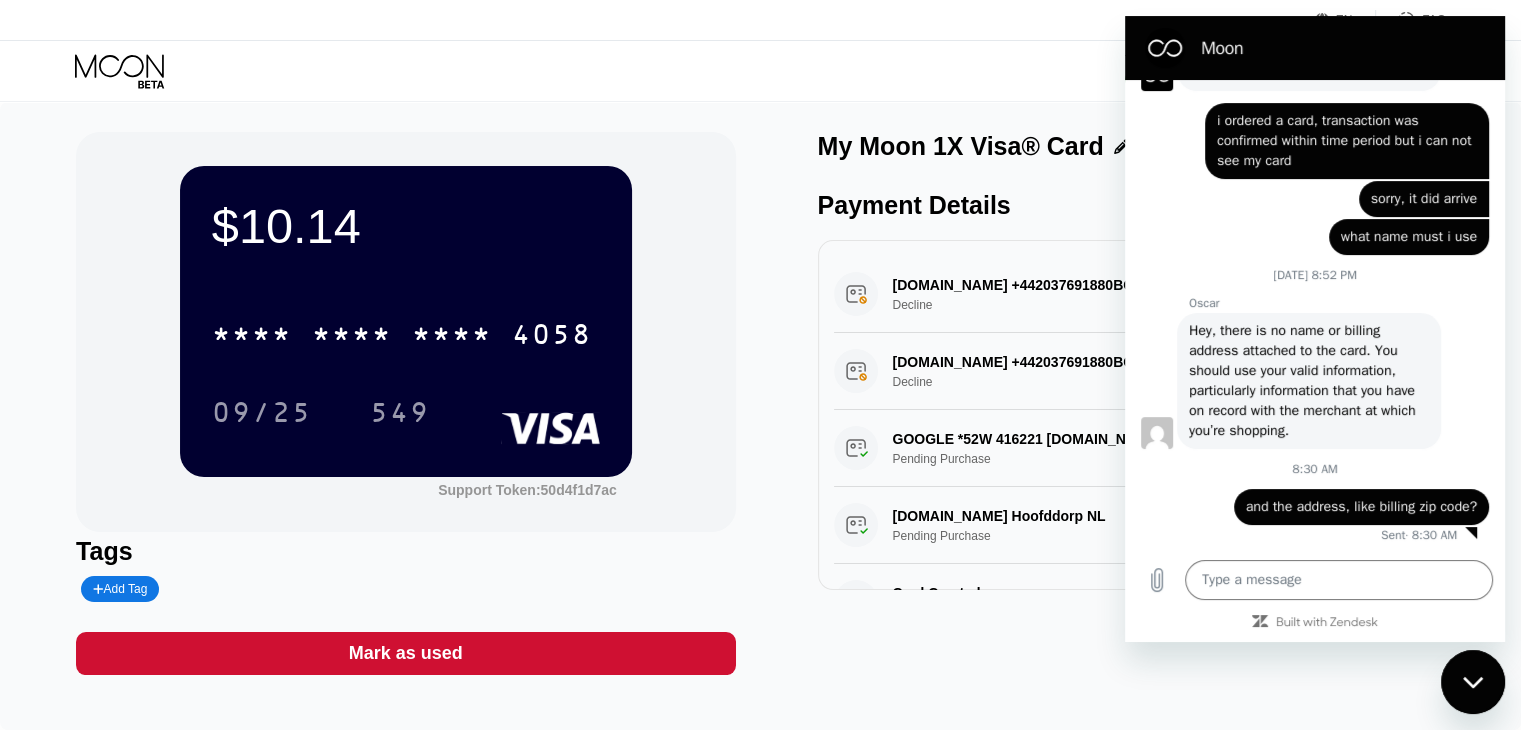 click on "$10.14 * * * * * * * * * * * * 4058 09/25 549 Support Token:  50d4f1d7ac Tags  Add Tag Mark as used My Moon 1X Visa® Card Payment Details ZADARMA.COM              +442037691880BG Decline $11.15 Jul 10, 2025 8:39 AM ZADARMA.COM              +442037691880BG Decline $12.55 Jul 10, 2025 8:37 AM GOOGLE *52W 416221       g.co/HelpPay#IE Pending Purchase $1.19 Jul 10, 2025 8:35 AM Dellmont.com             Hoofddorp    NL Pending Purchase $14.65 Jul 09, 2025 10:13 PM Card Created 0.00001529 BTC via ONCHAIN $26.00 Jul 09, 2025 8:32 PM" at bounding box center (760, 403) 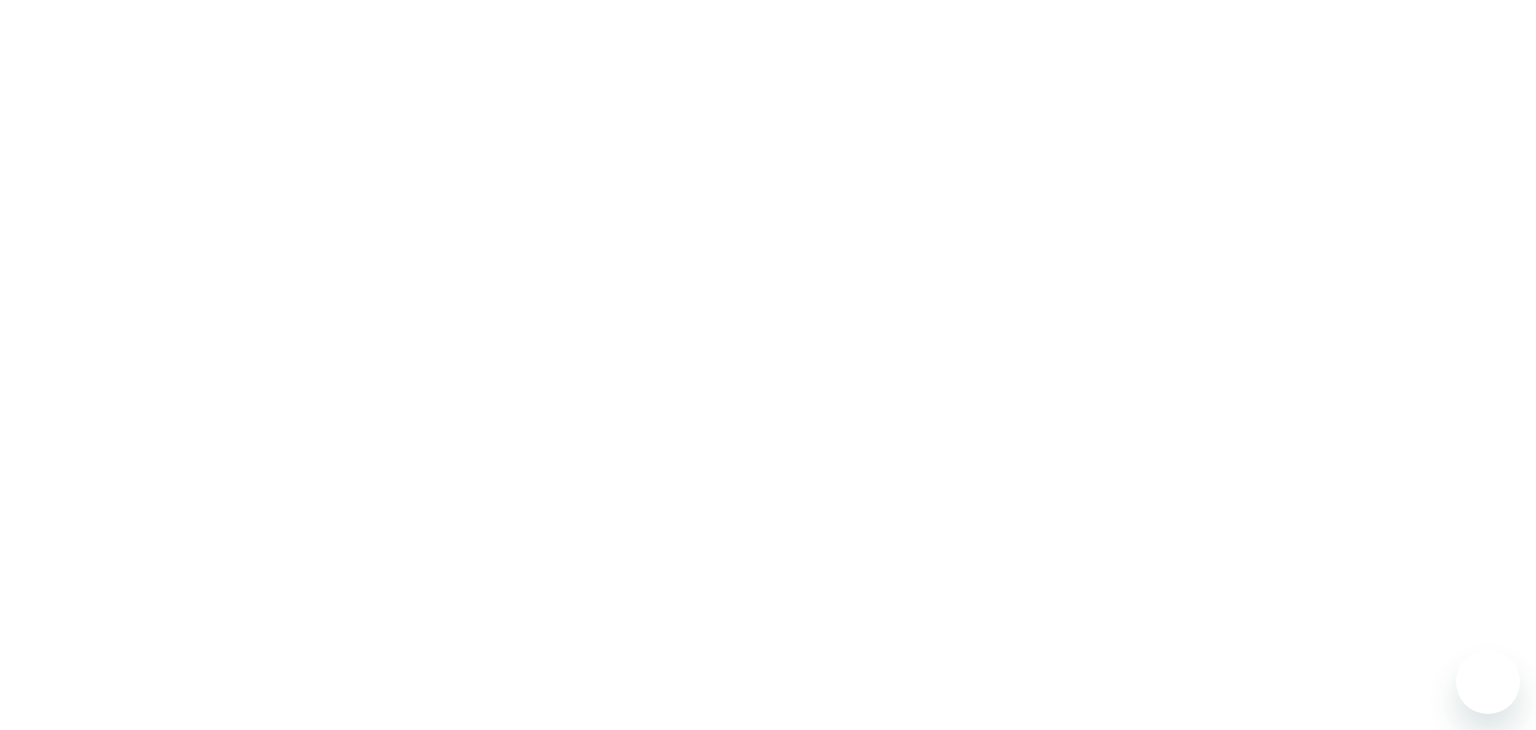 scroll, scrollTop: 0, scrollLeft: 0, axis: both 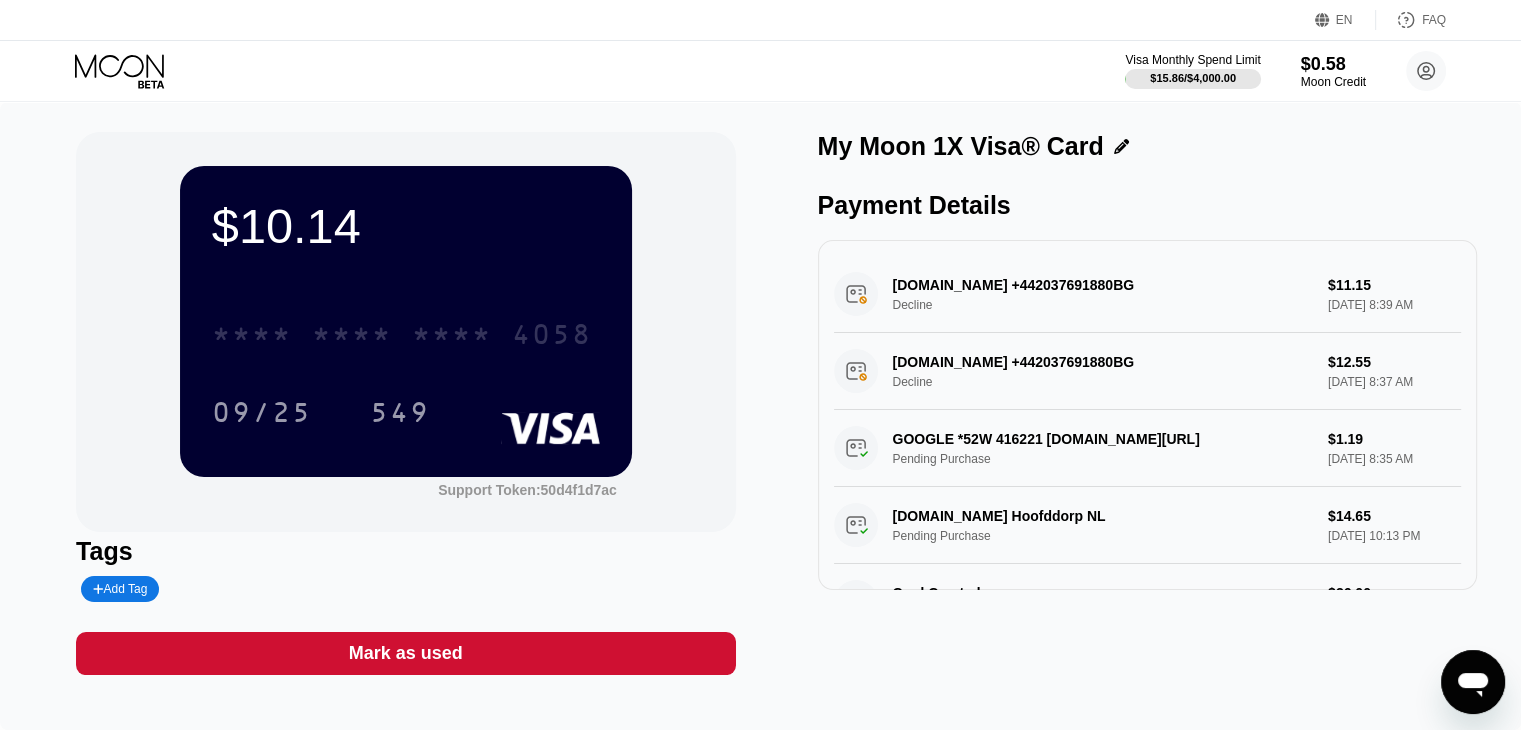 drag, startPoint x: 328, startPoint y: 344, endPoint x: 364, endPoint y: 187, distance: 161.07452 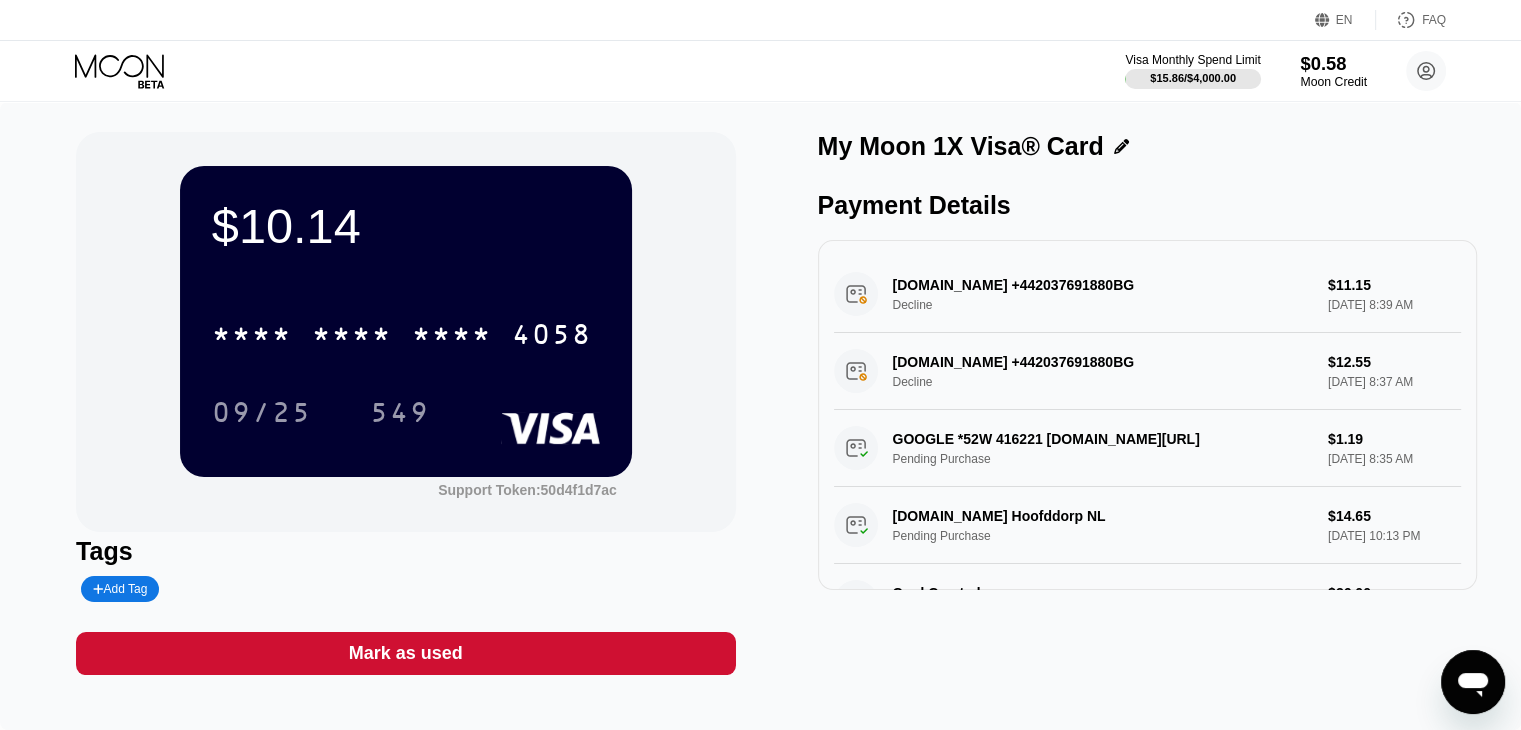click on "Moon Credit" at bounding box center [1333, 82] 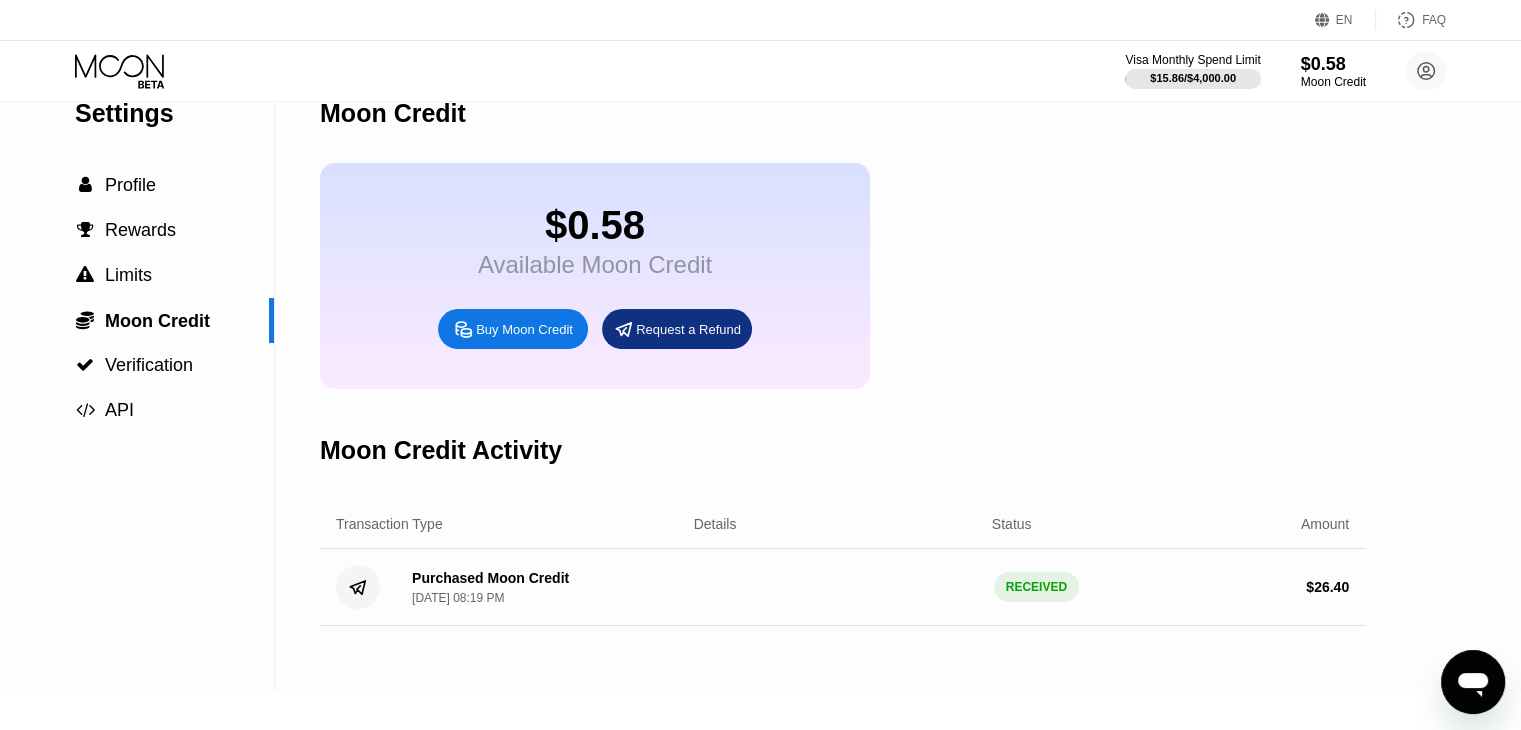 scroll, scrollTop: 0, scrollLeft: 0, axis: both 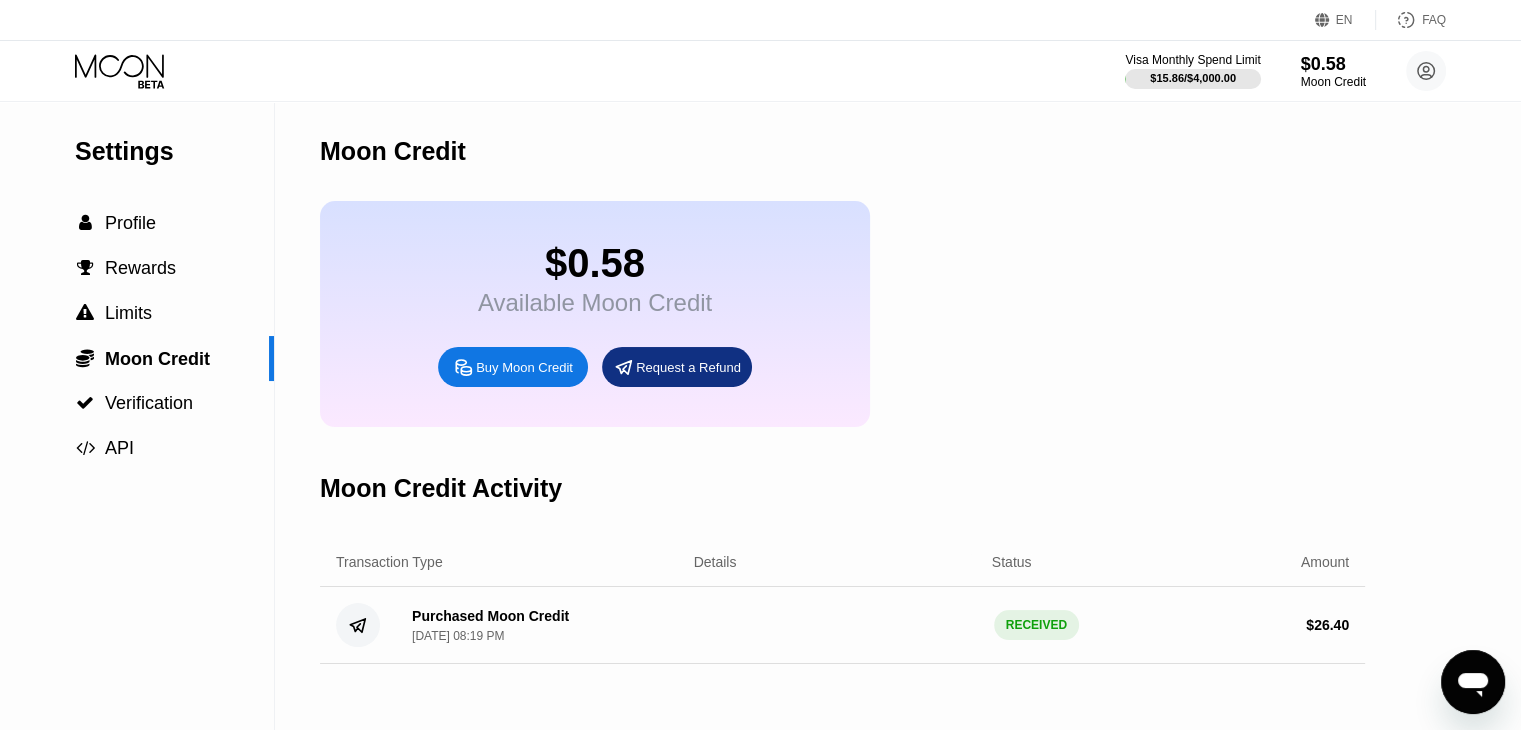 click 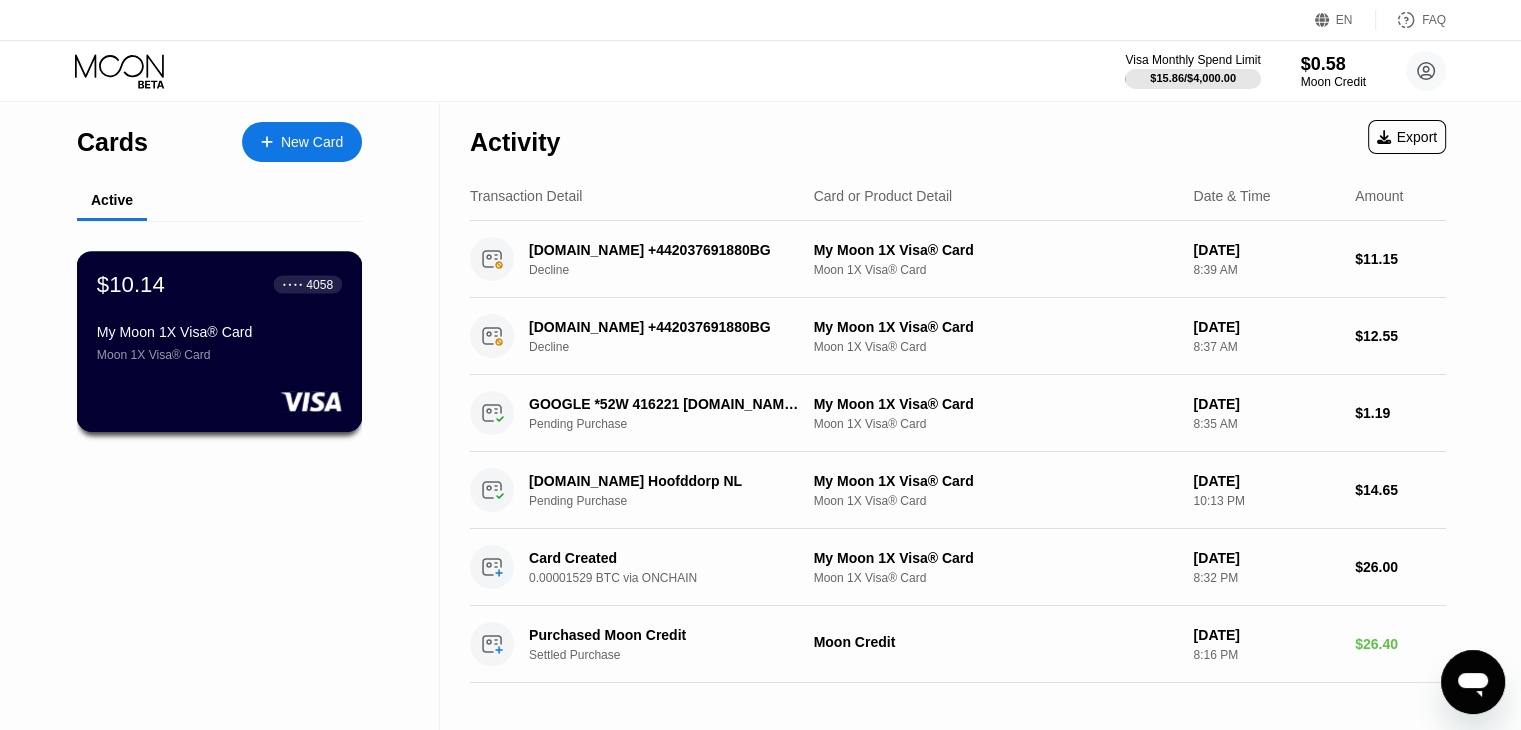 click on "$10.14 ● ● ● ● 4058 My Moon 1X Visa® Card Moon 1X Visa® Card" at bounding box center (219, 316) 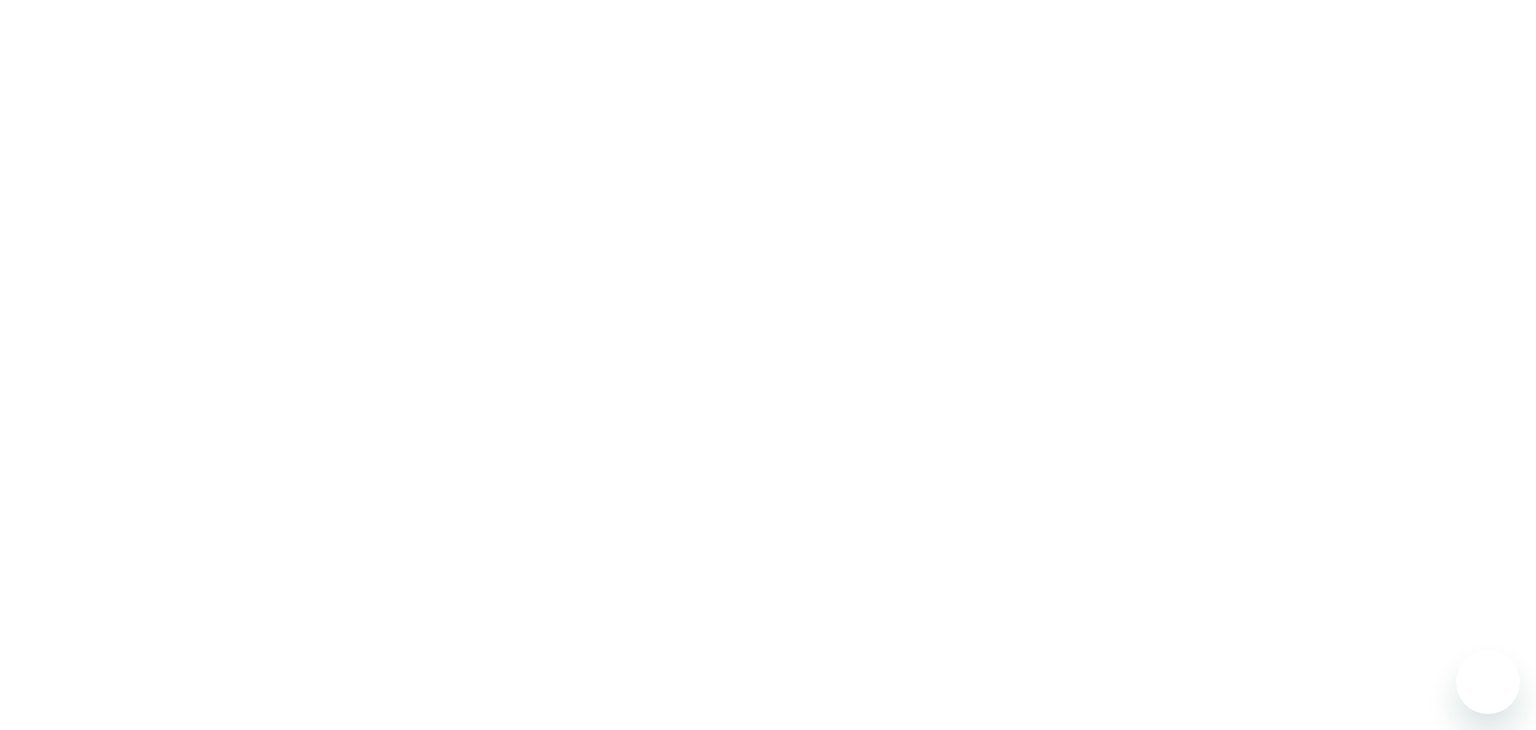 scroll, scrollTop: 0, scrollLeft: 0, axis: both 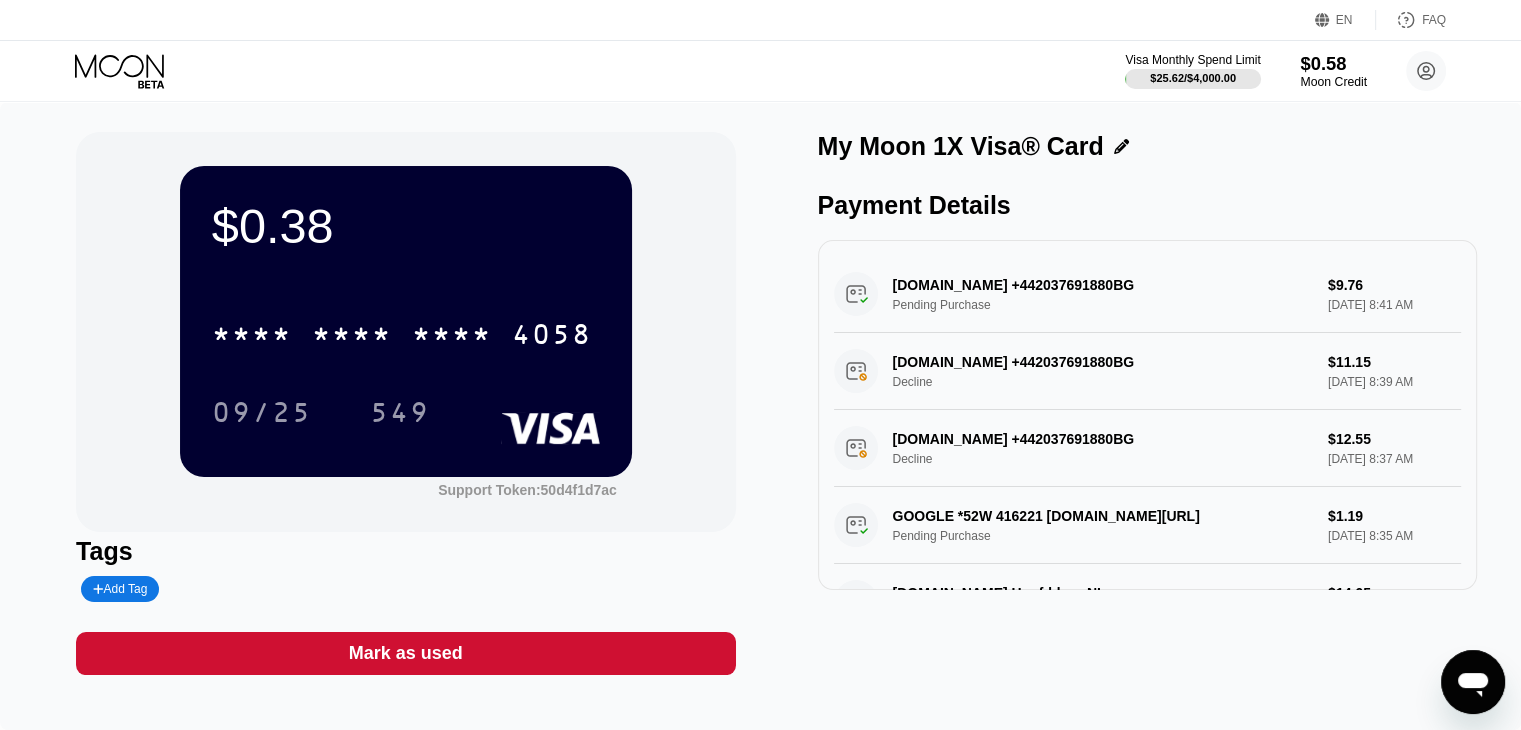 click on "$0.58" at bounding box center (1333, 63) 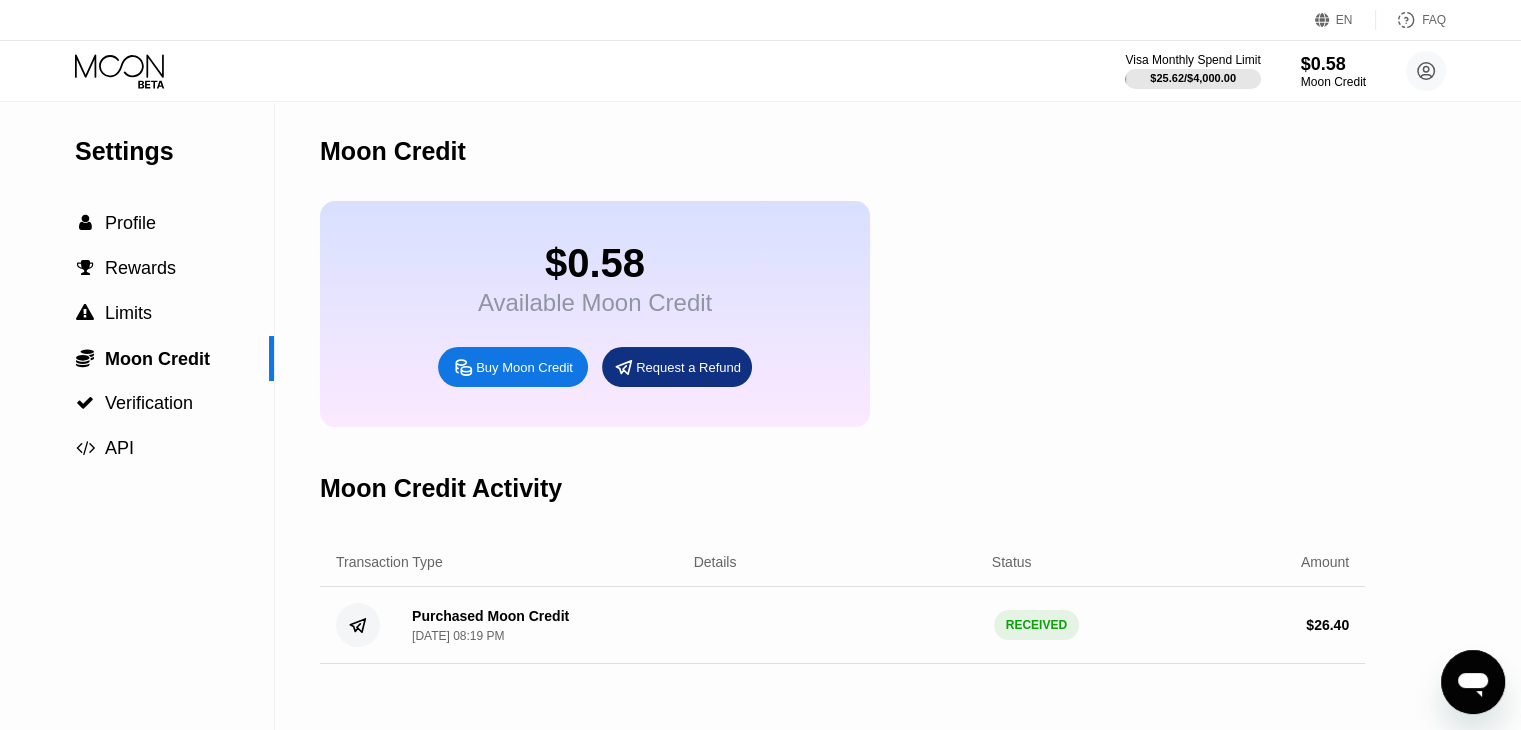 click on "Buy Moon Credit" at bounding box center (513, 367) 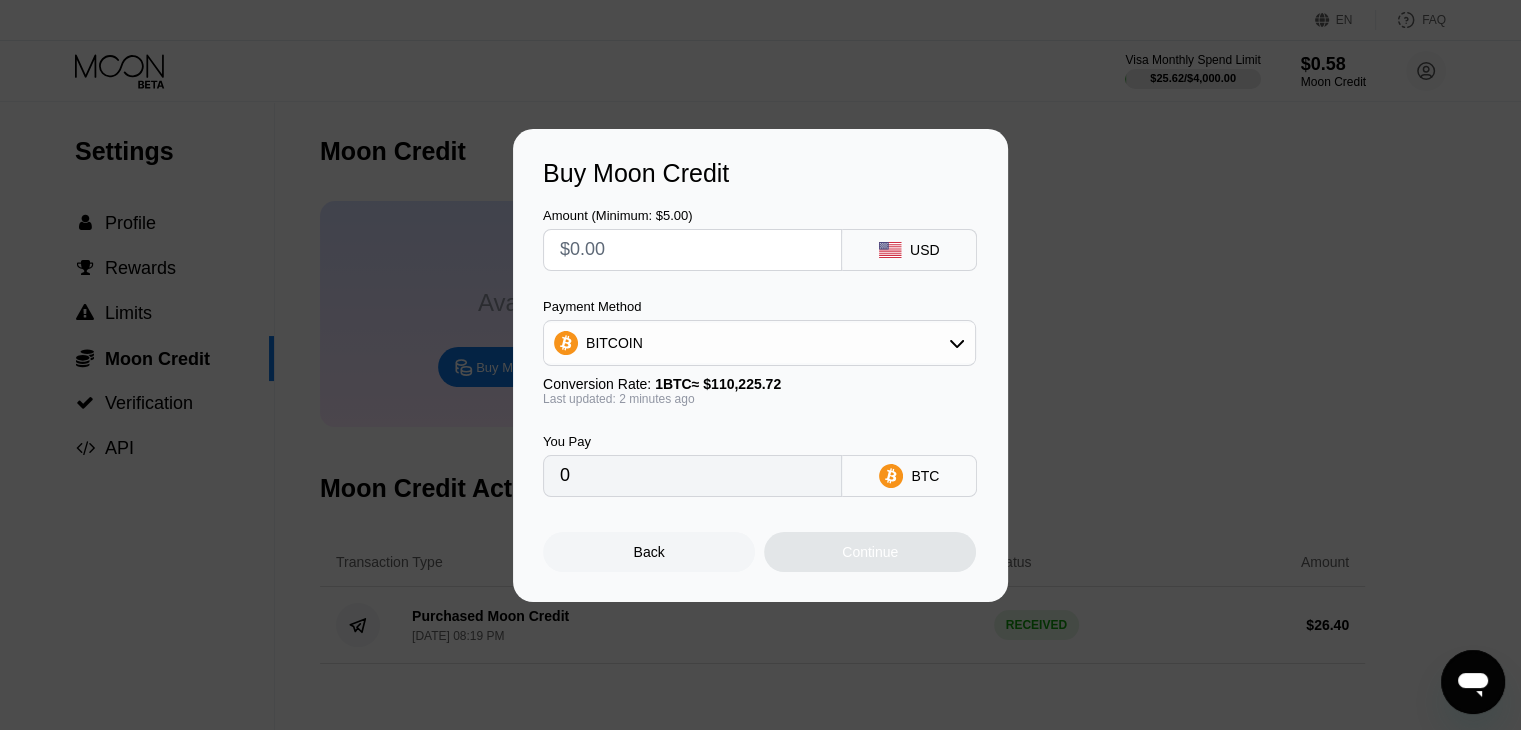 click on "USD" at bounding box center (925, 250) 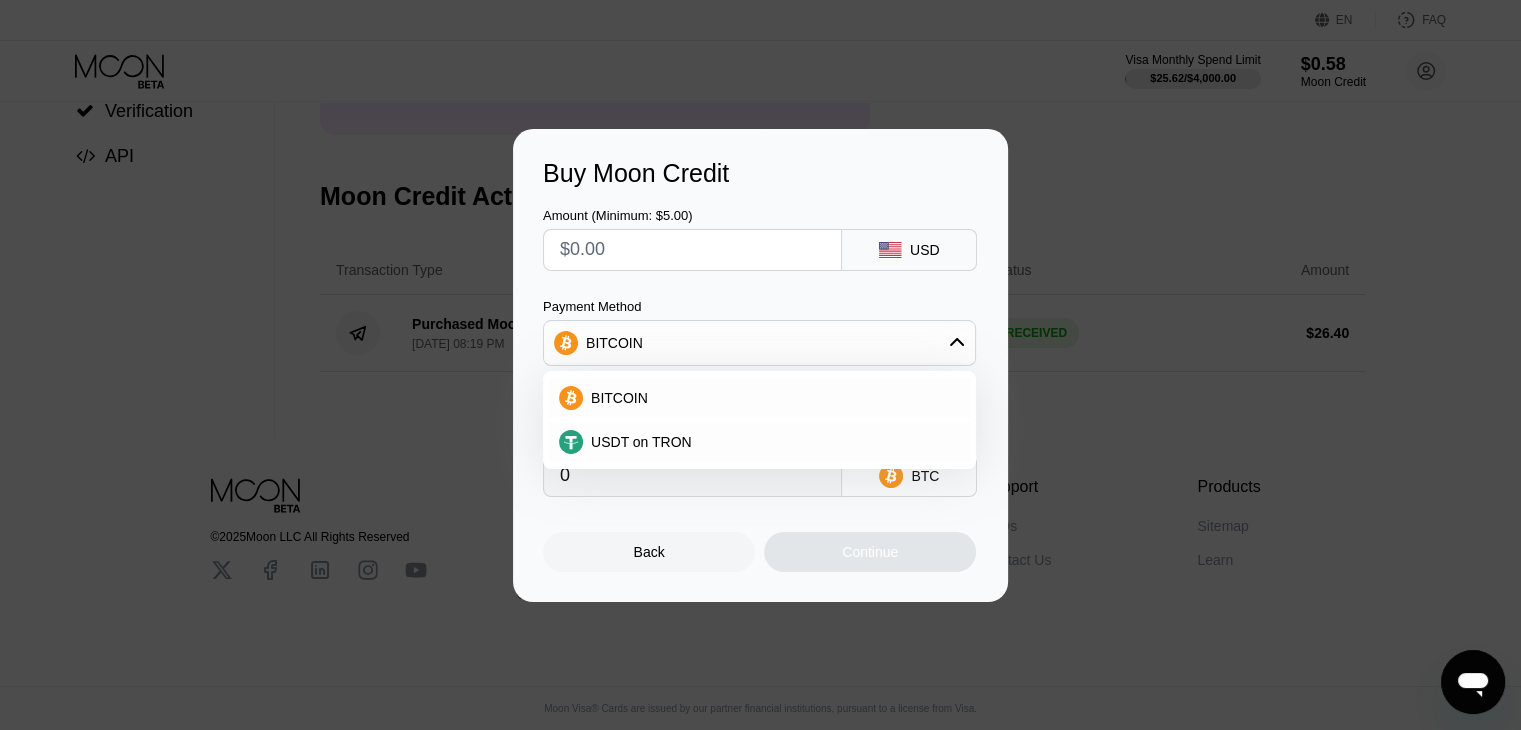 scroll, scrollTop: 304, scrollLeft: 0, axis: vertical 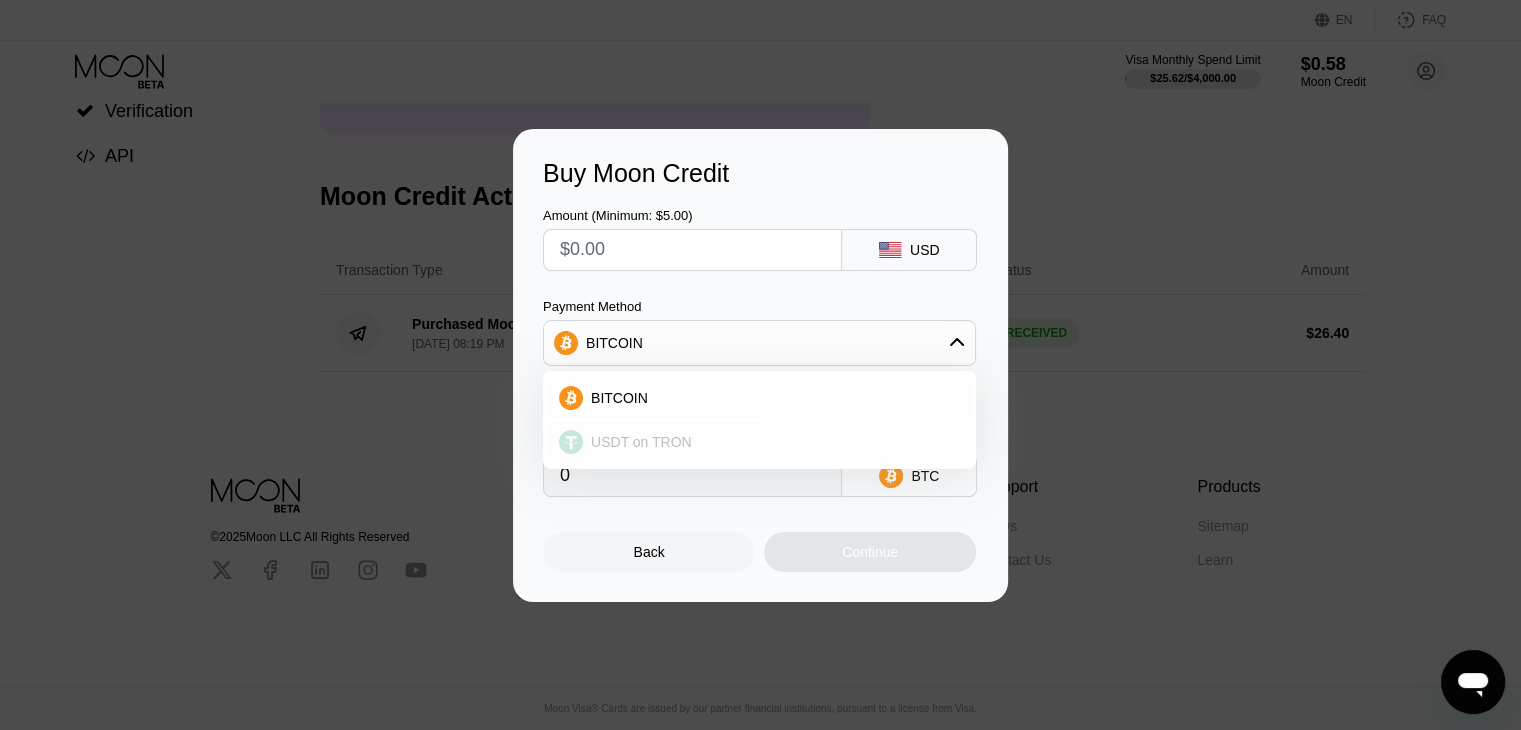 click on "USDT on TRON" at bounding box center (641, 442) 